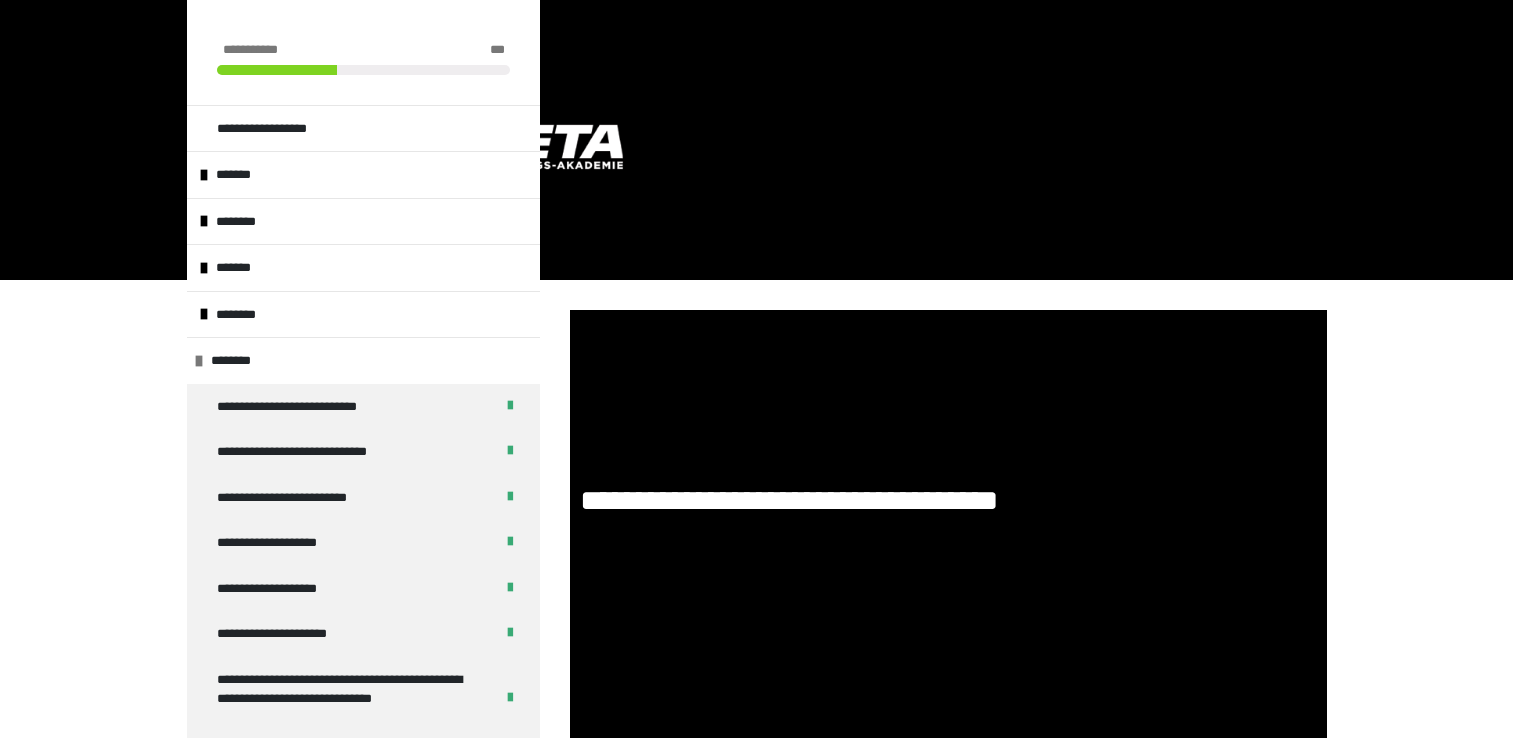 scroll, scrollTop: 585, scrollLeft: 0, axis: vertical 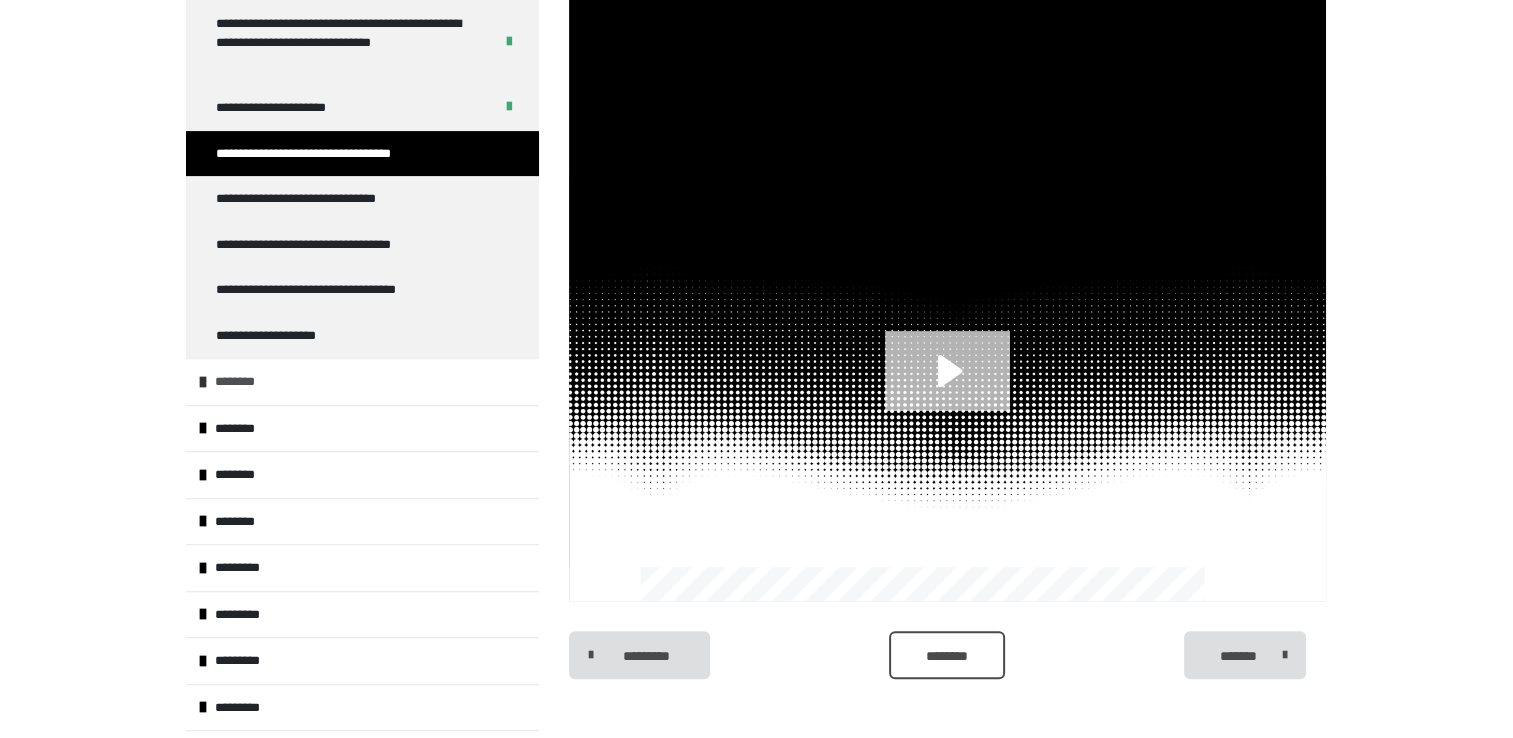click on "********" at bounding box center [362, 381] 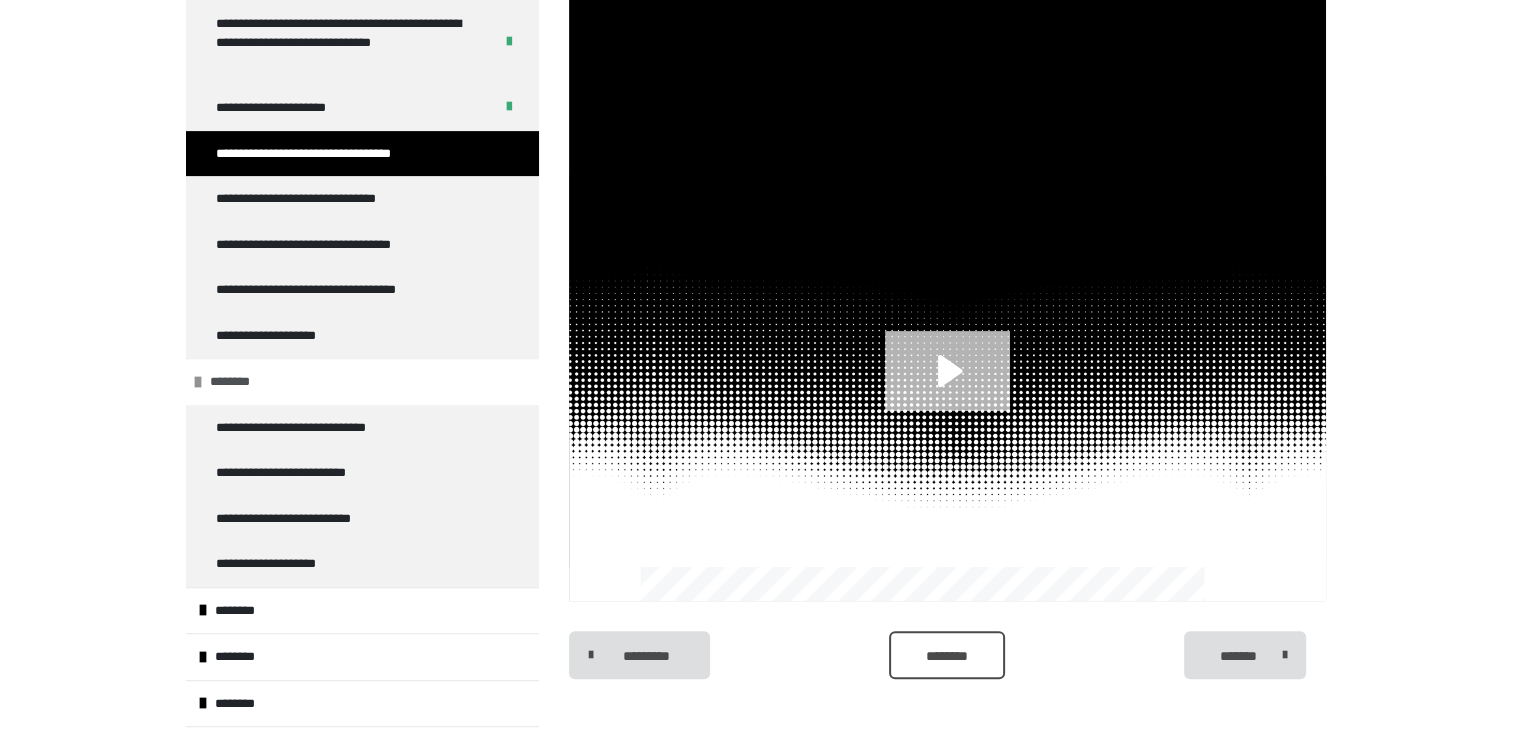 click on "********" at bounding box center [362, 381] 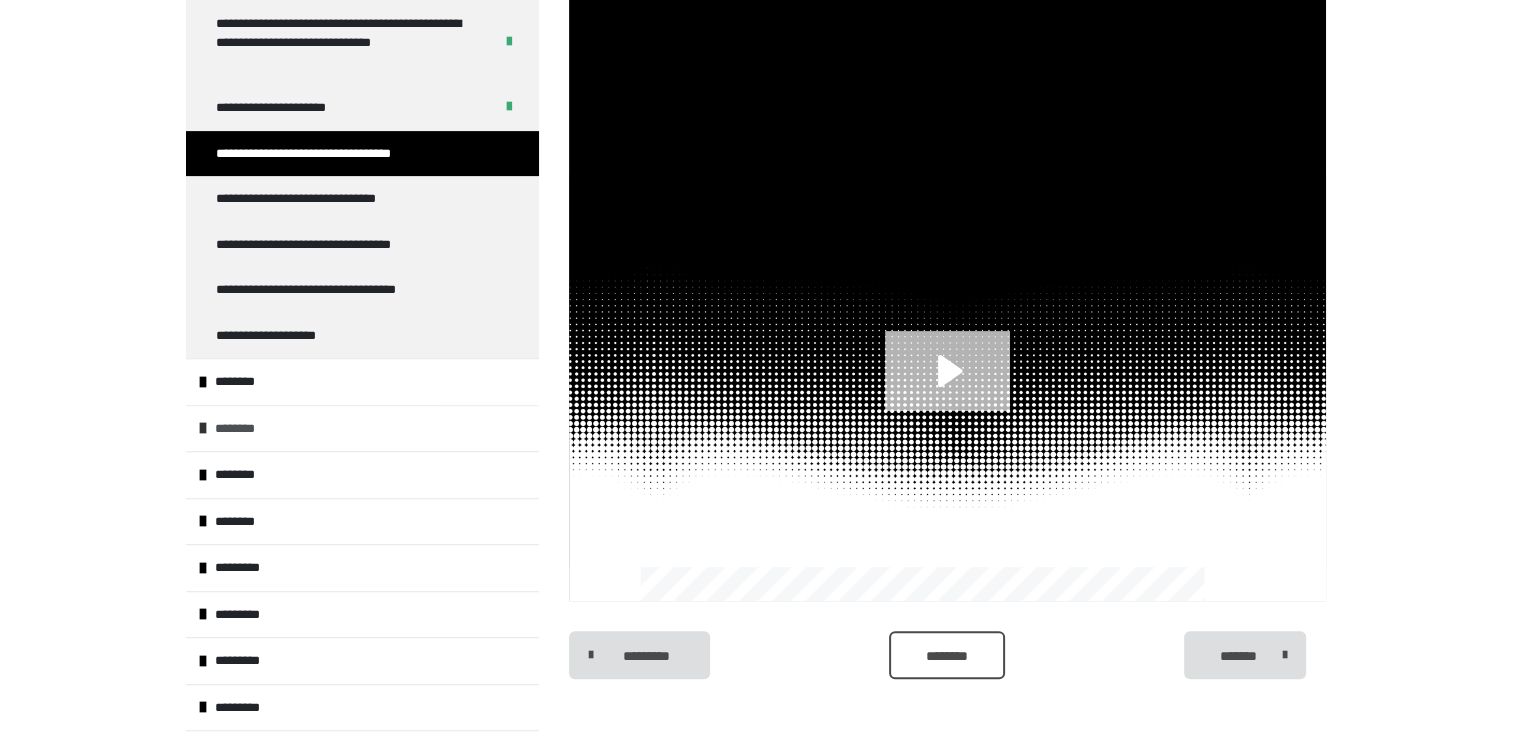 click on "********" at bounding box center [362, 428] 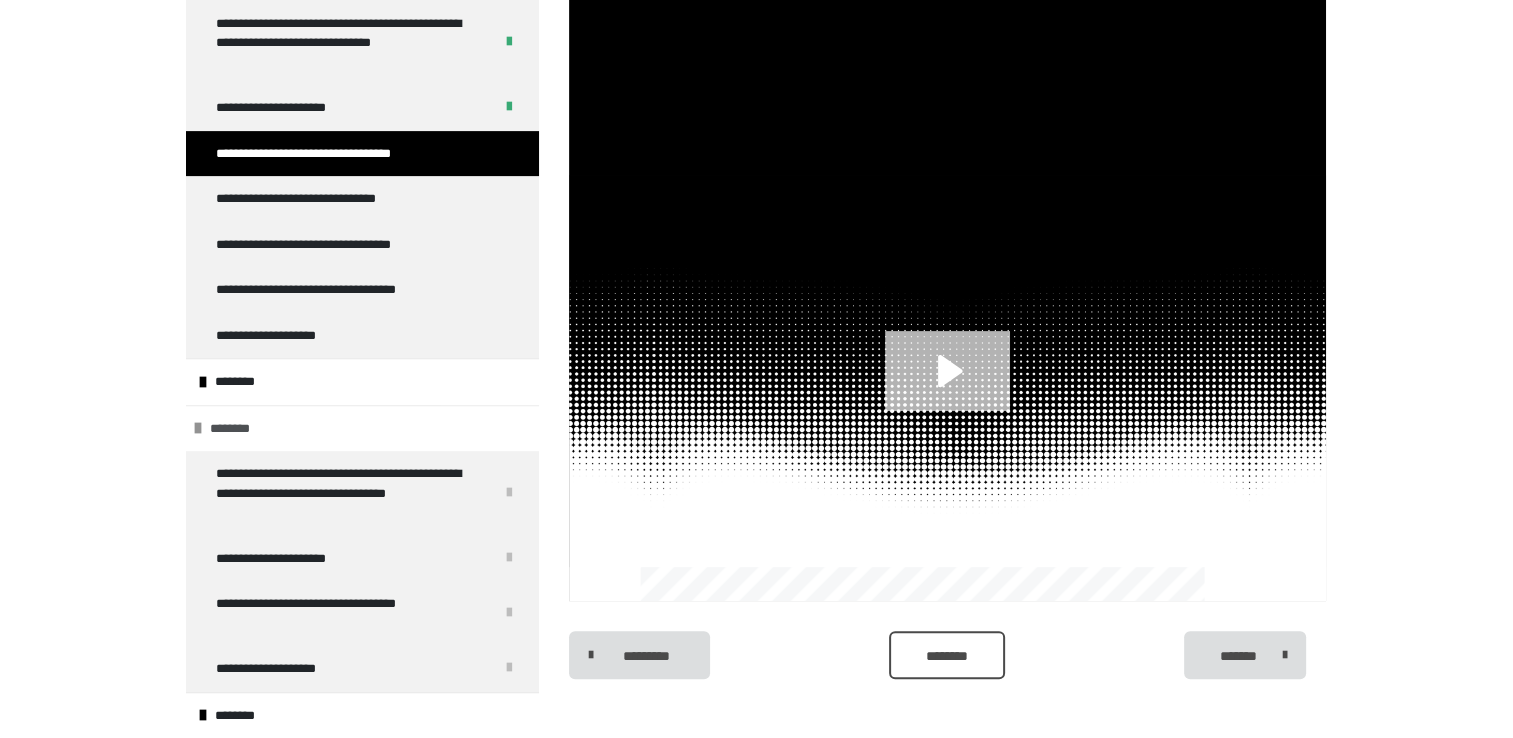click on "********" at bounding box center (236, 429) 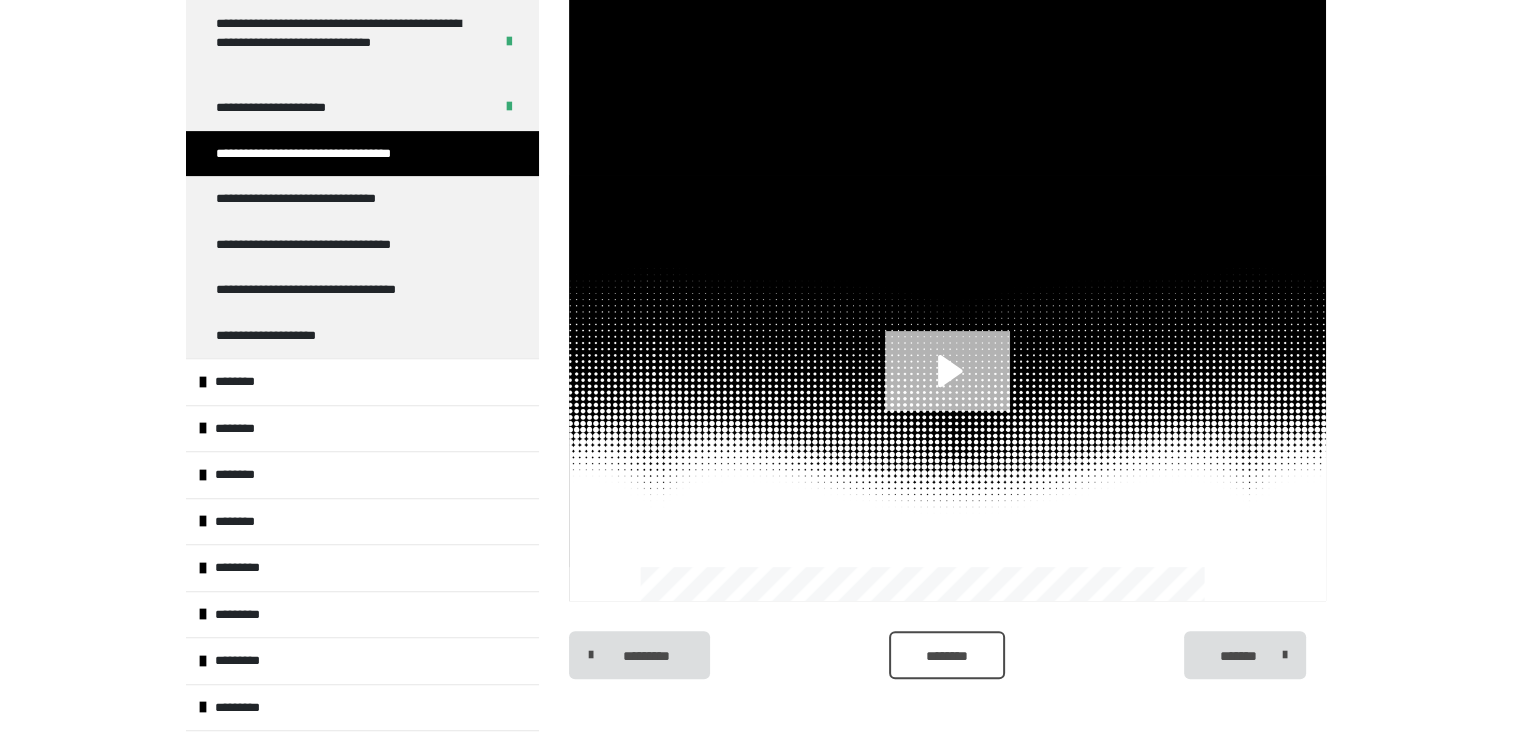 click 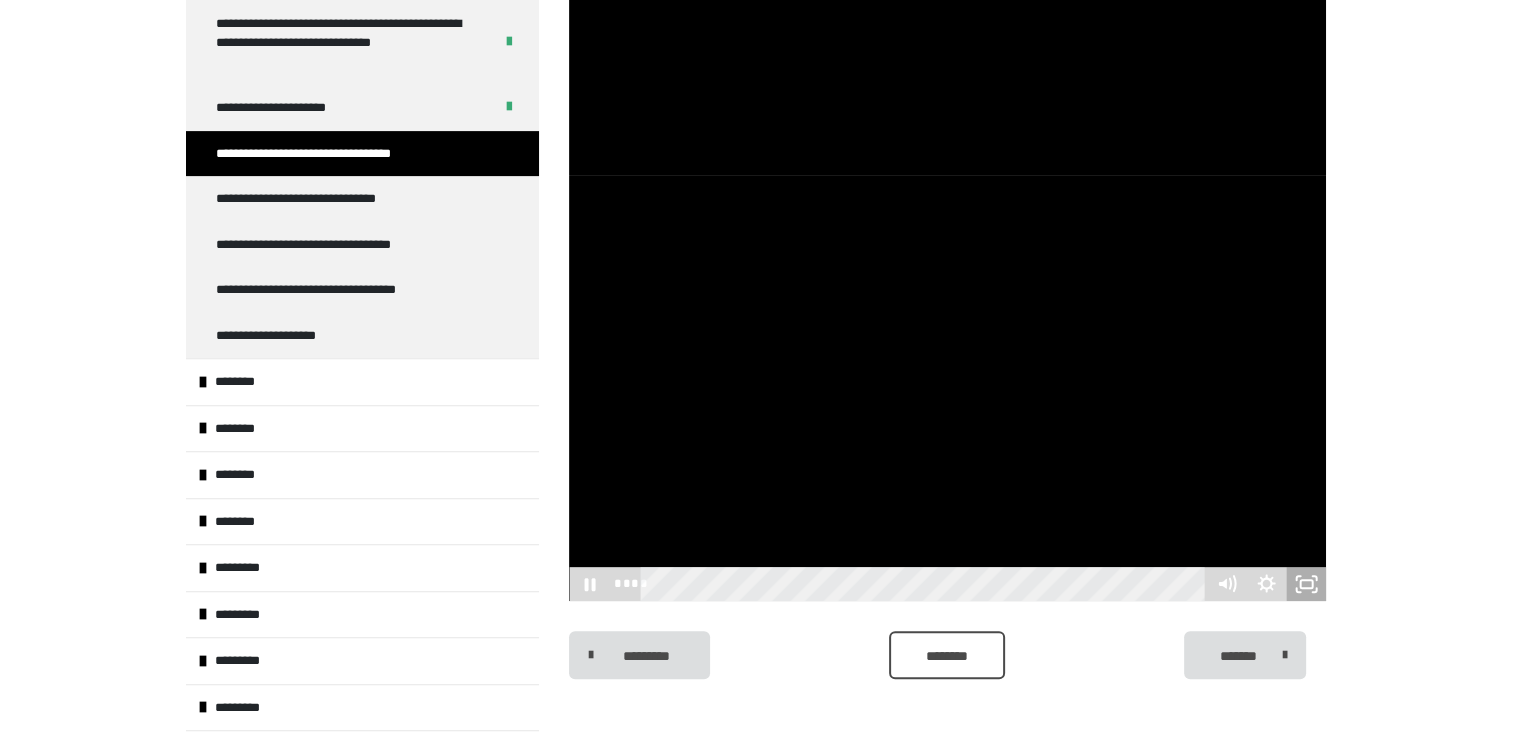 drag, startPoint x: 1147, startPoint y: 414, endPoint x: 1298, endPoint y: 578, distance: 222.92824 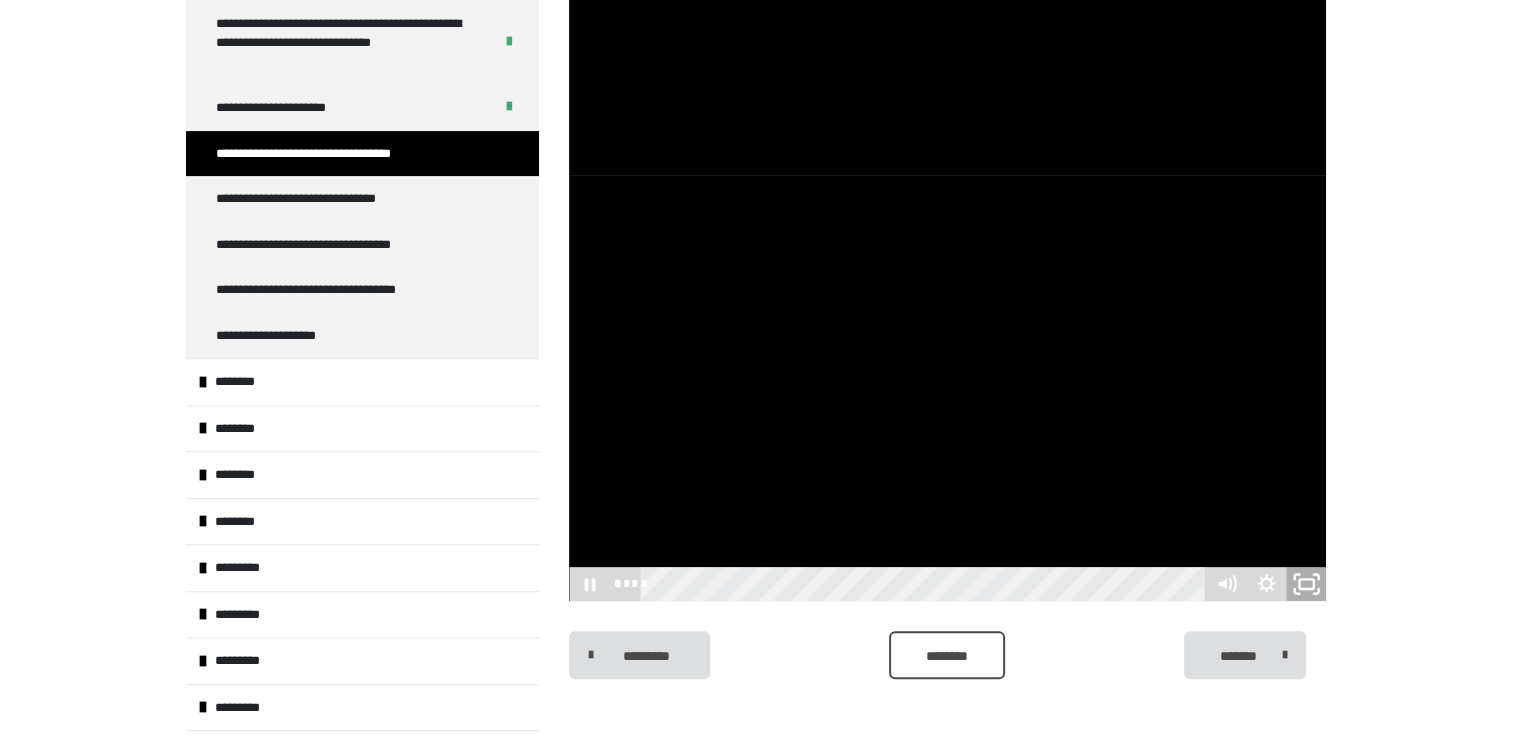 click 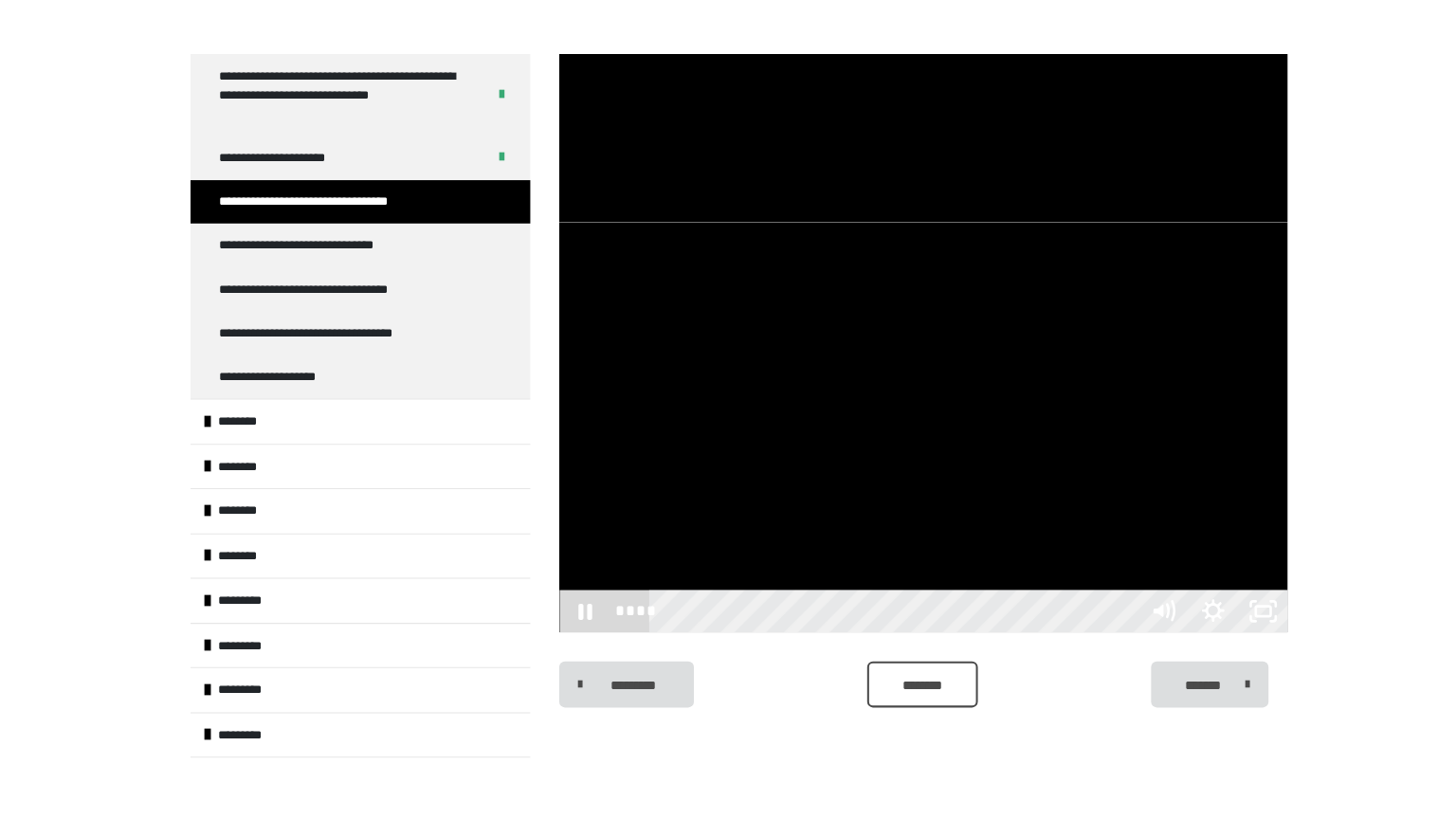 scroll, scrollTop: 436, scrollLeft: 0, axis: vertical 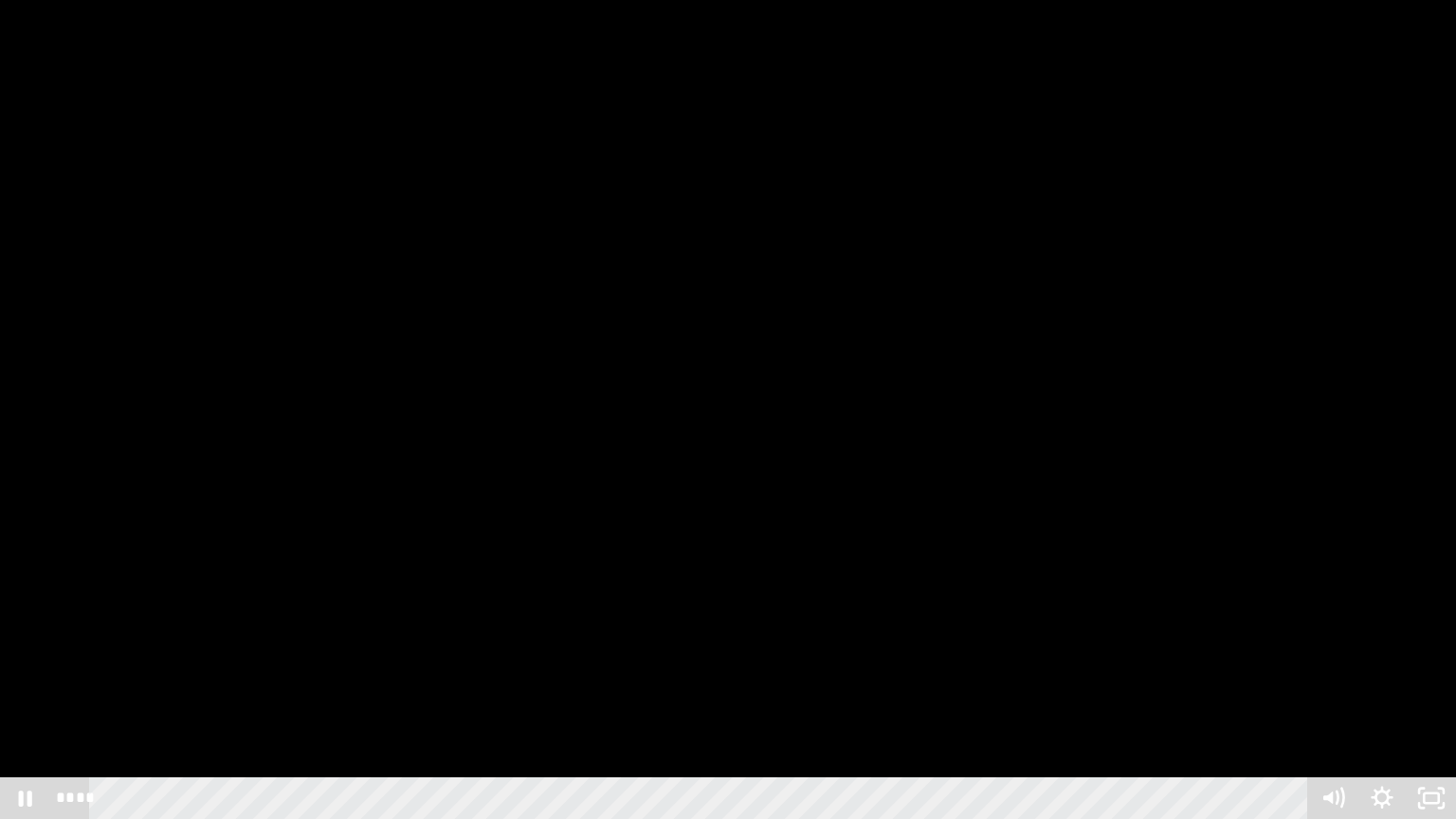 click at bounding box center (728, 410) 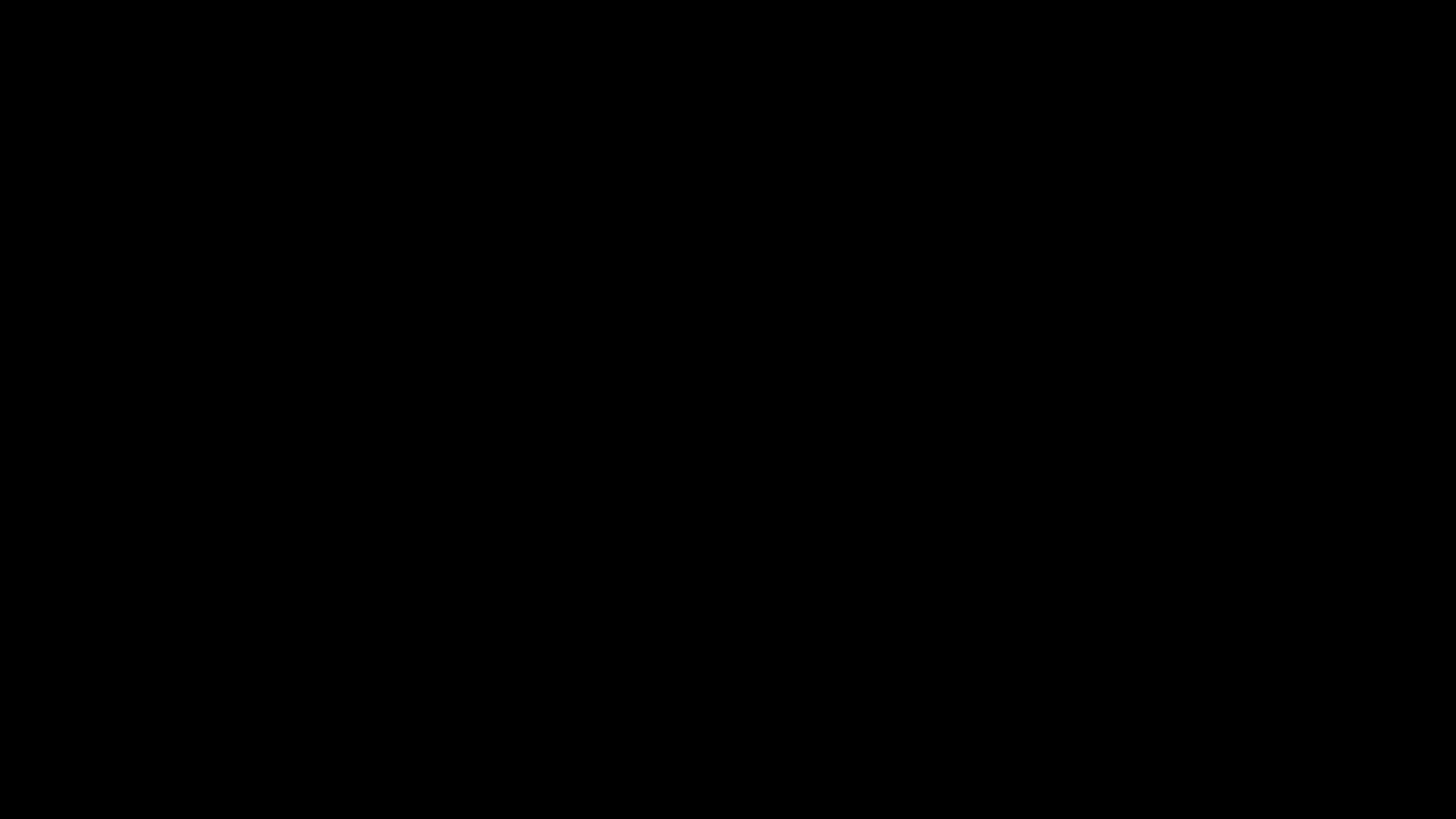 click at bounding box center [728, 410] 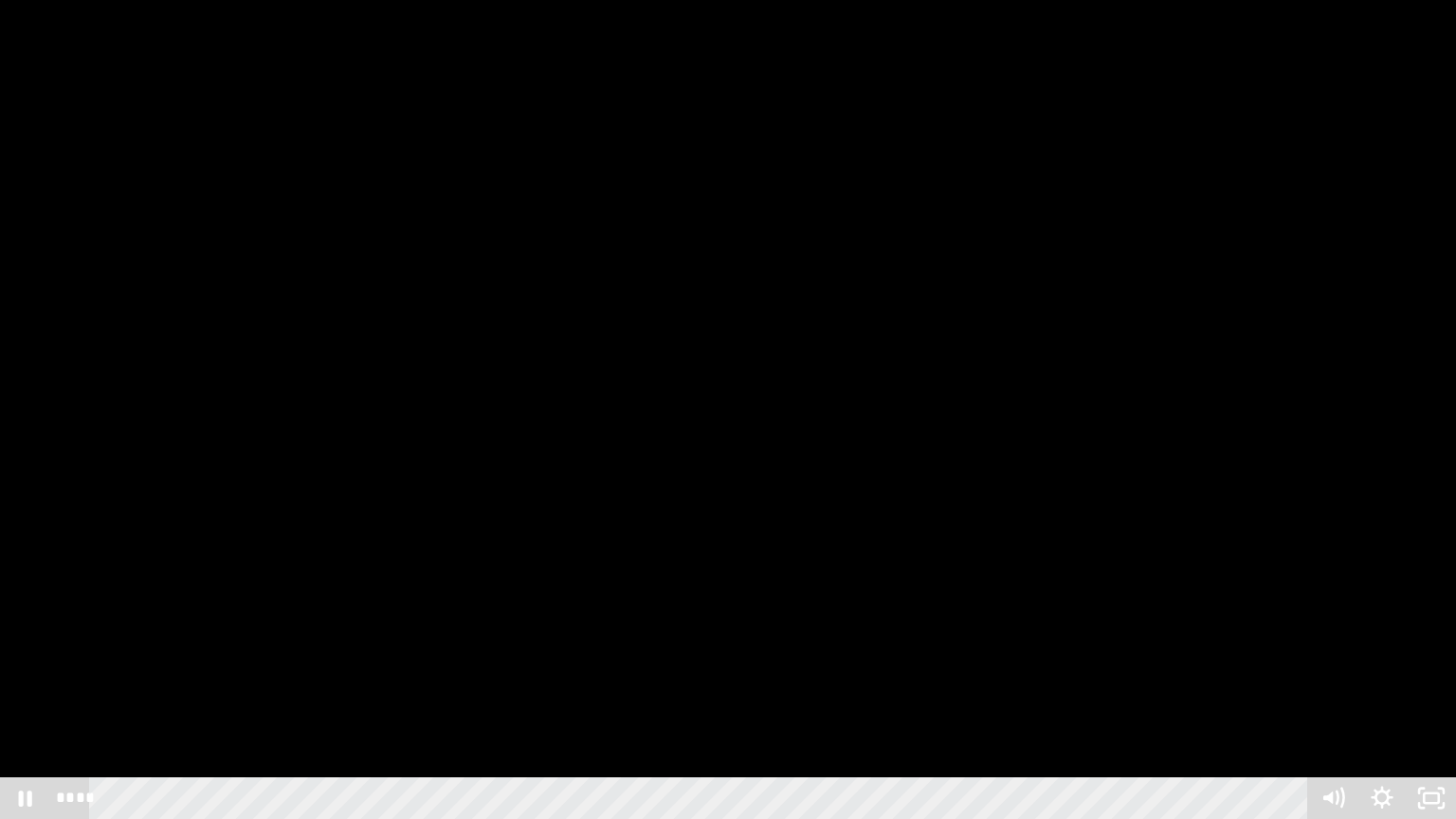 click at bounding box center (728, 410) 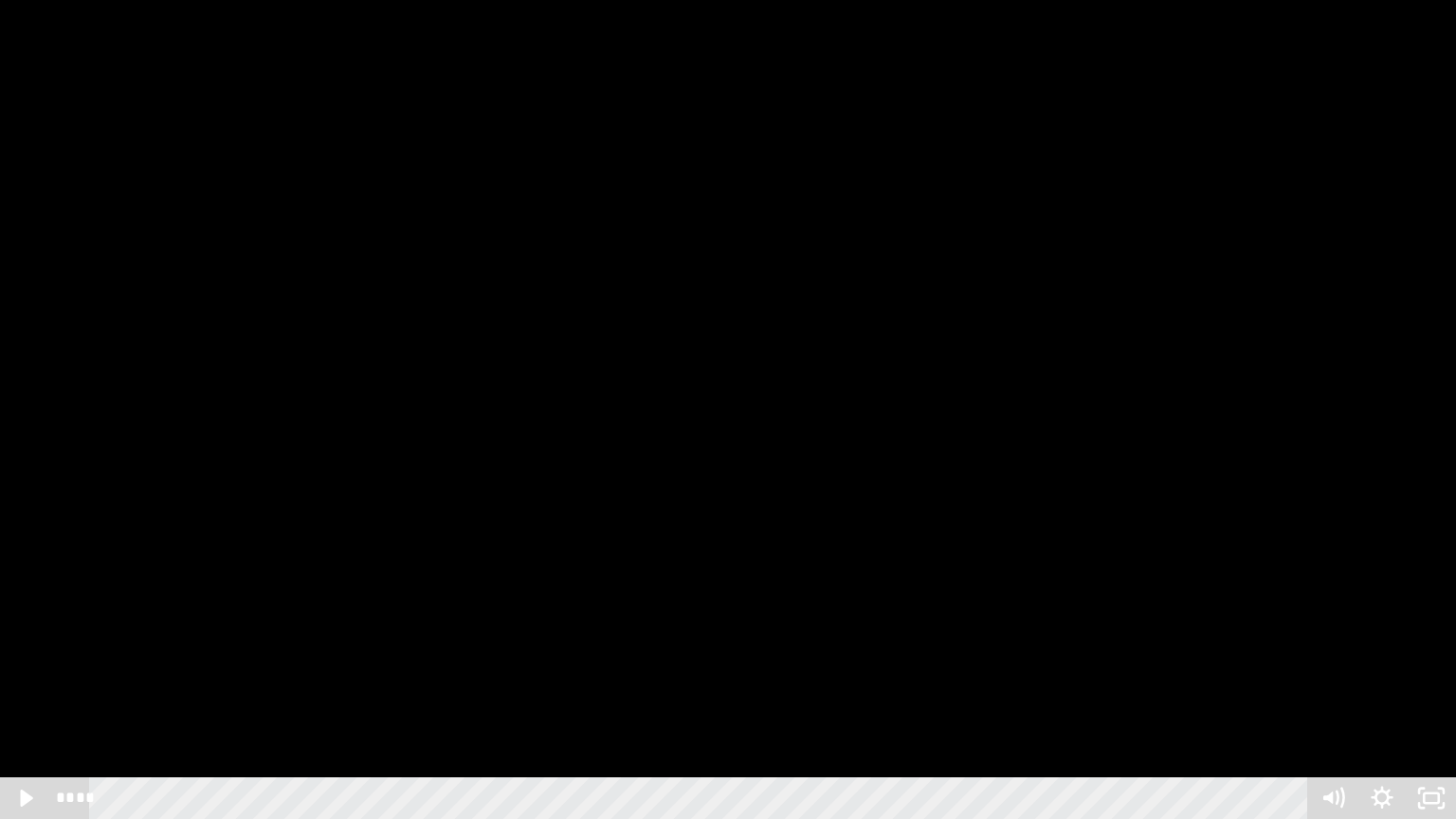click at bounding box center [728, 410] 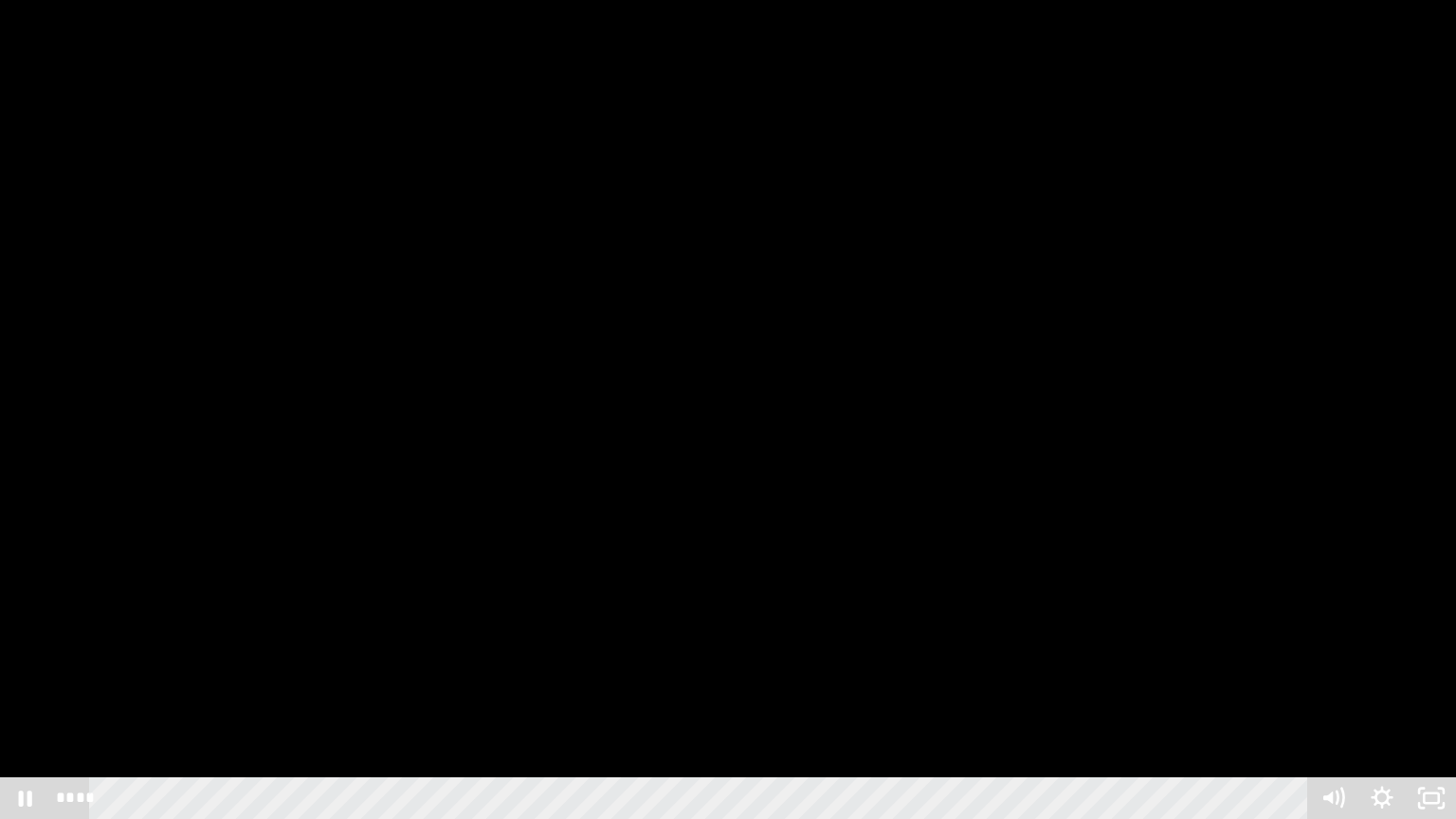 click at bounding box center [728, 410] 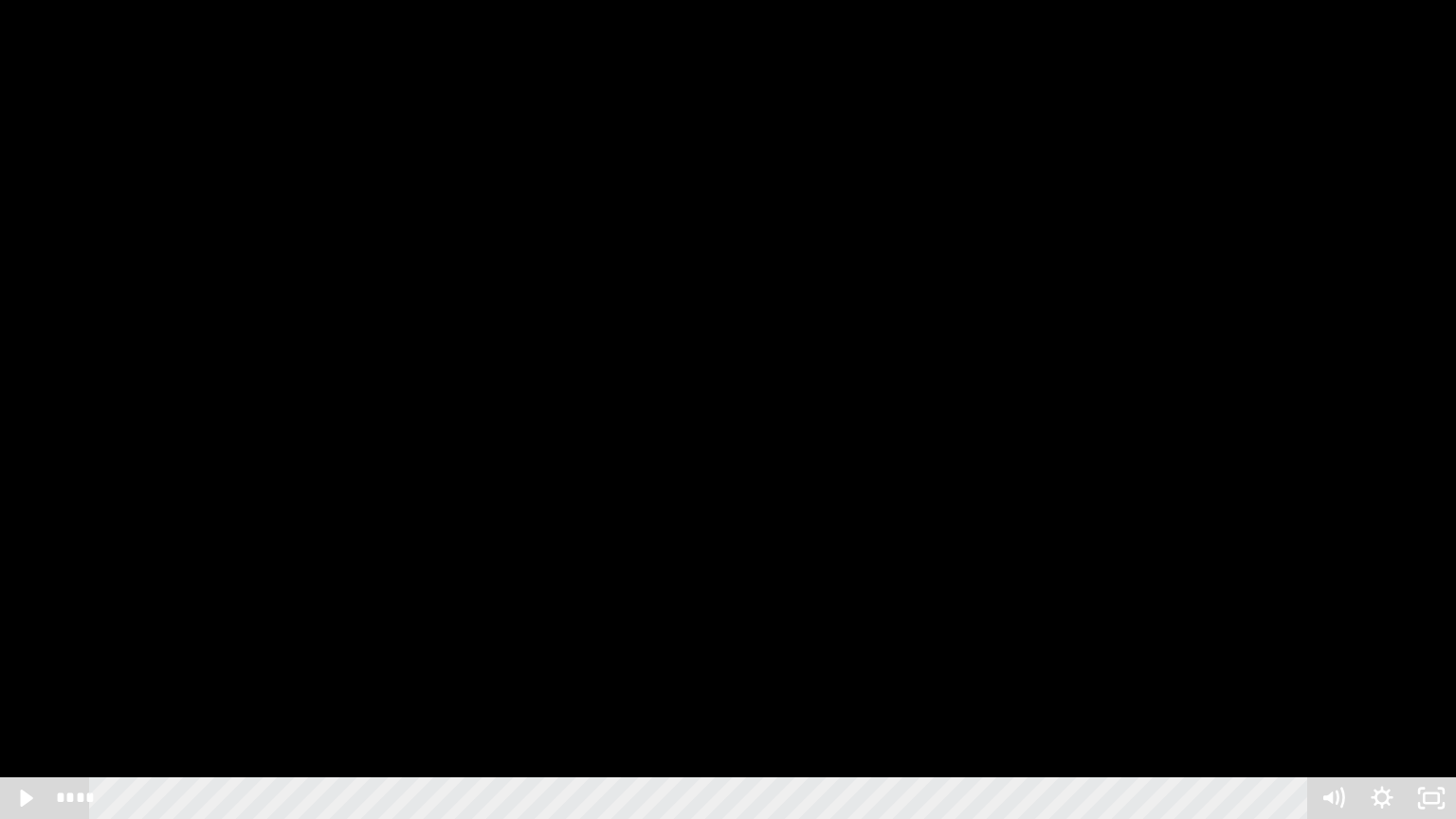 click at bounding box center [728, 410] 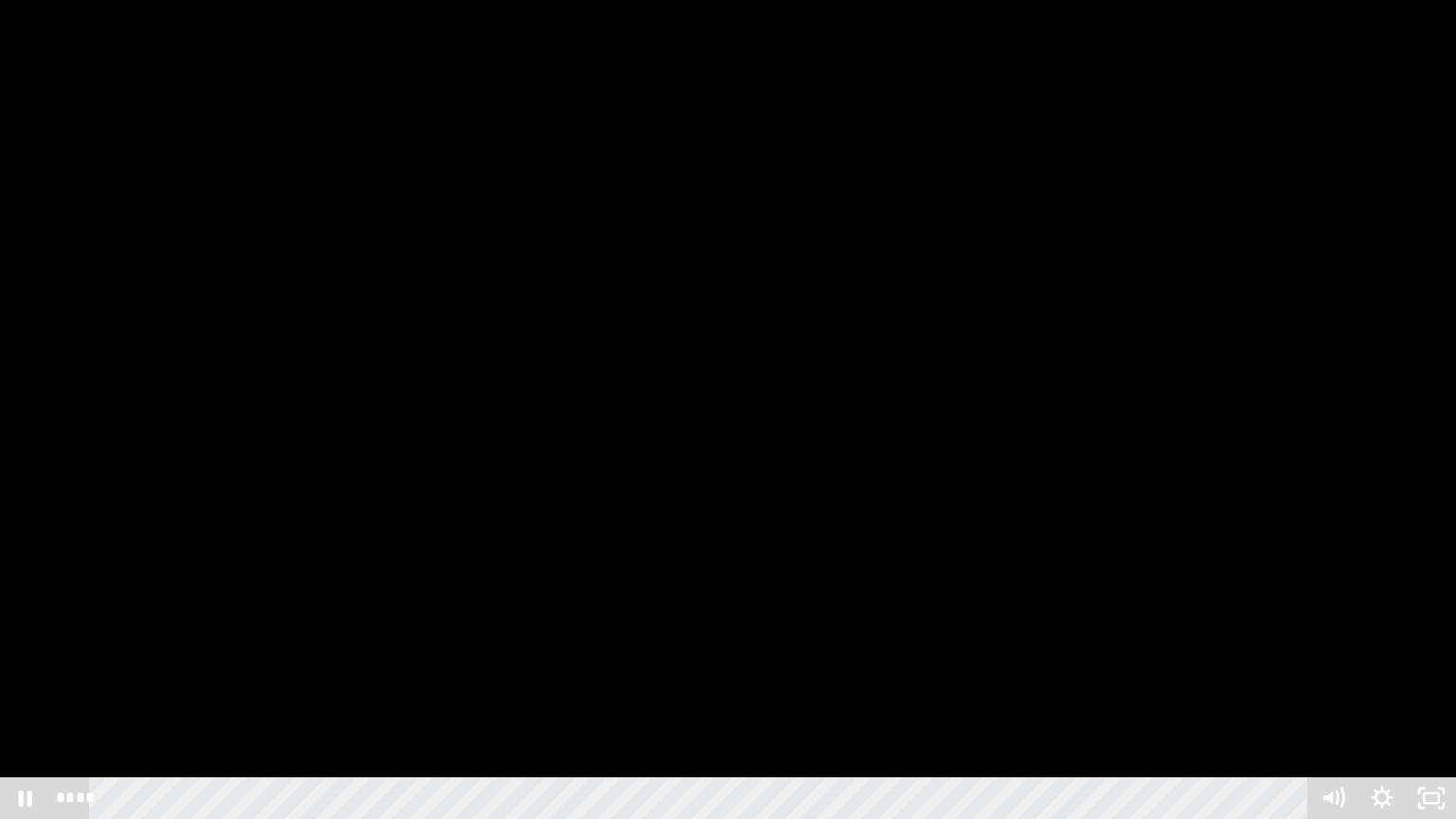 click at bounding box center (728, 410) 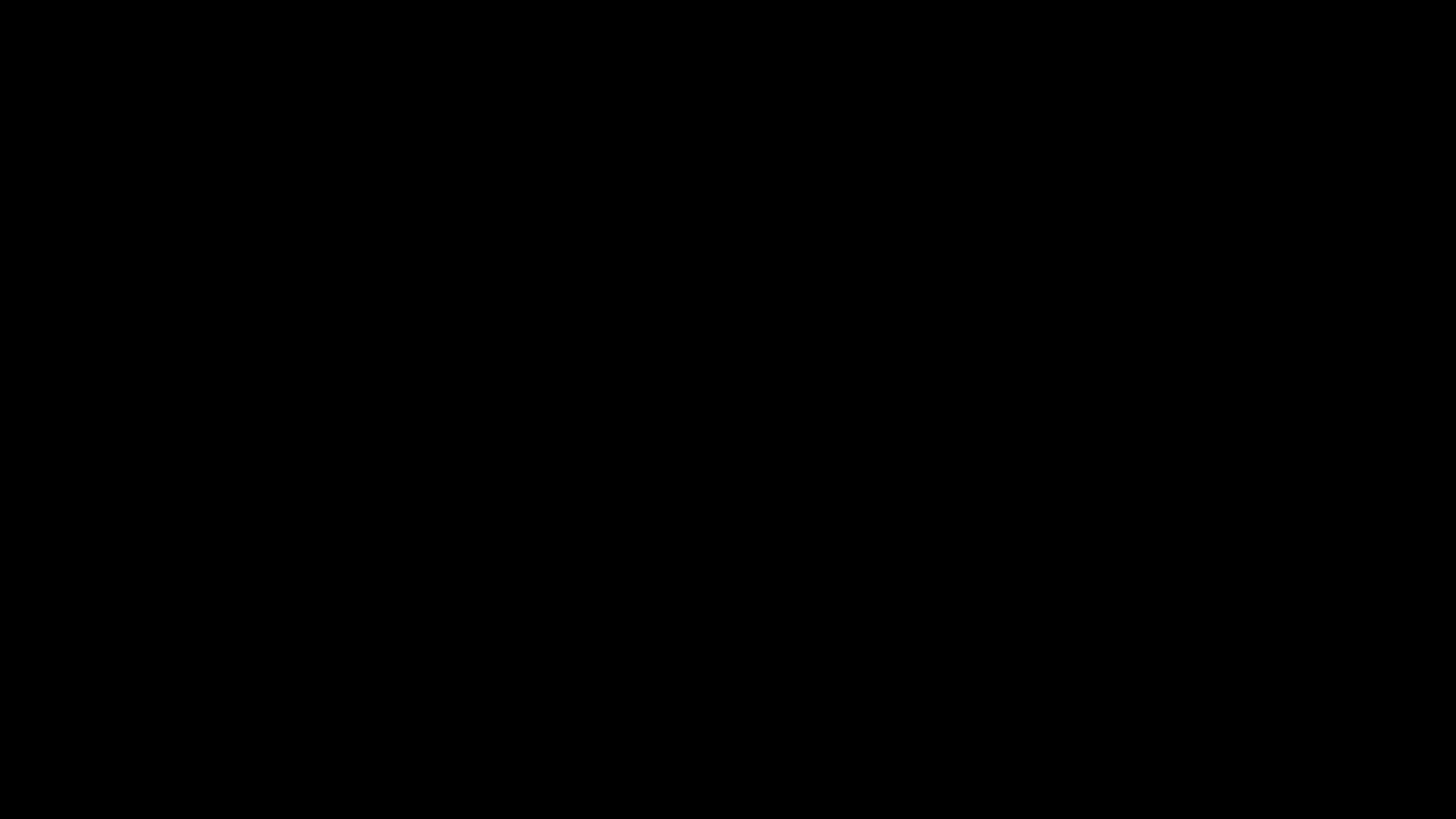 click at bounding box center (728, 410) 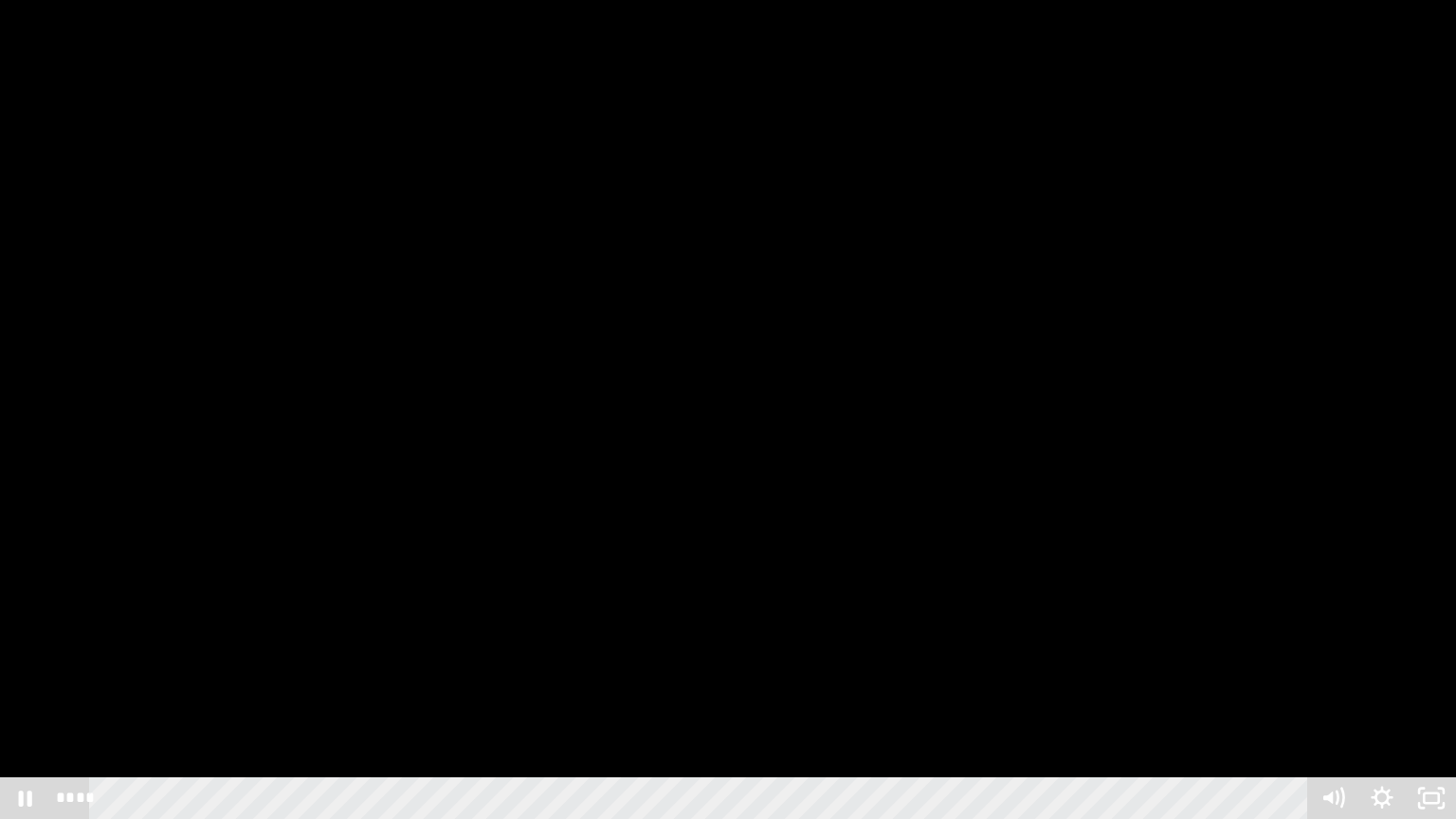click at bounding box center (728, 410) 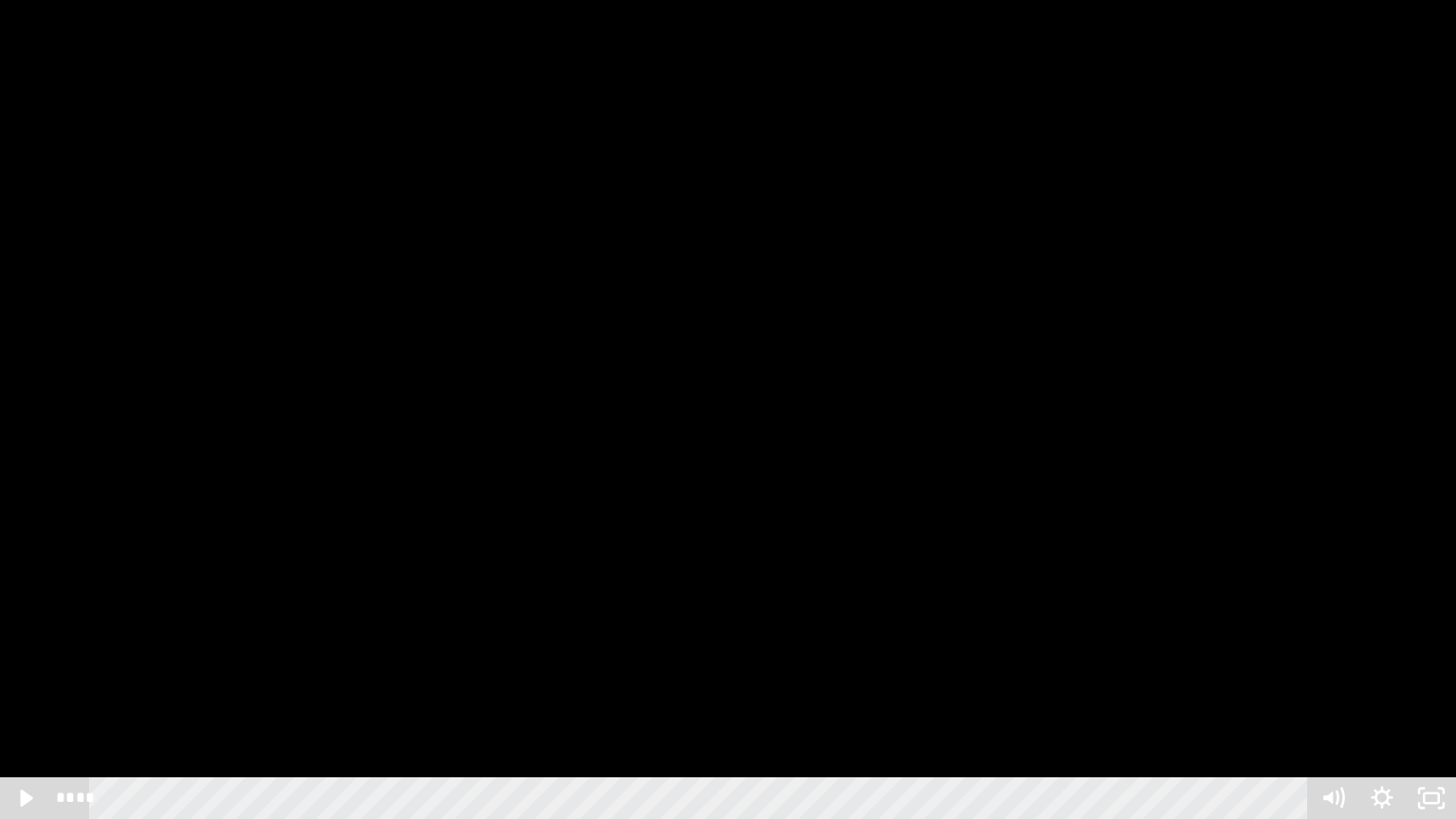 click at bounding box center [728, 410] 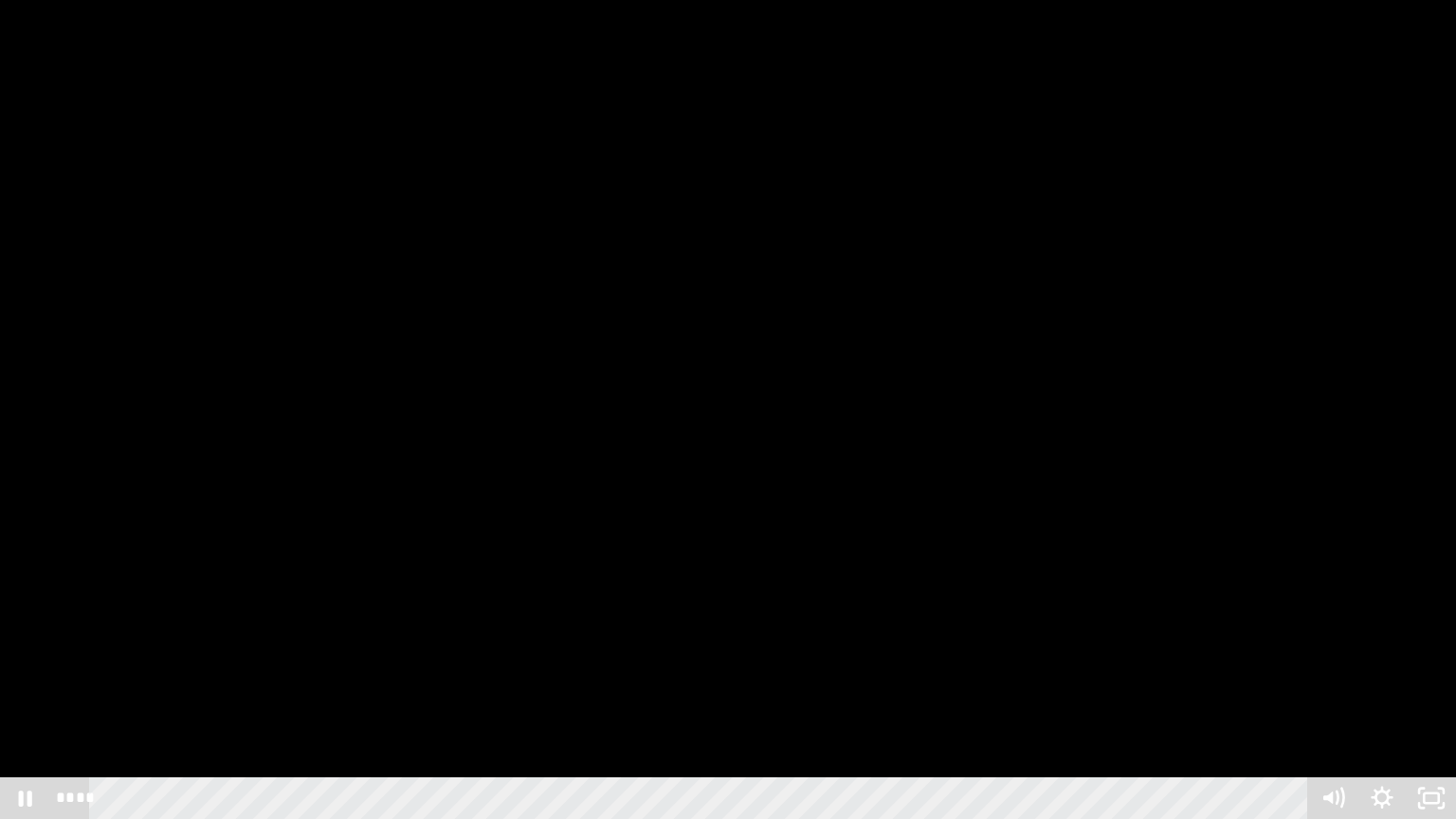 click at bounding box center [728, 410] 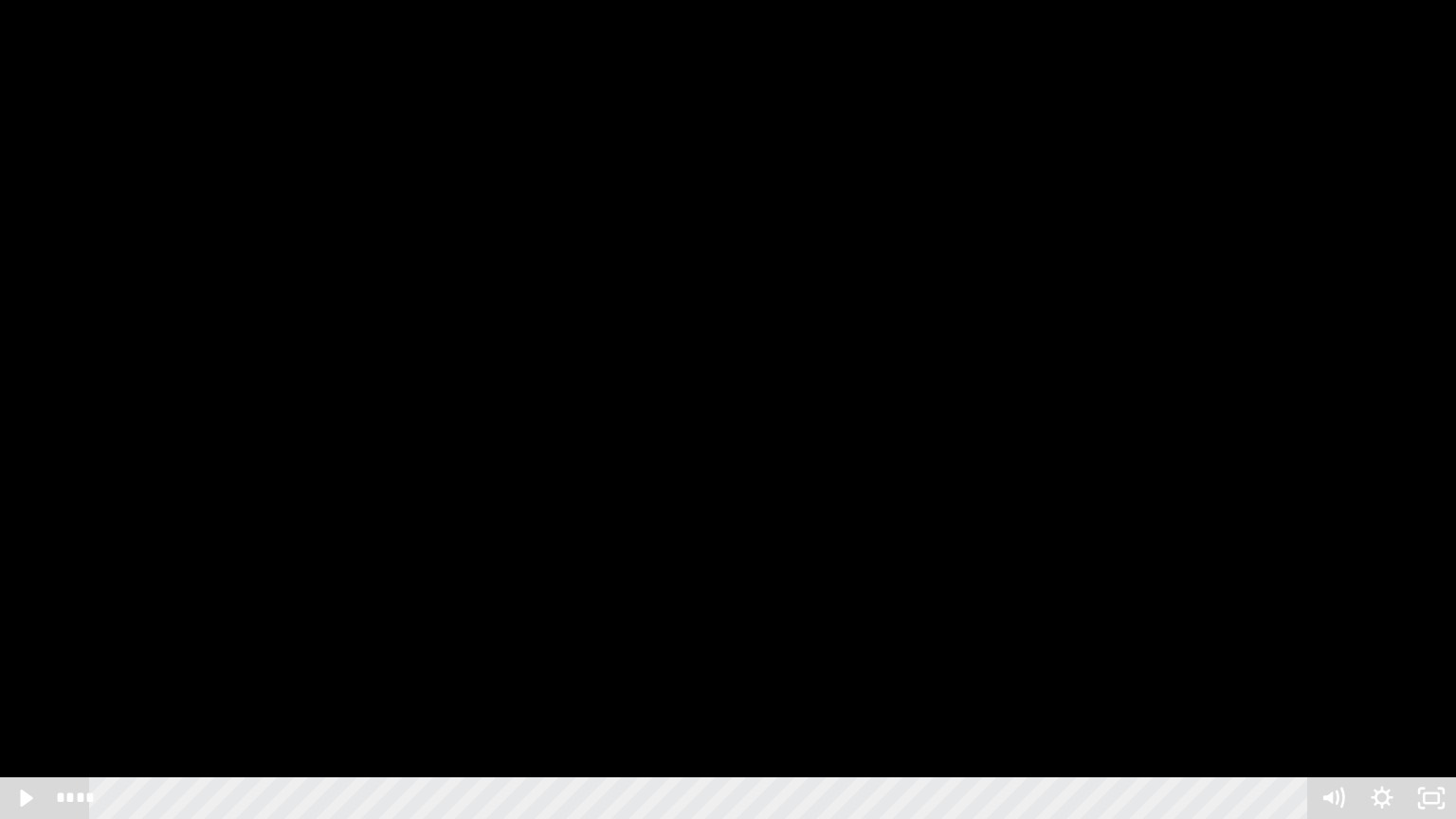 click at bounding box center (728, 410) 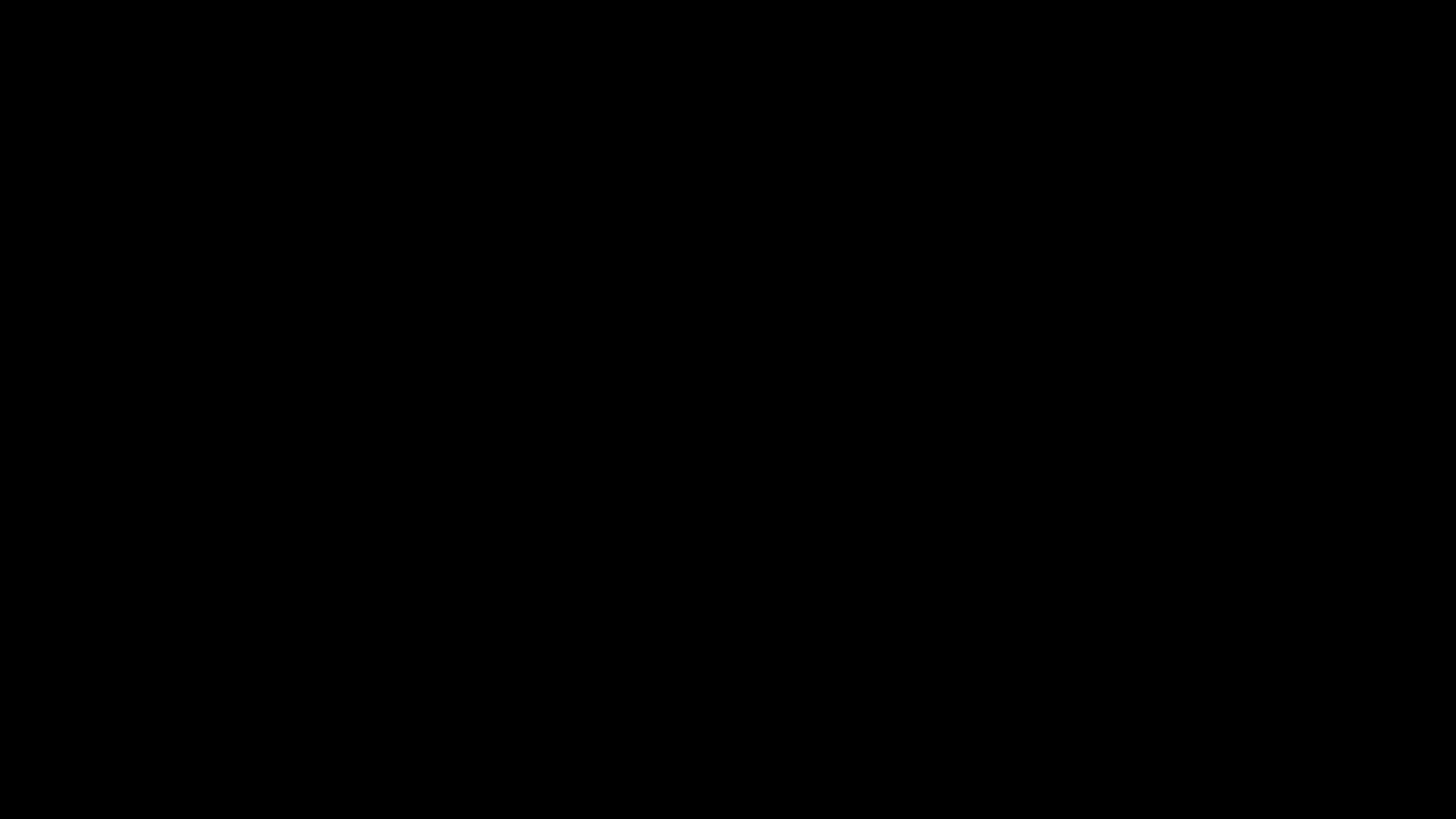 click at bounding box center (728, 410) 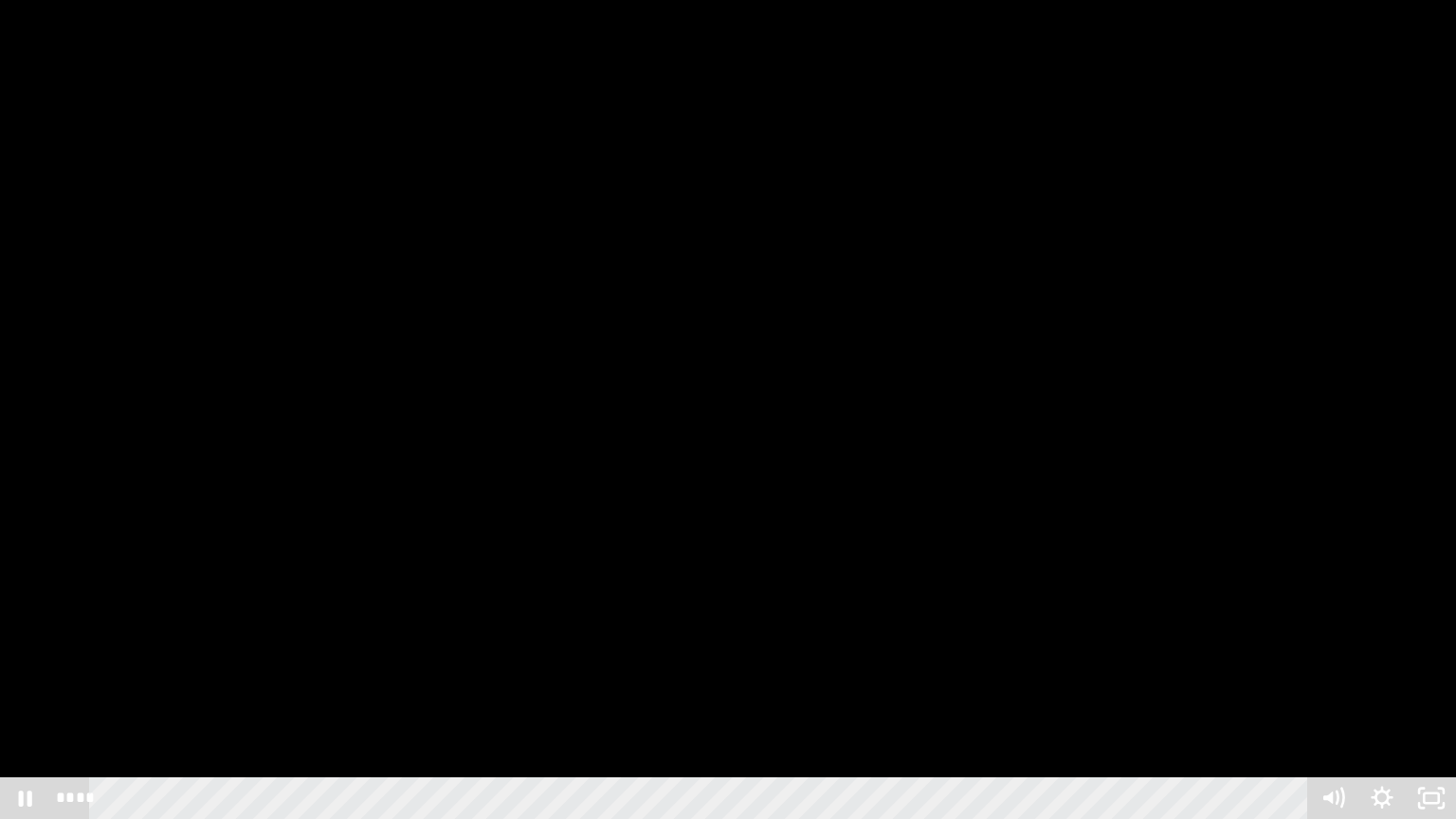 click at bounding box center [728, 410] 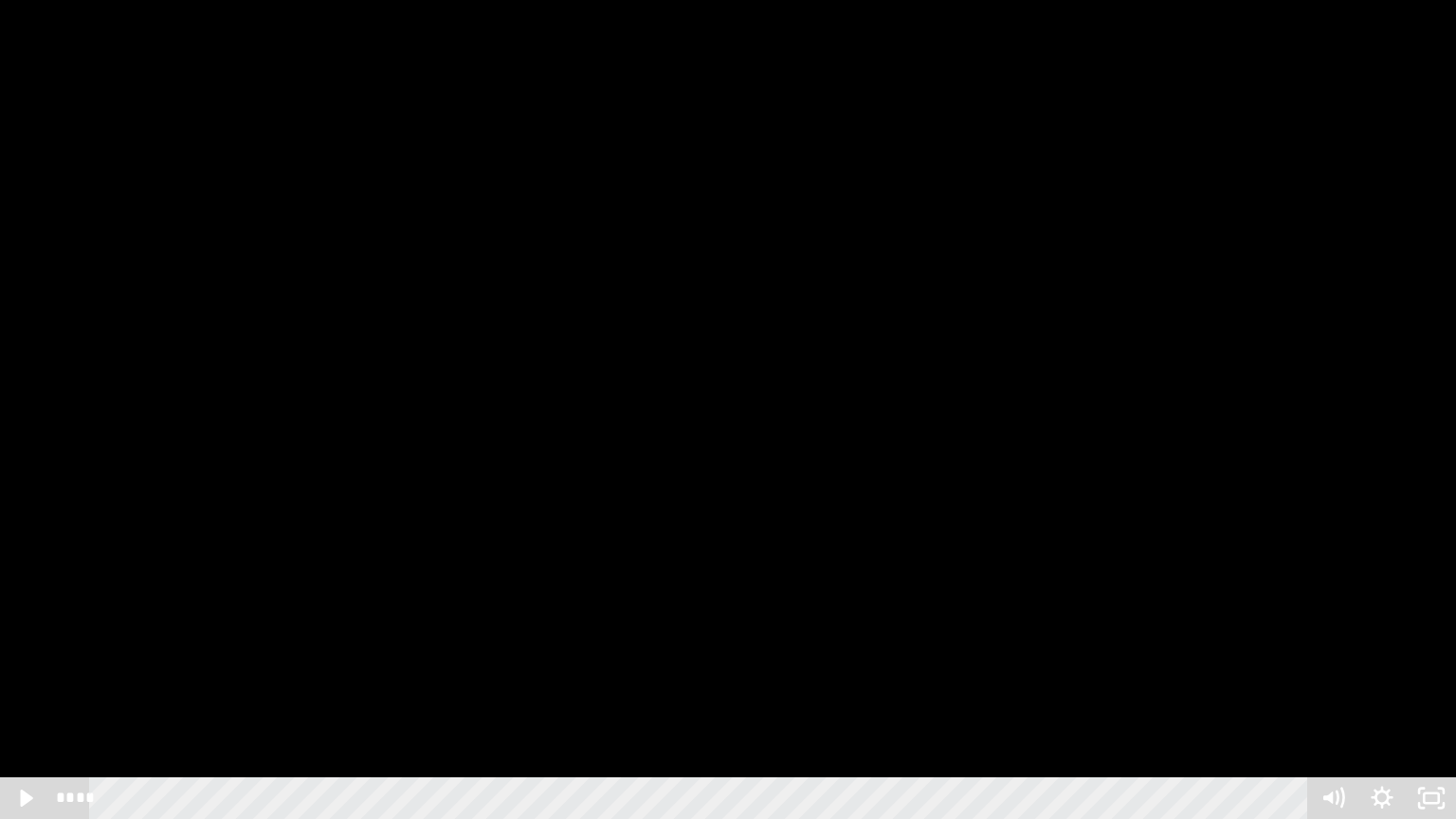 click at bounding box center (728, 410) 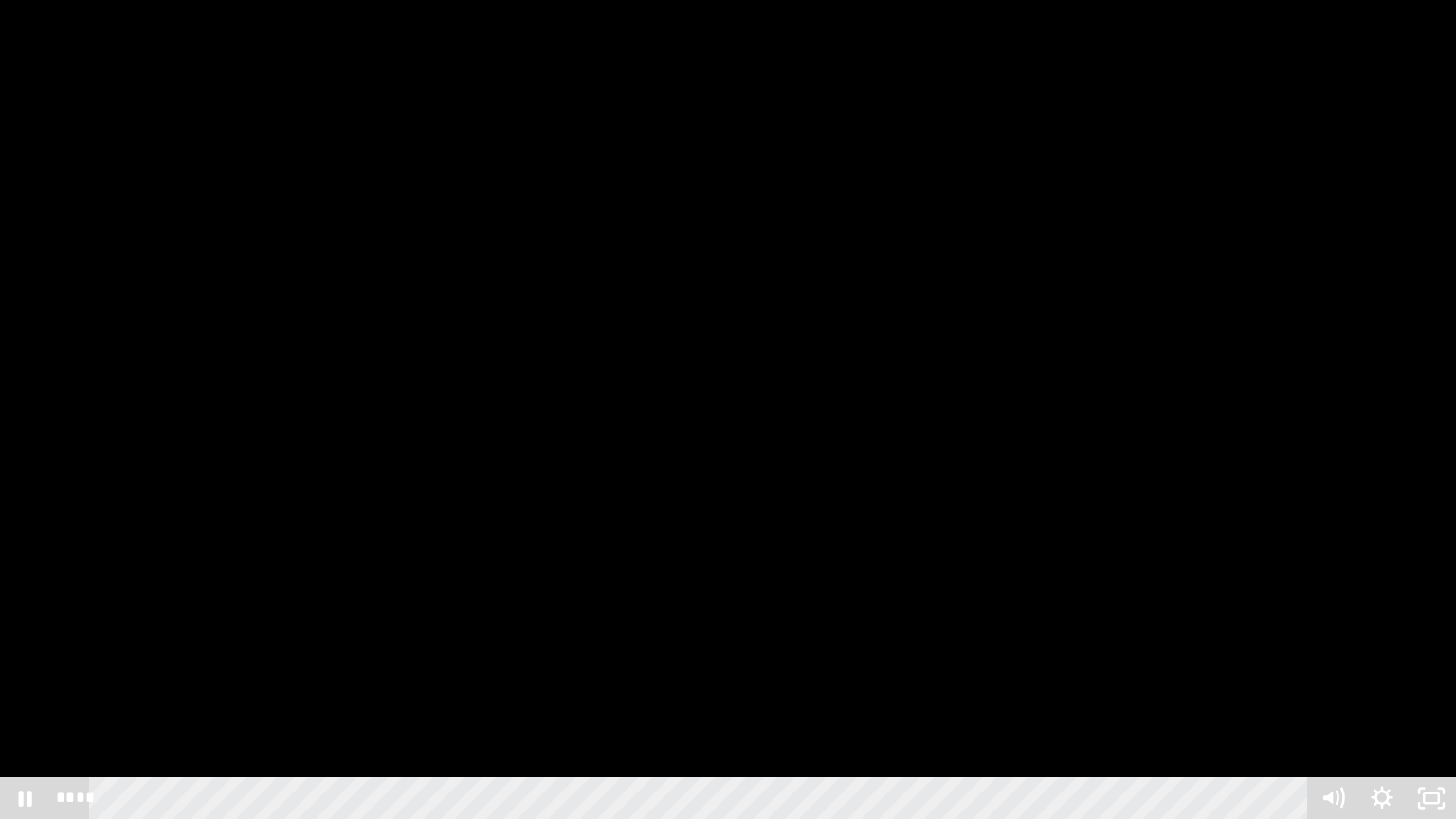 click at bounding box center [728, 410] 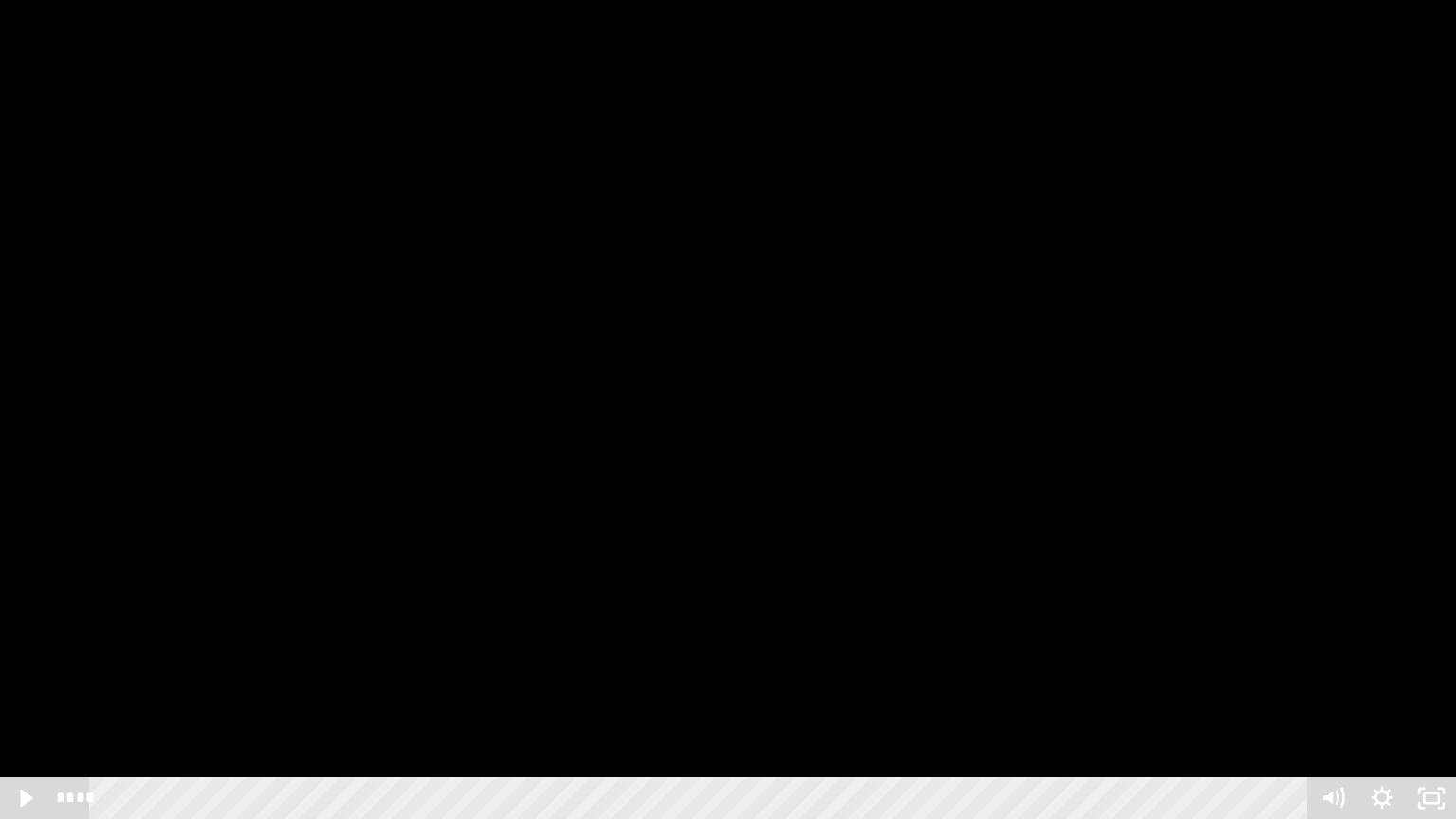 click at bounding box center (728, 410) 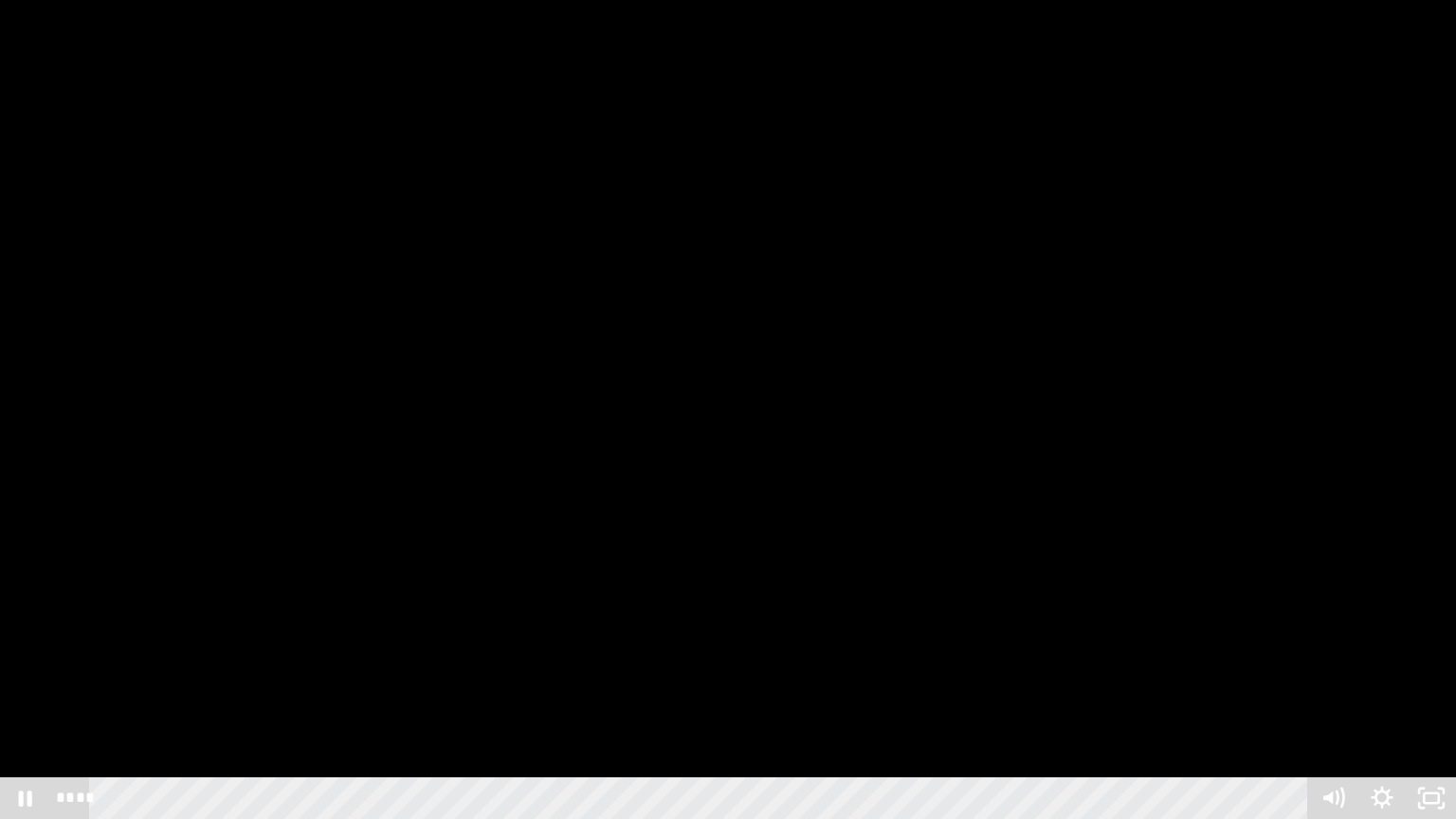 click at bounding box center (728, 410) 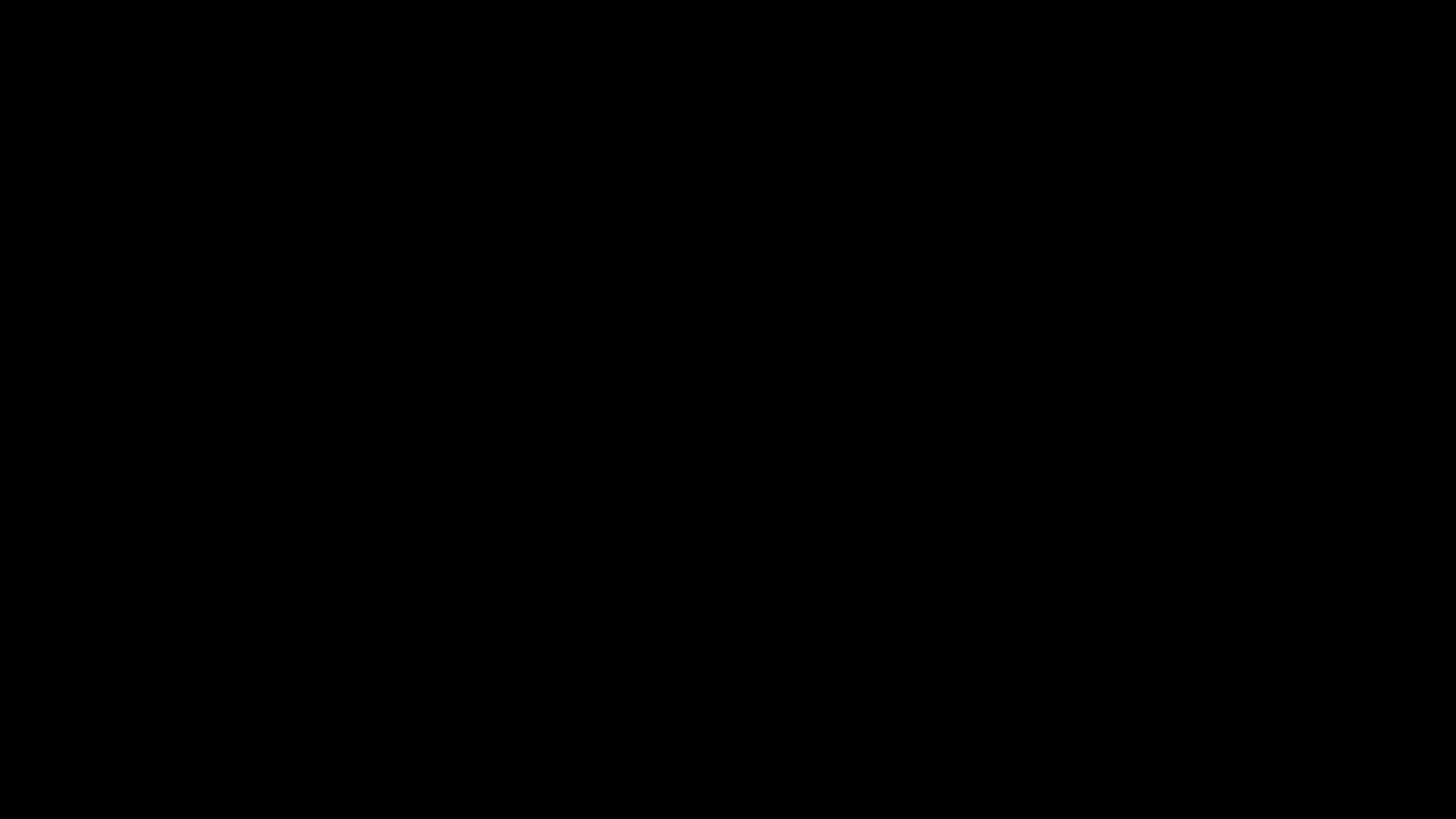 click at bounding box center [728, 410] 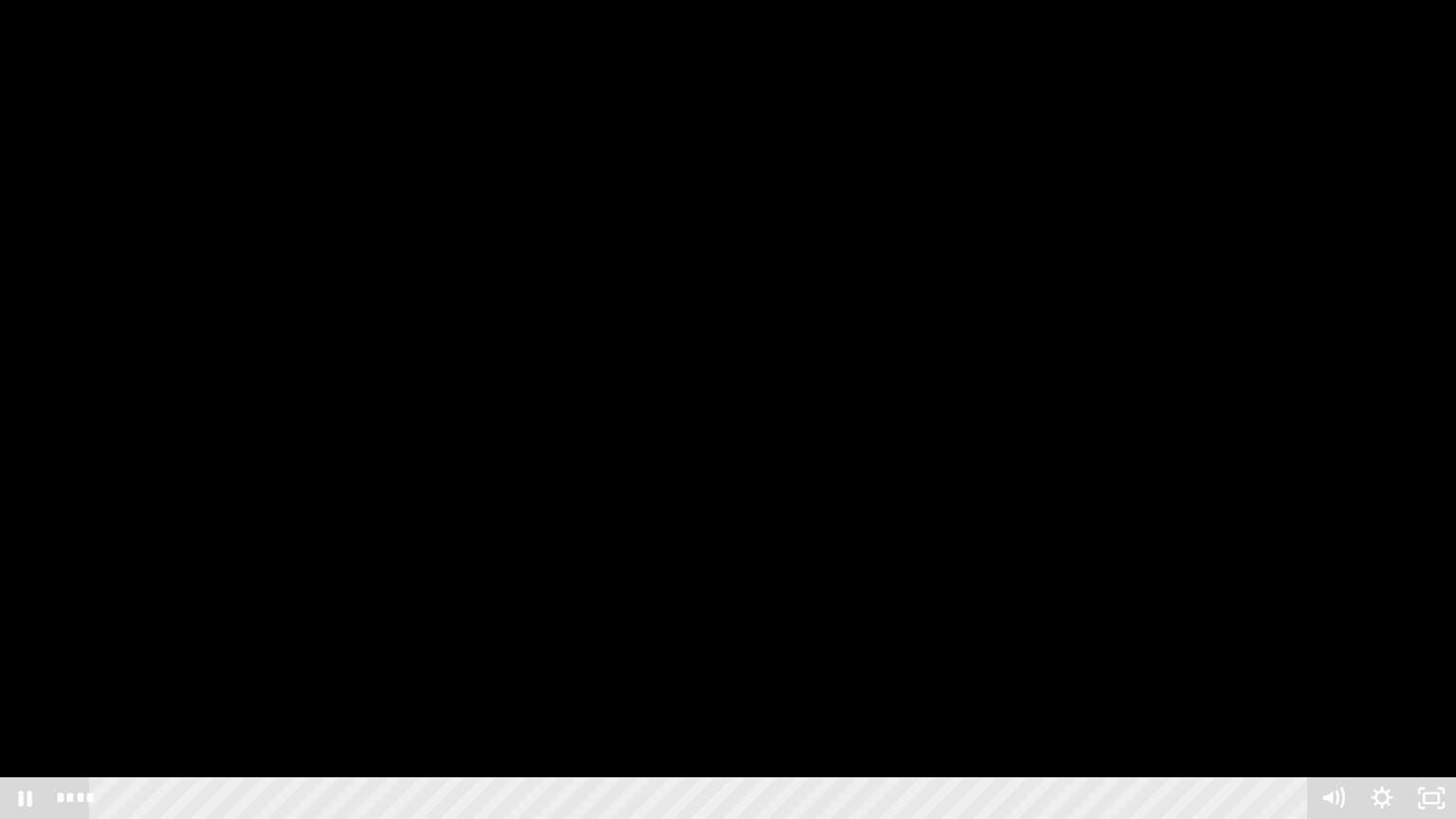 click at bounding box center (728, 410) 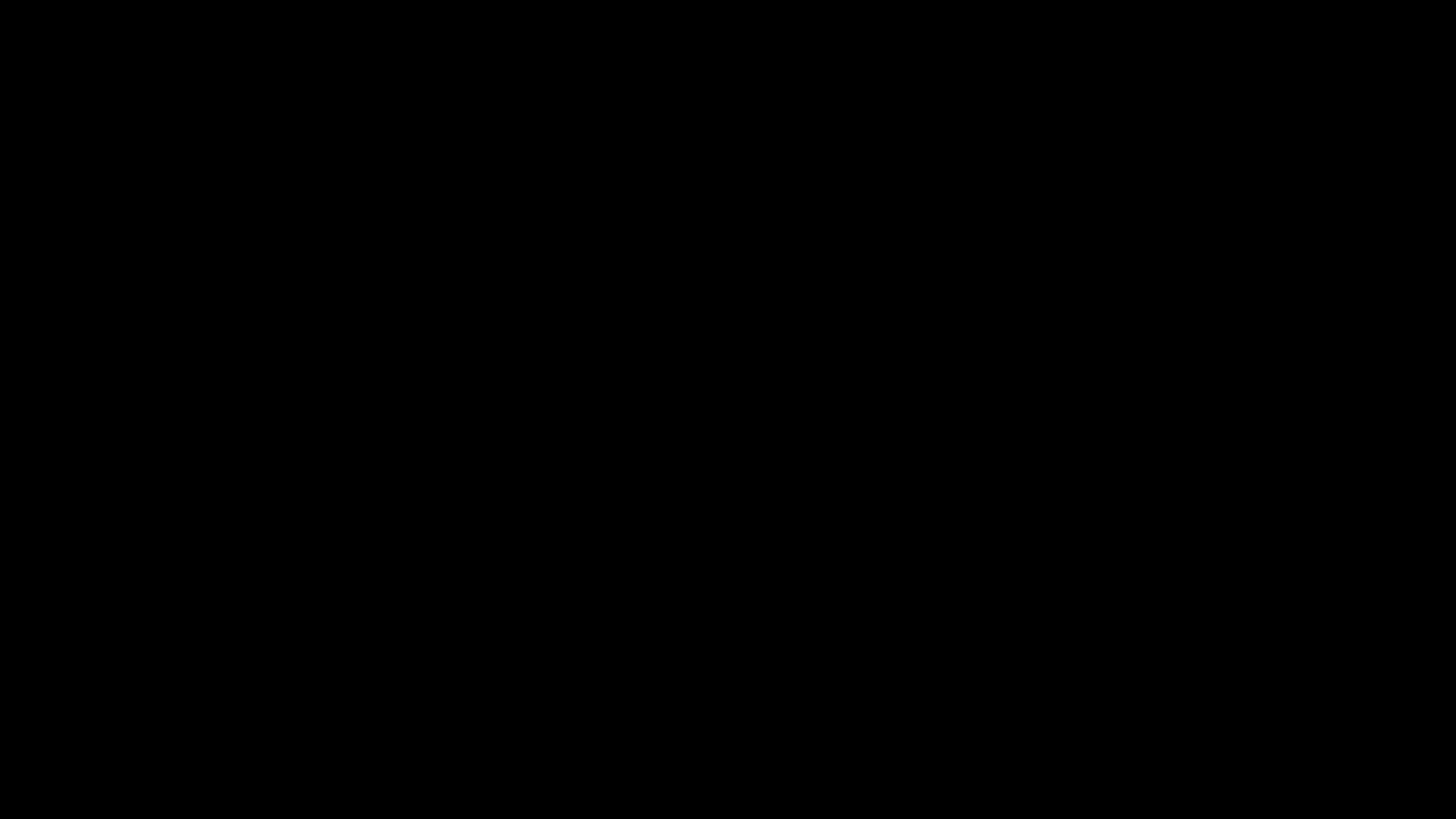 click at bounding box center (728, 410) 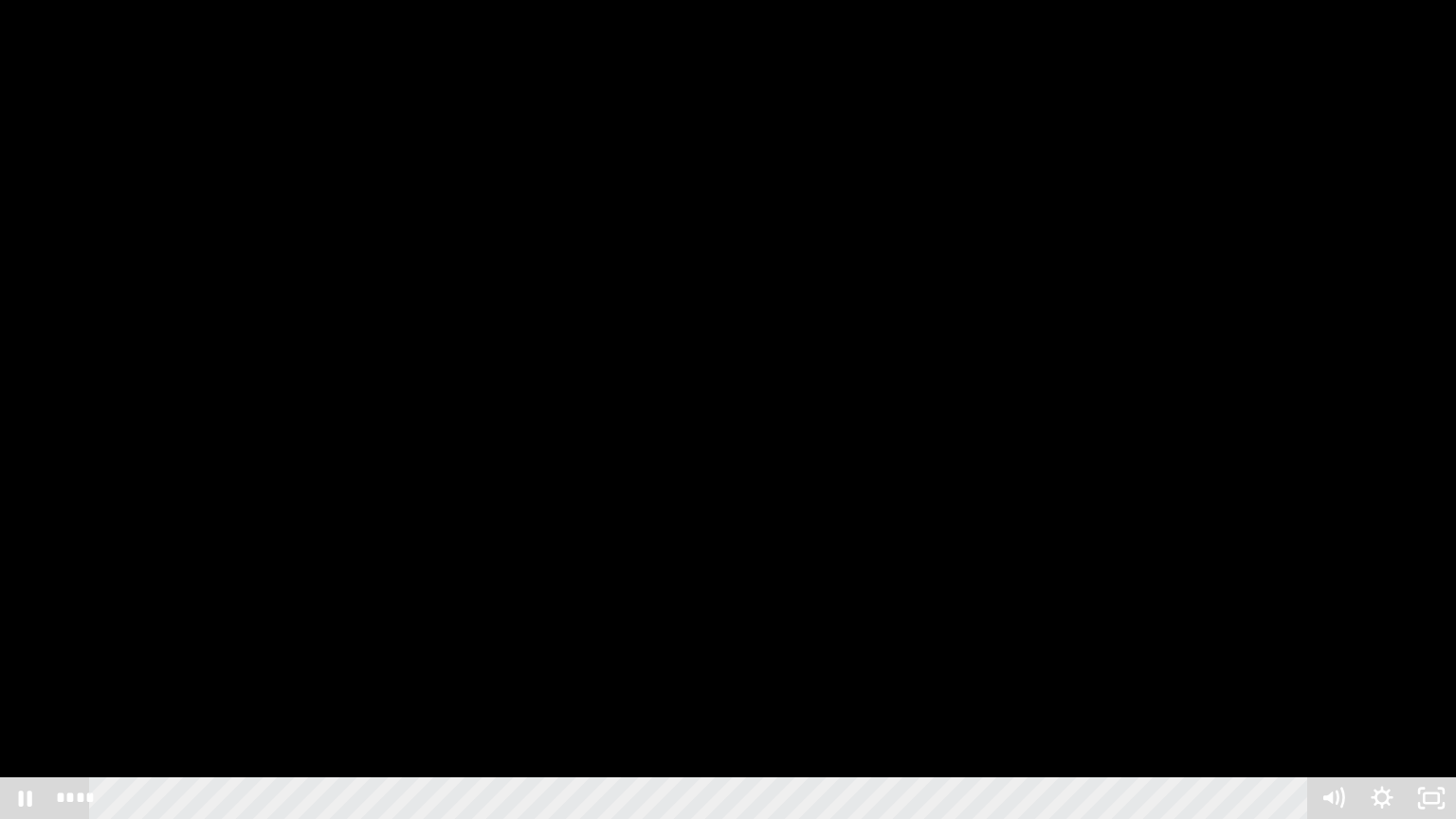 click at bounding box center (728, 410) 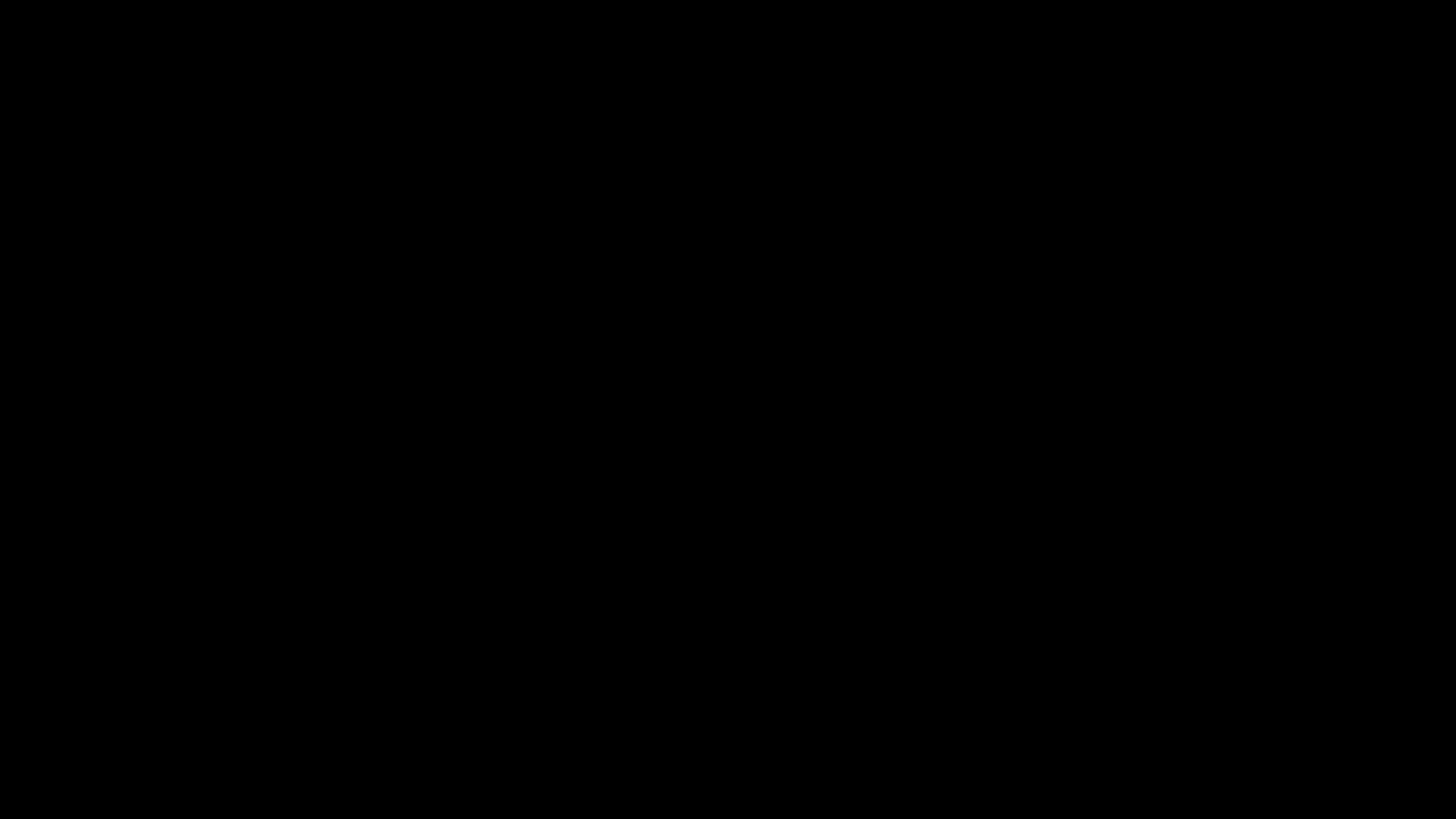 click at bounding box center (728, 410) 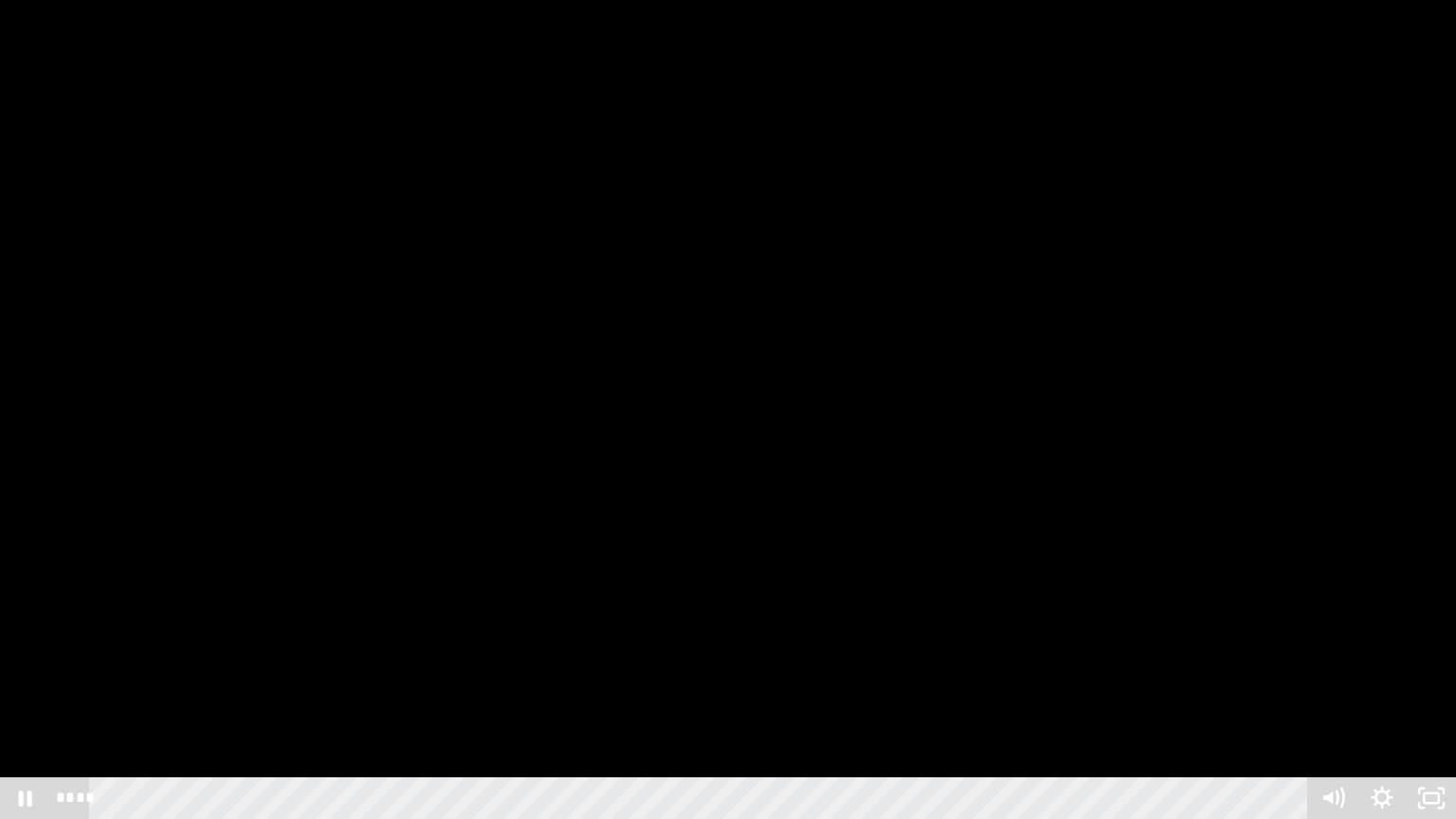 click at bounding box center (728, 410) 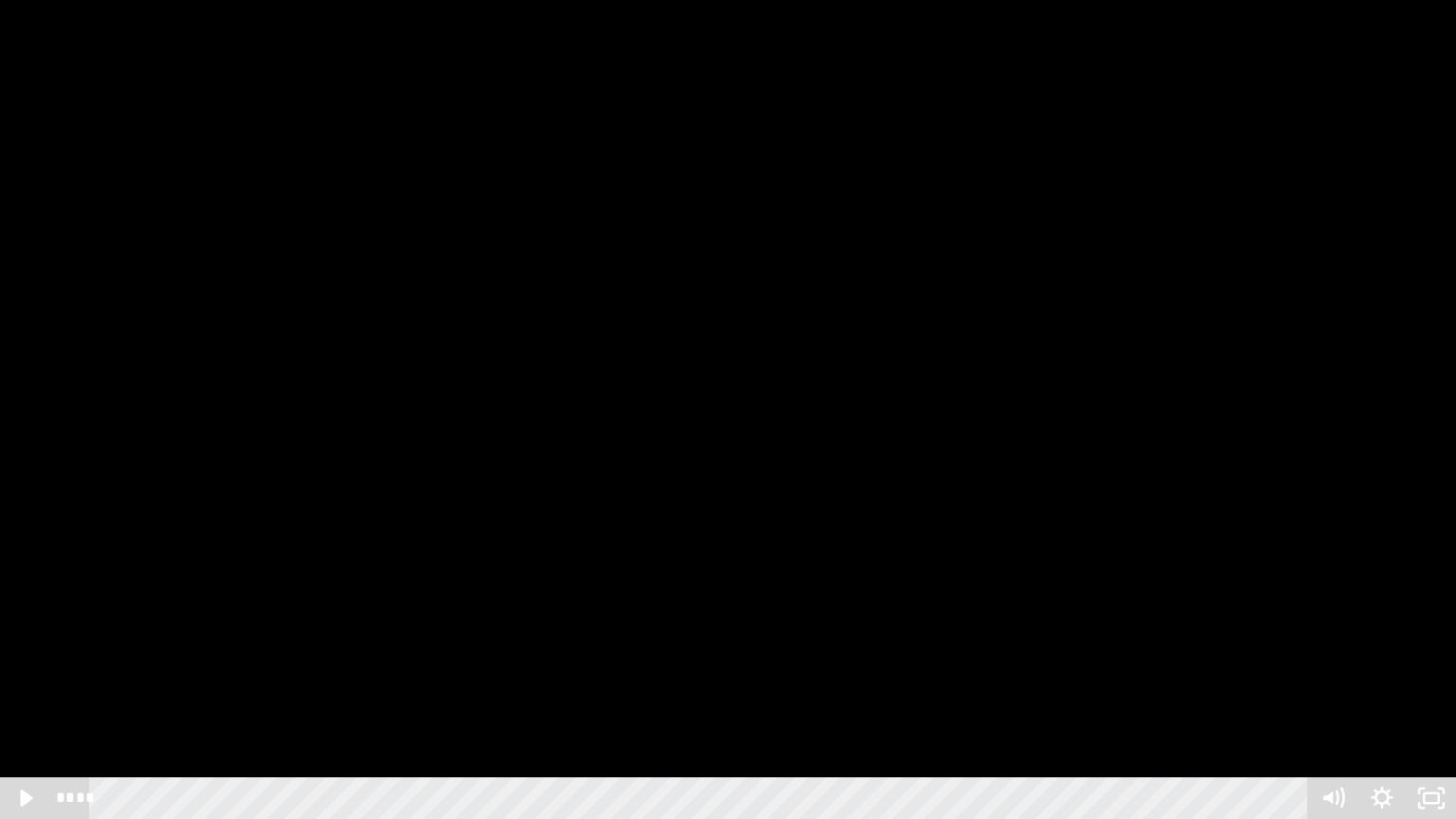 click at bounding box center [728, 410] 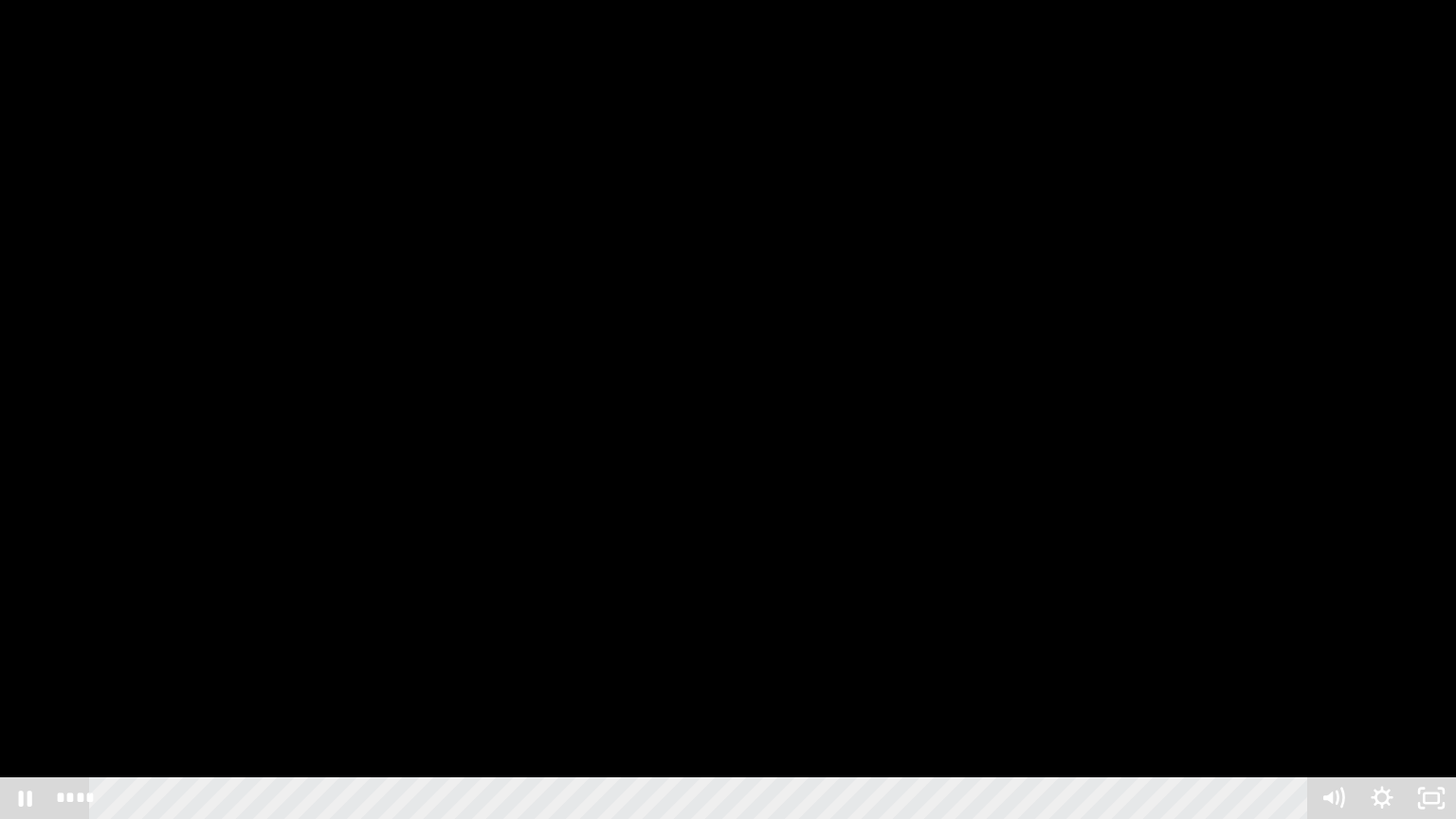 click at bounding box center (728, 410) 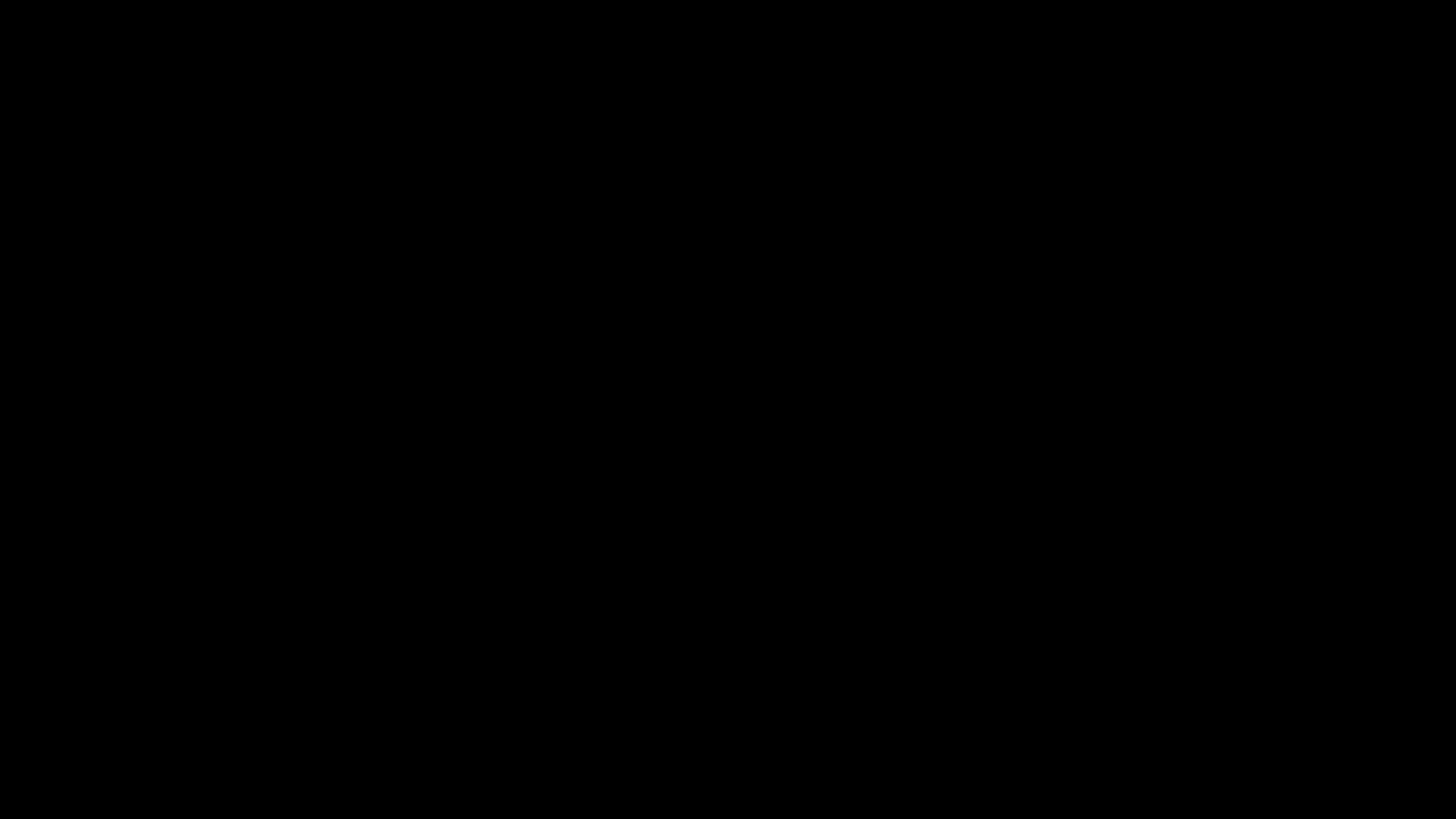 click at bounding box center [728, 410] 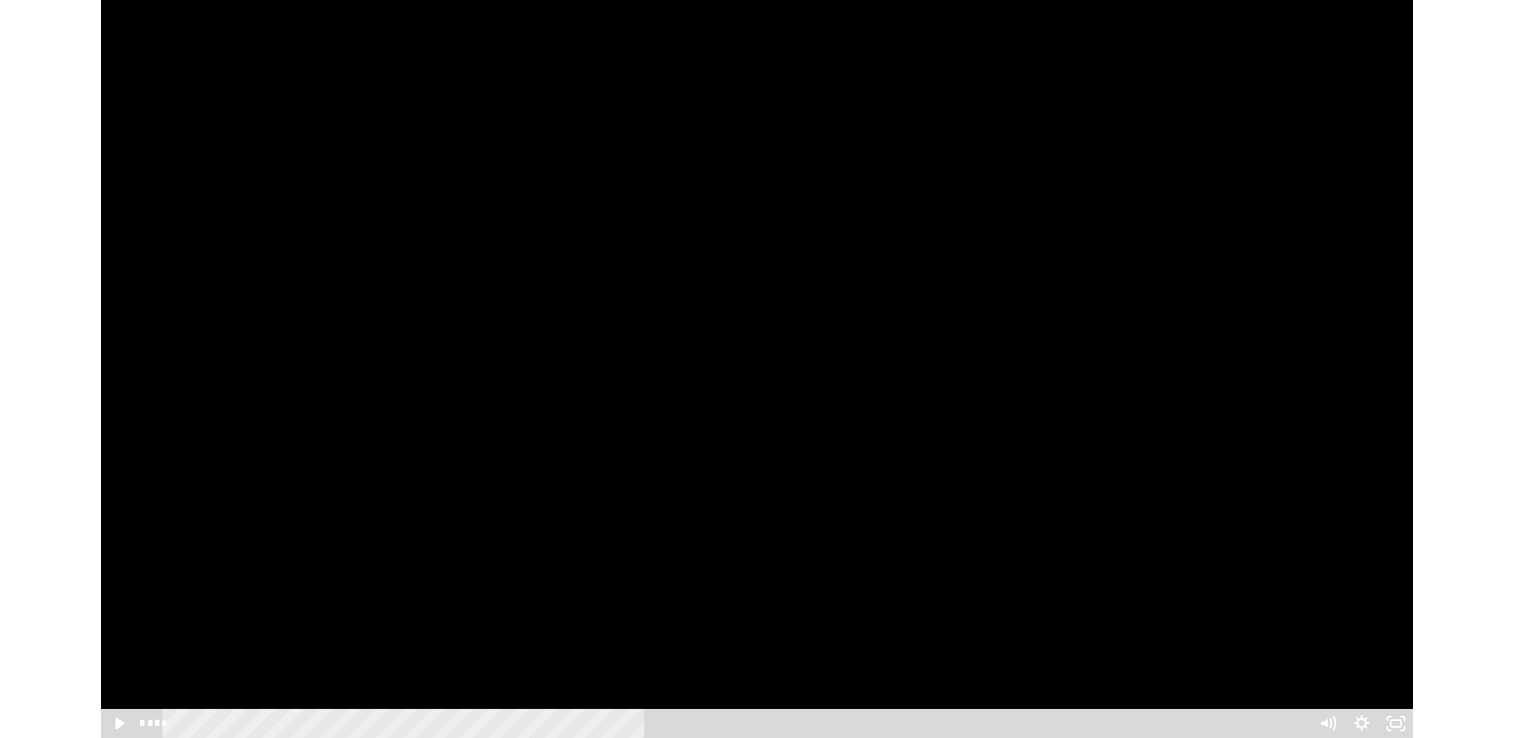 scroll, scrollTop: 656, scrollLeft: 0, axis: vertical 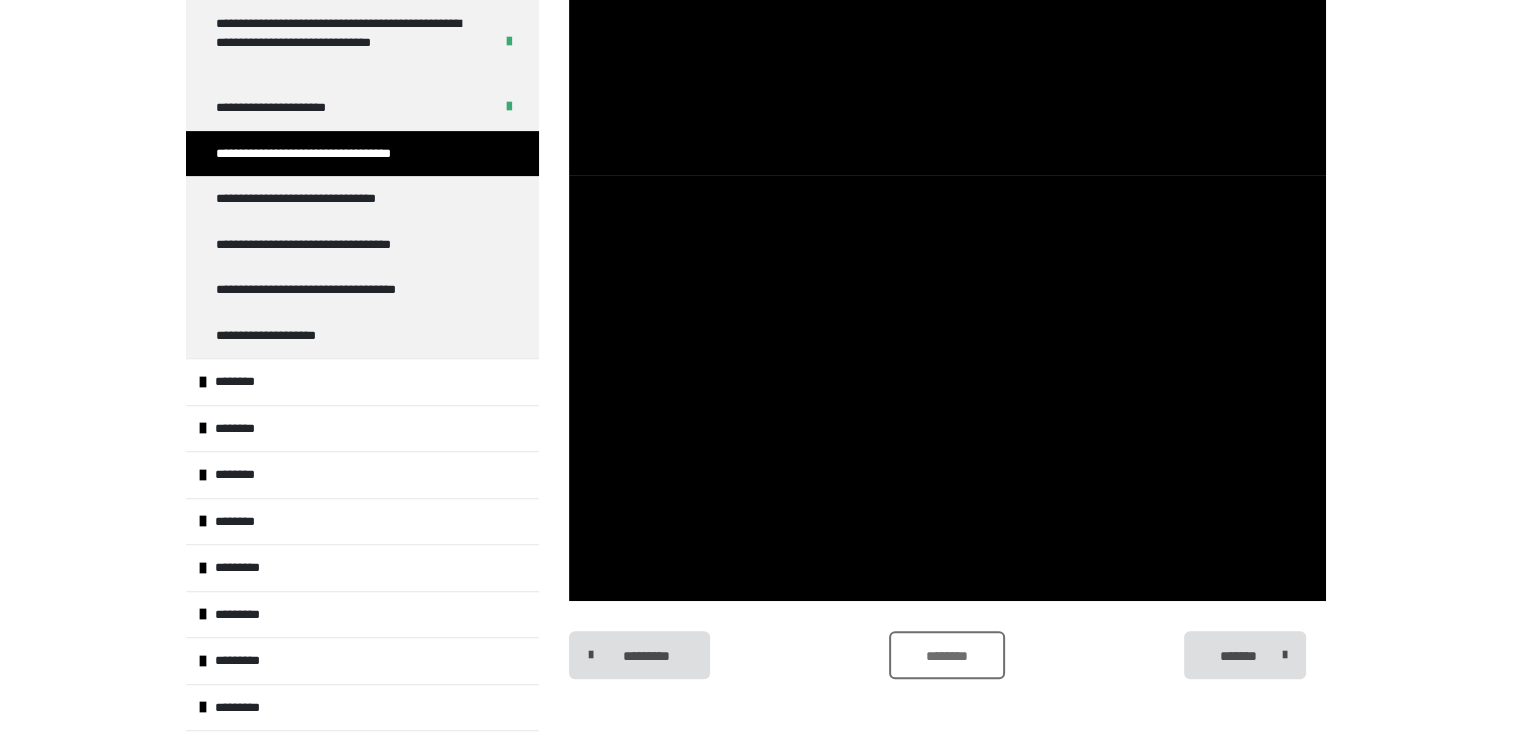click on "********" at bounding box center (946, 656) 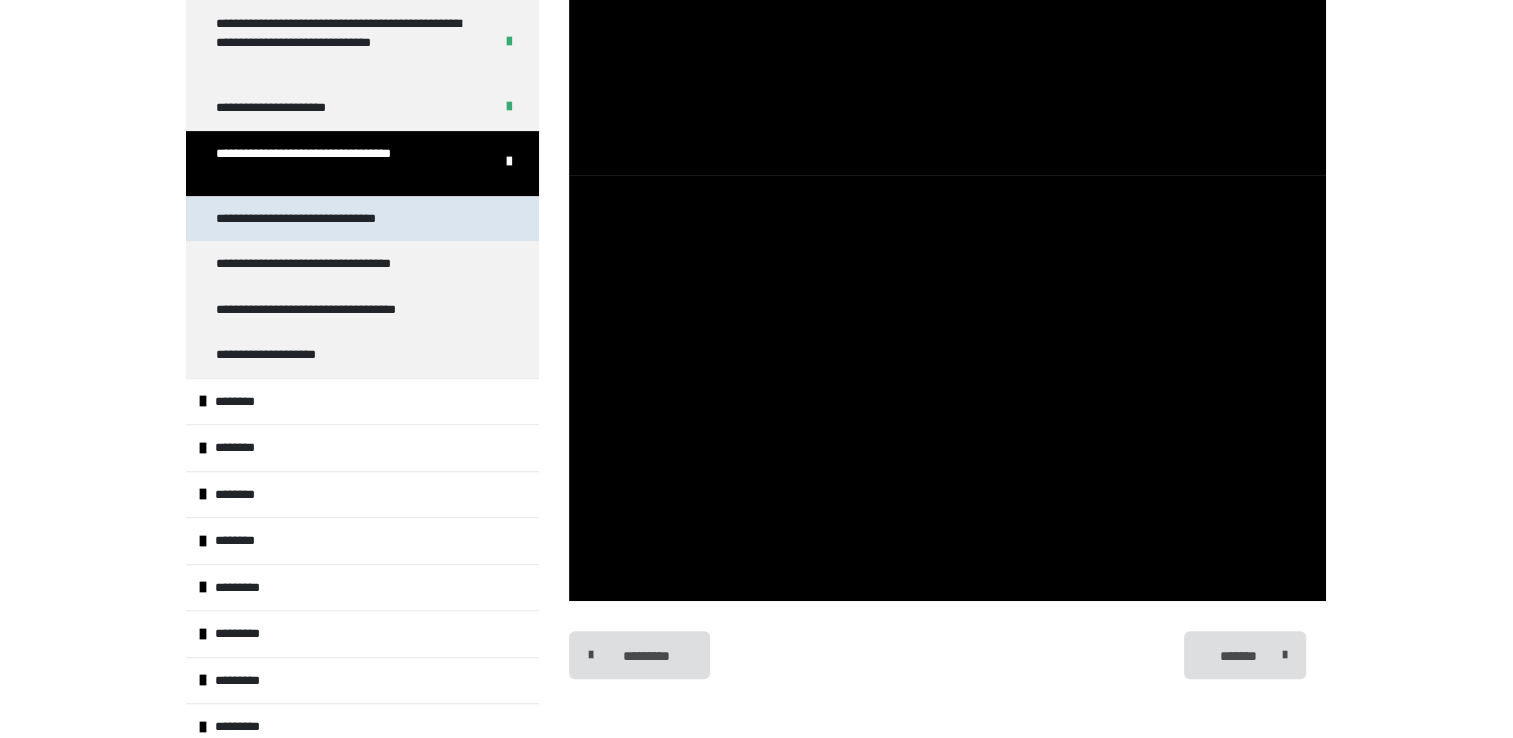 click on "**********" at bounding box center (330, 219) 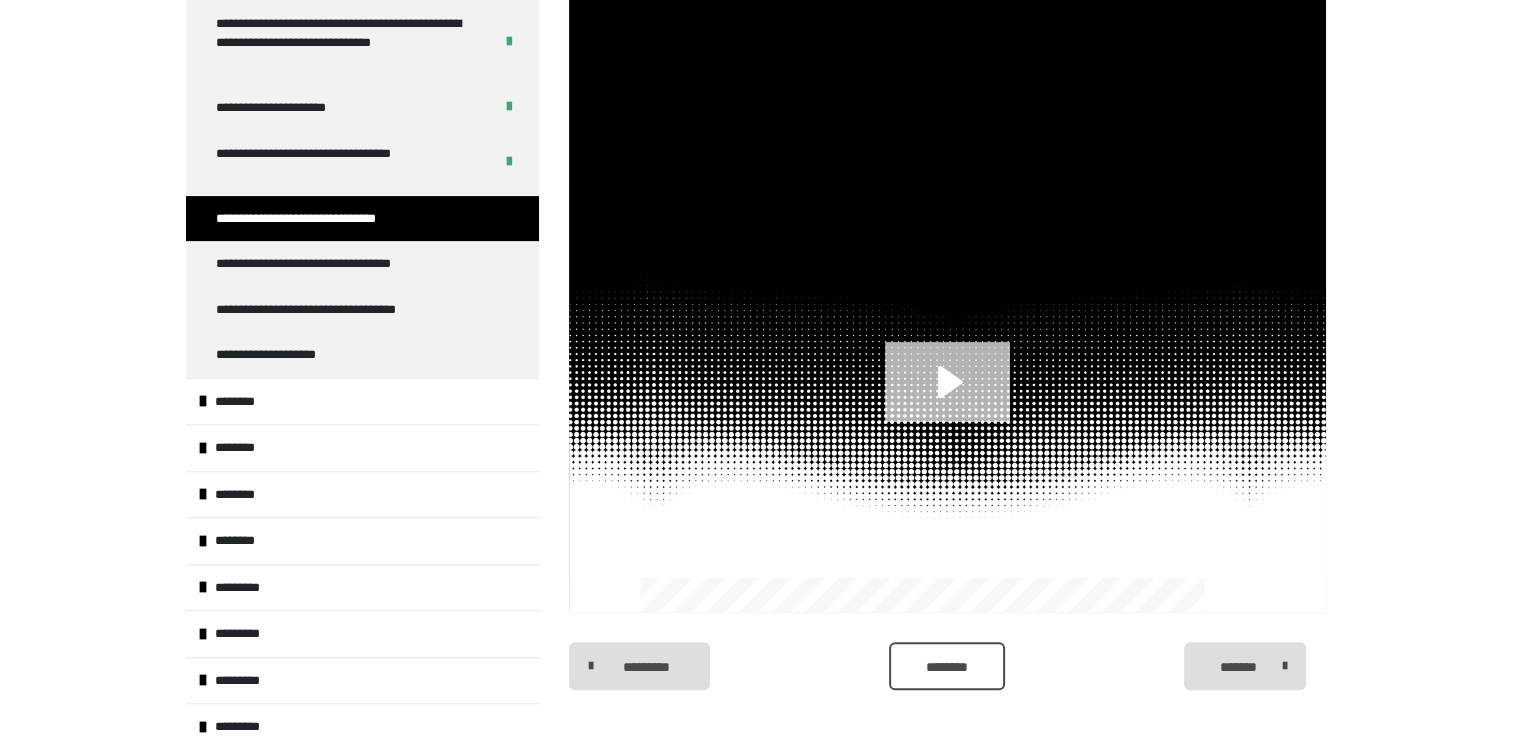 scroll, scrollTop: 585, scrollLeft: 0, axis: vertical 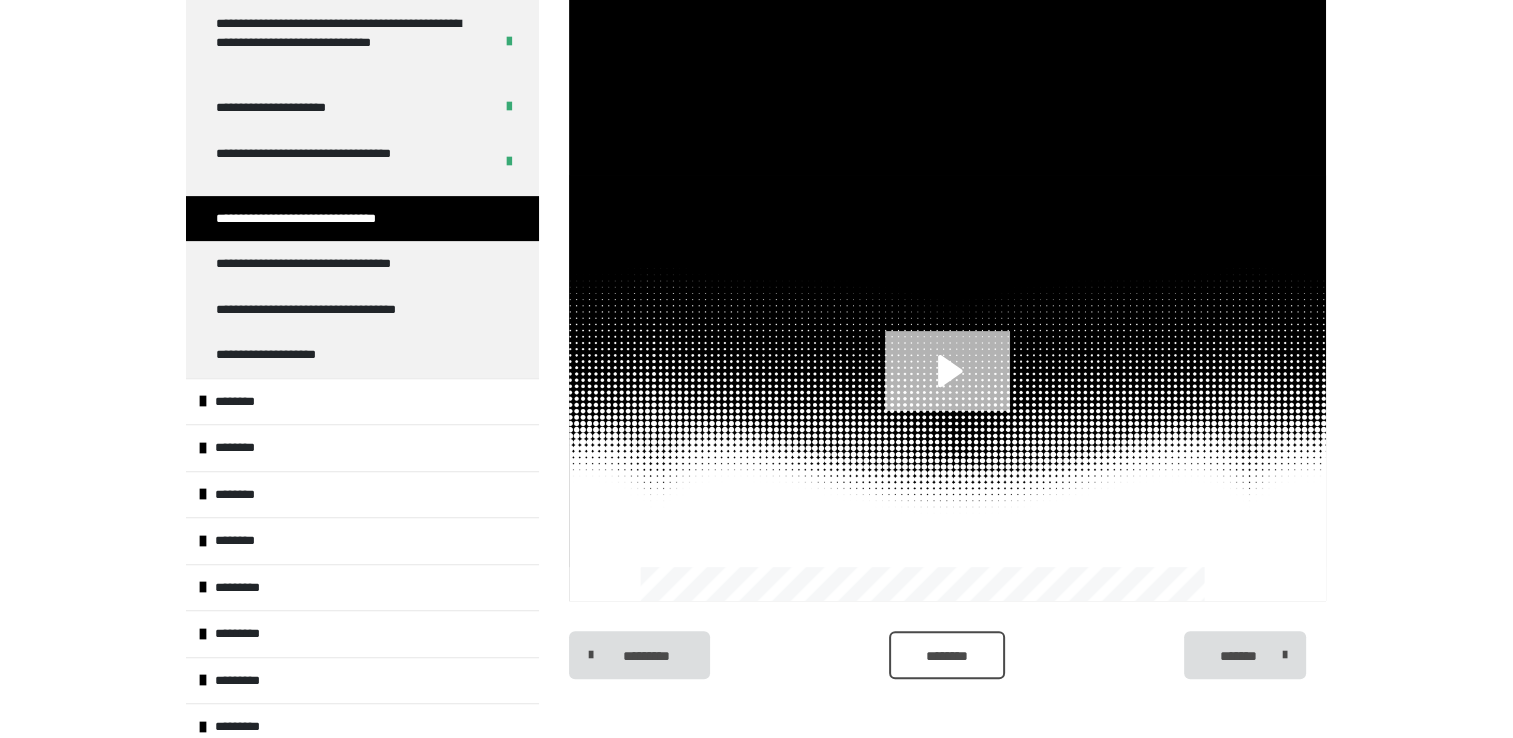 click 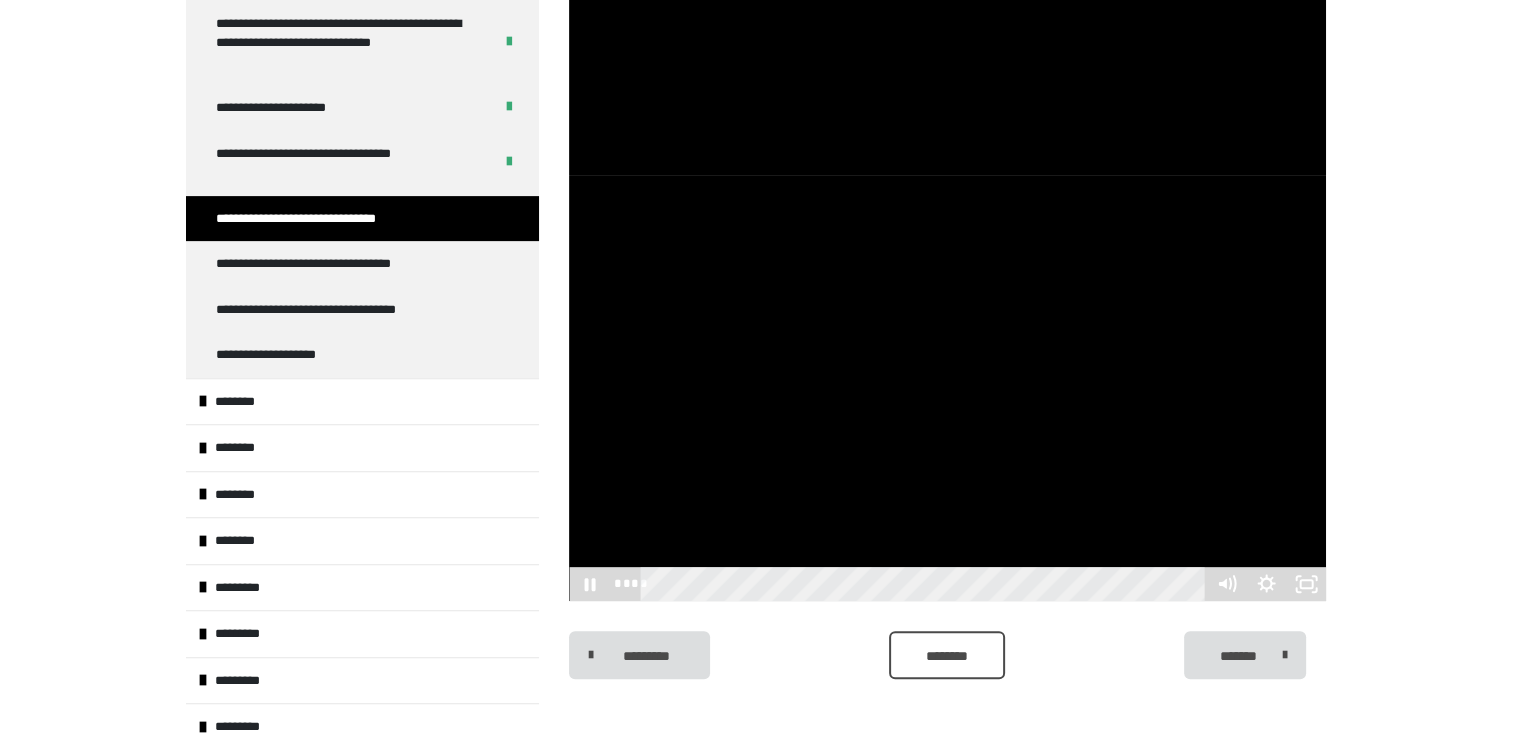 click at bounding box center (947, 388) 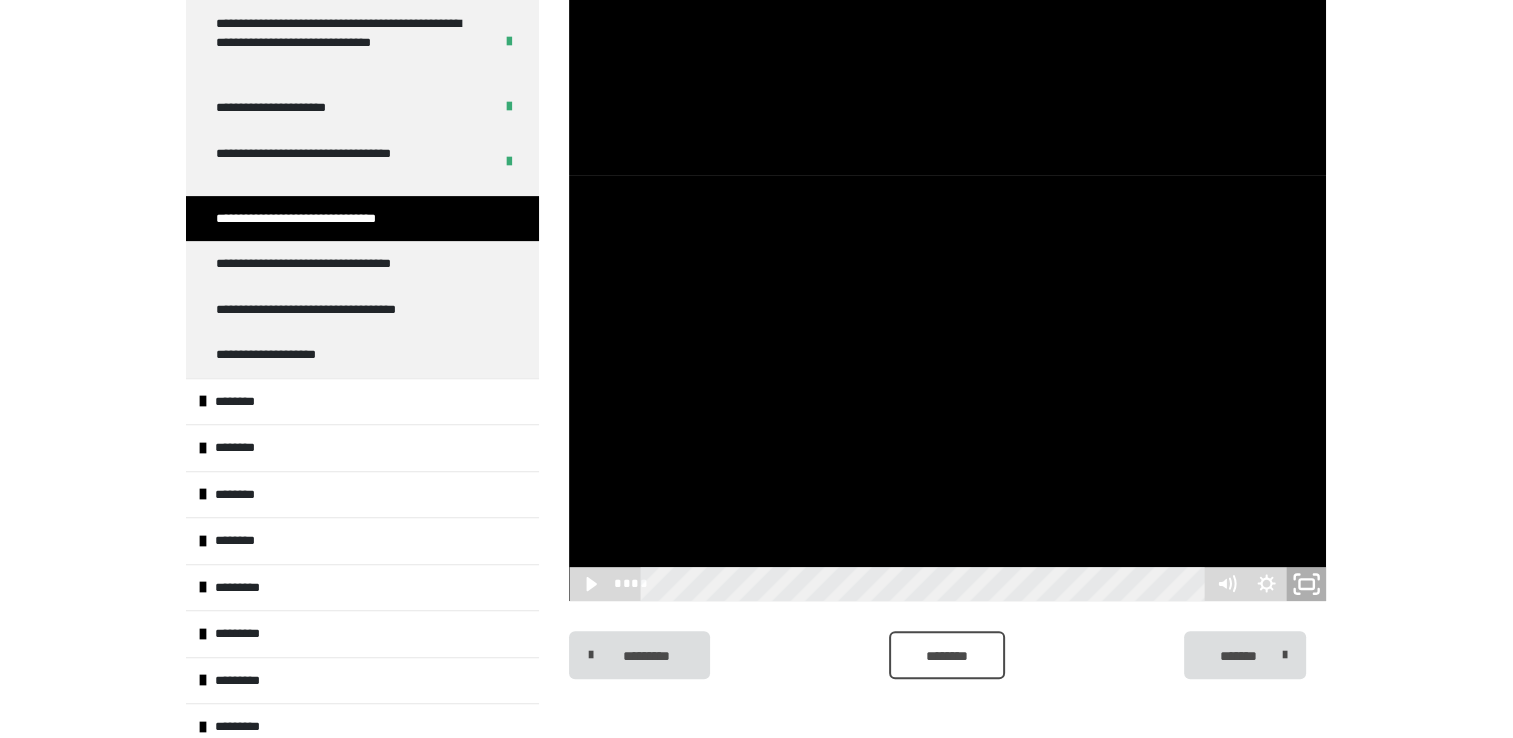 click 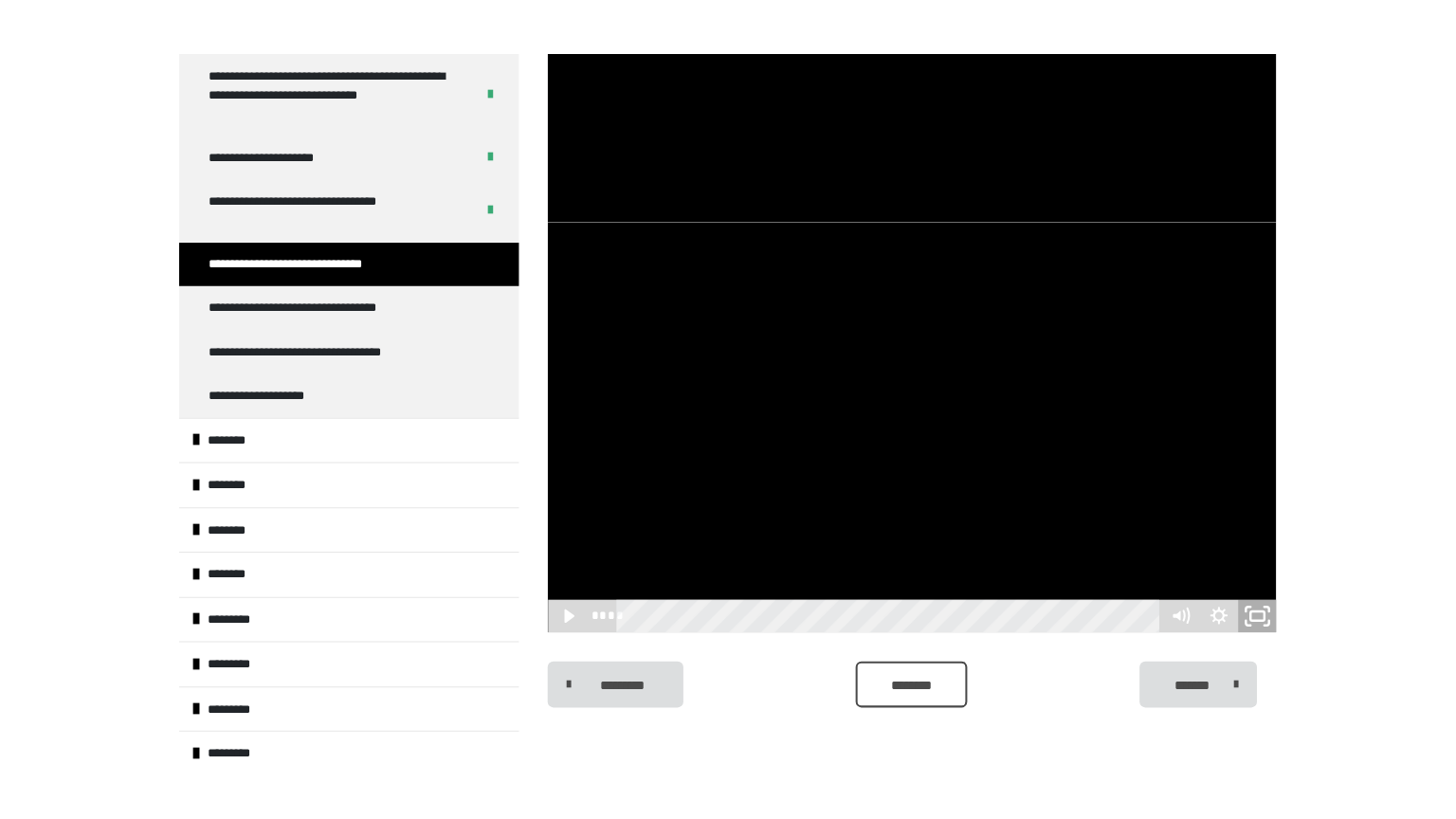 scroll, scrollTop: 436, scrollLeft: 0, axis: vertical 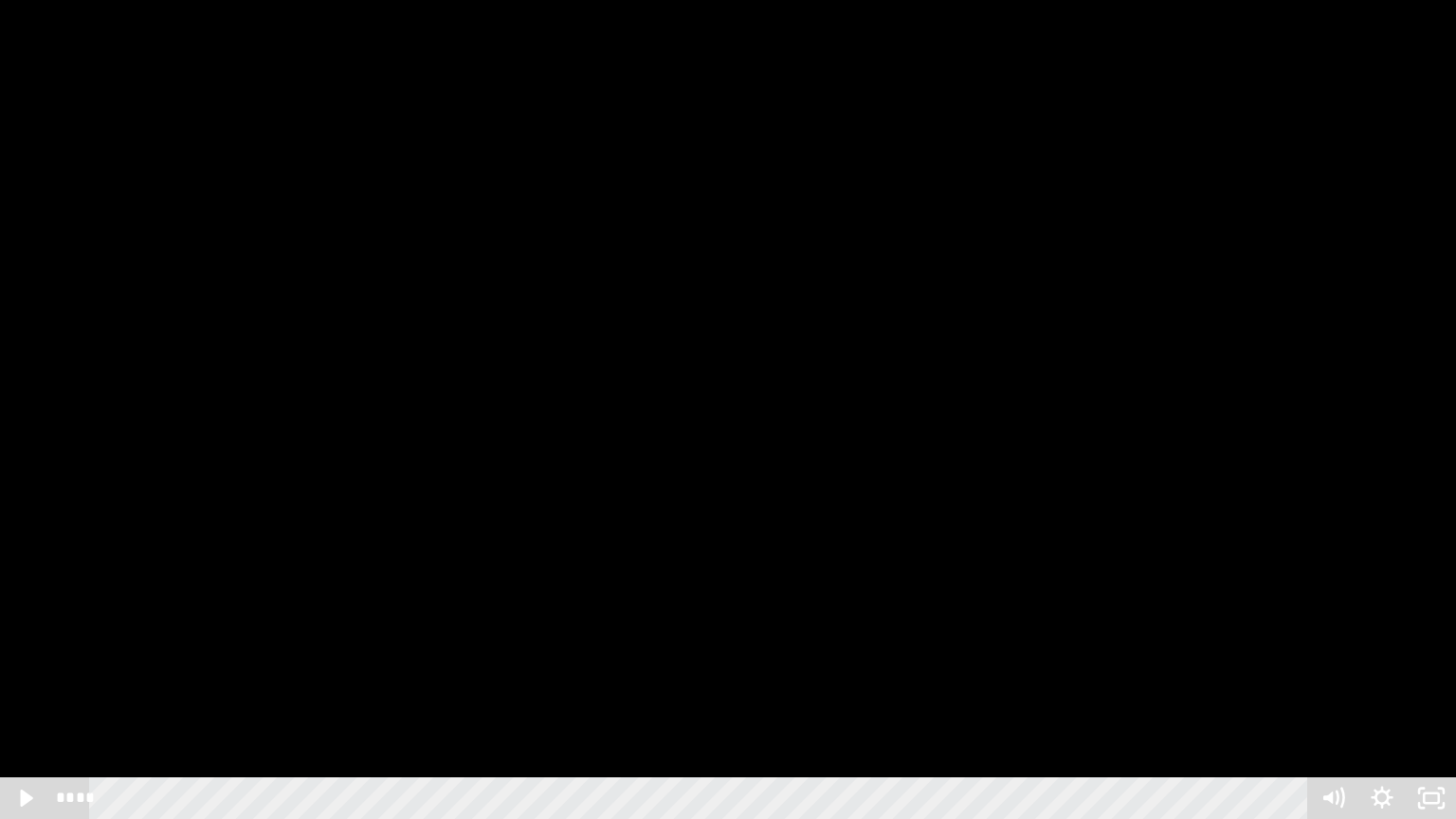 click at bounding box center (728, 410) 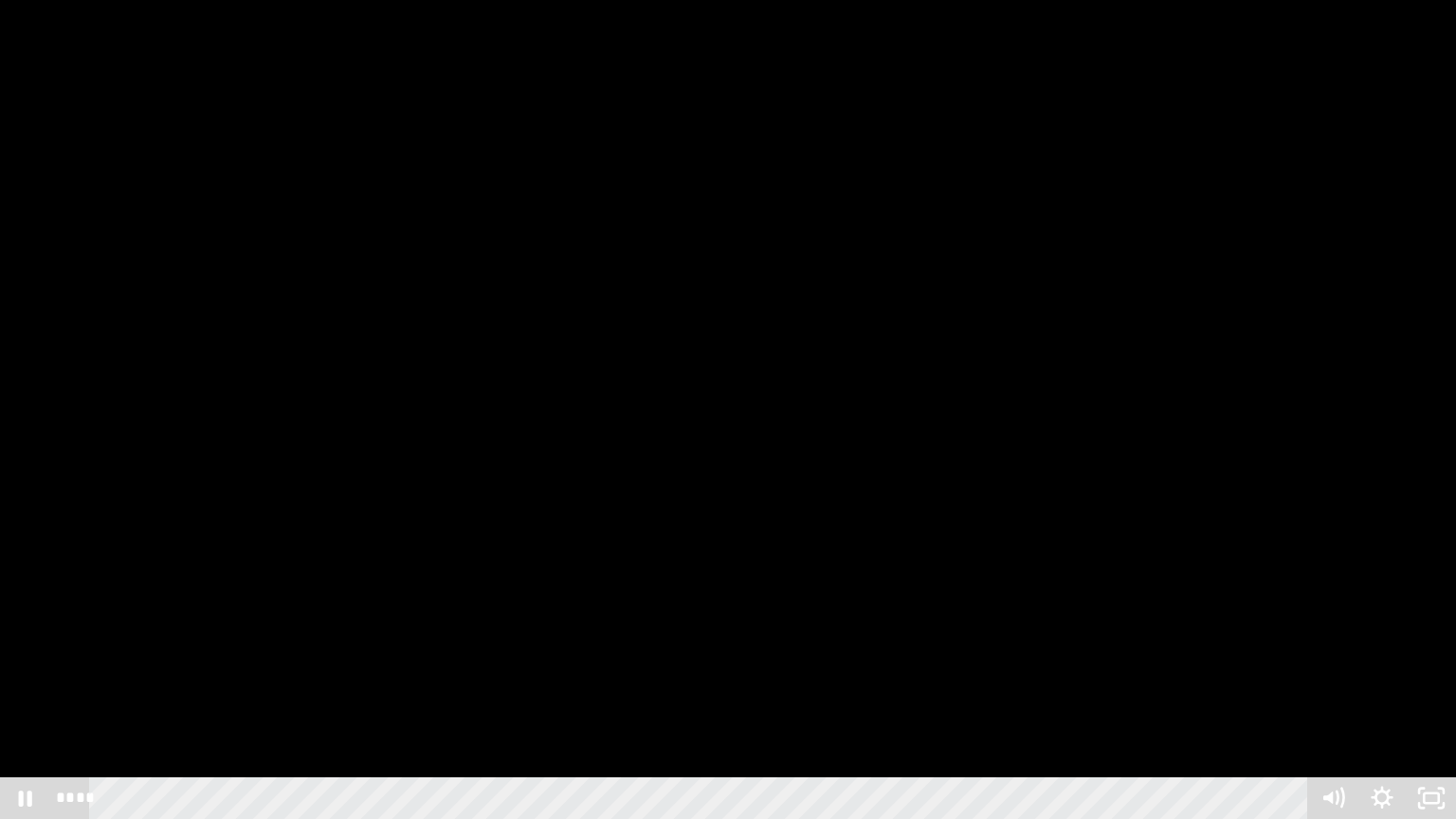 click at bounding box center (728, 410) 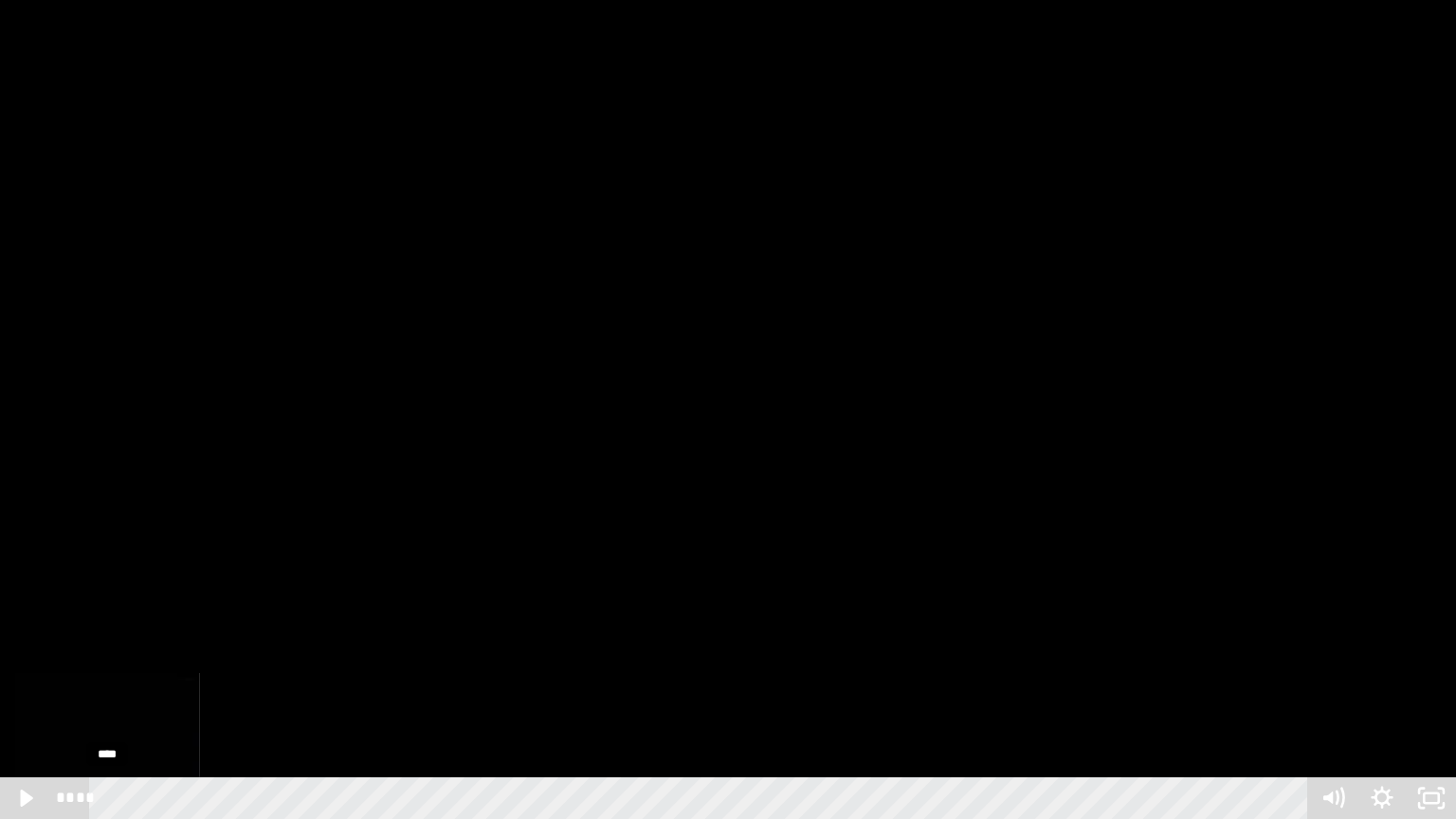 click on "****" at bounding box center (701, 798) 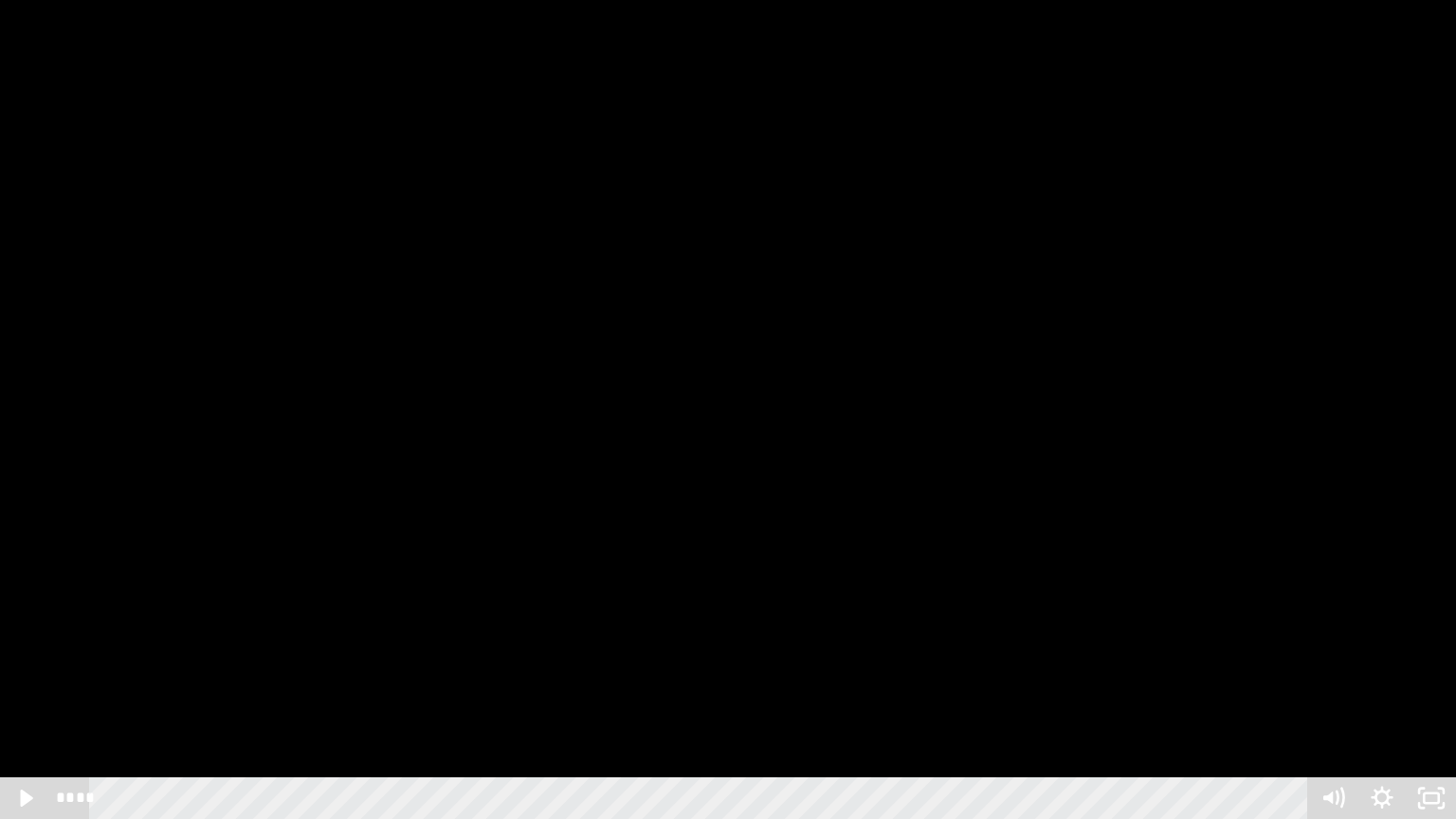click at bounding box center [728, 410] 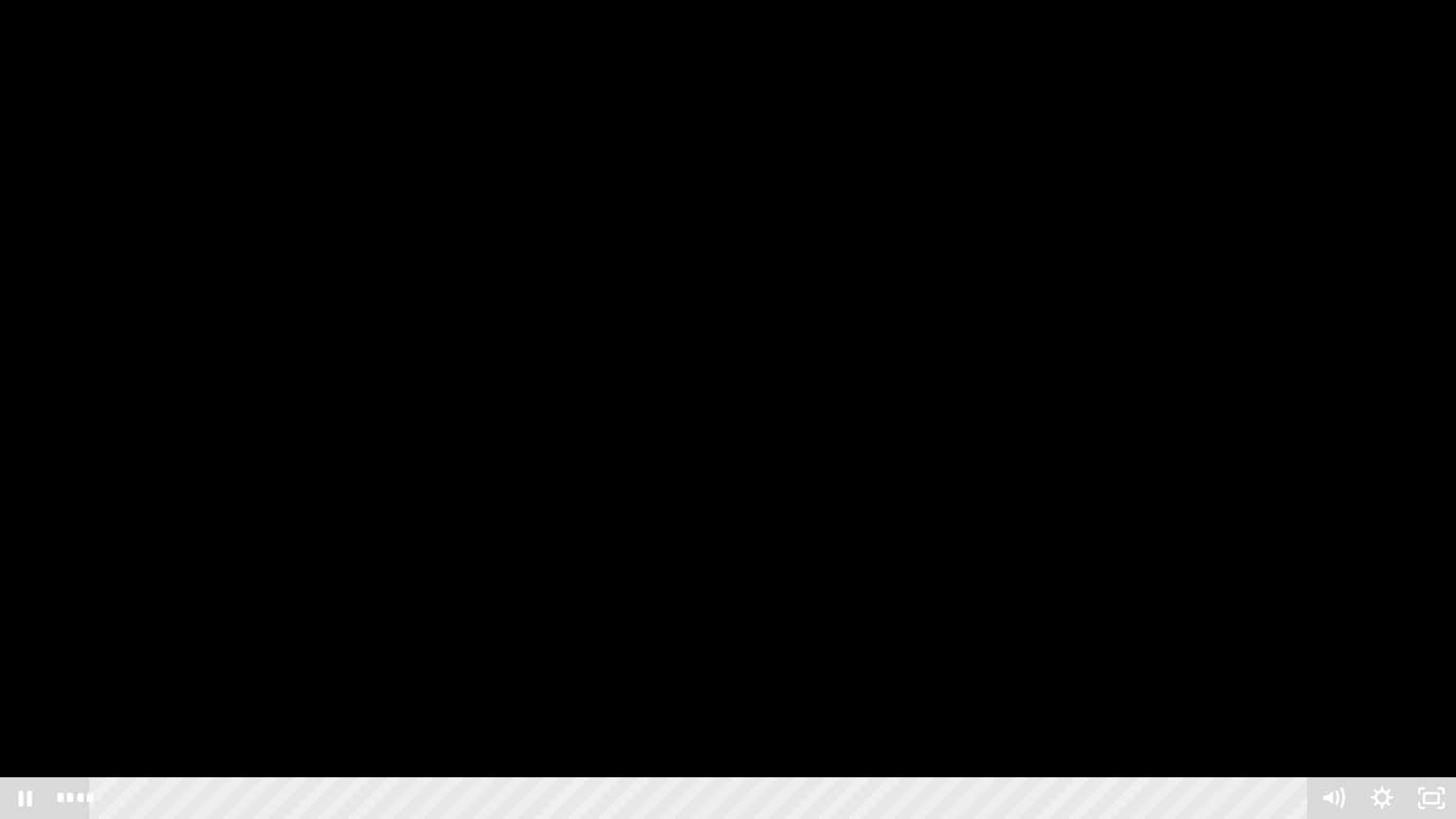 click at bounding box center [728, 410] 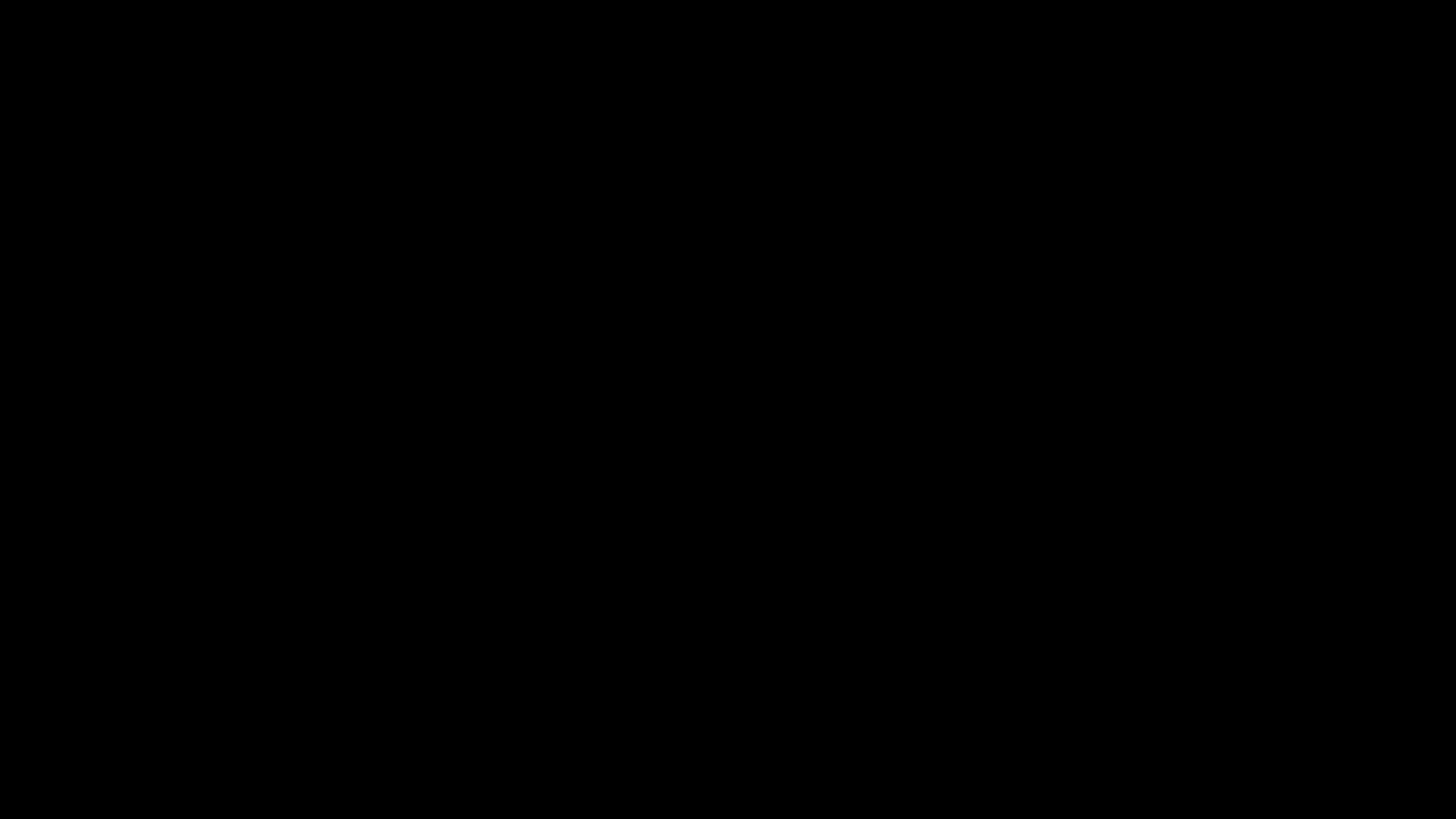 click at bounding box center [728, 410] 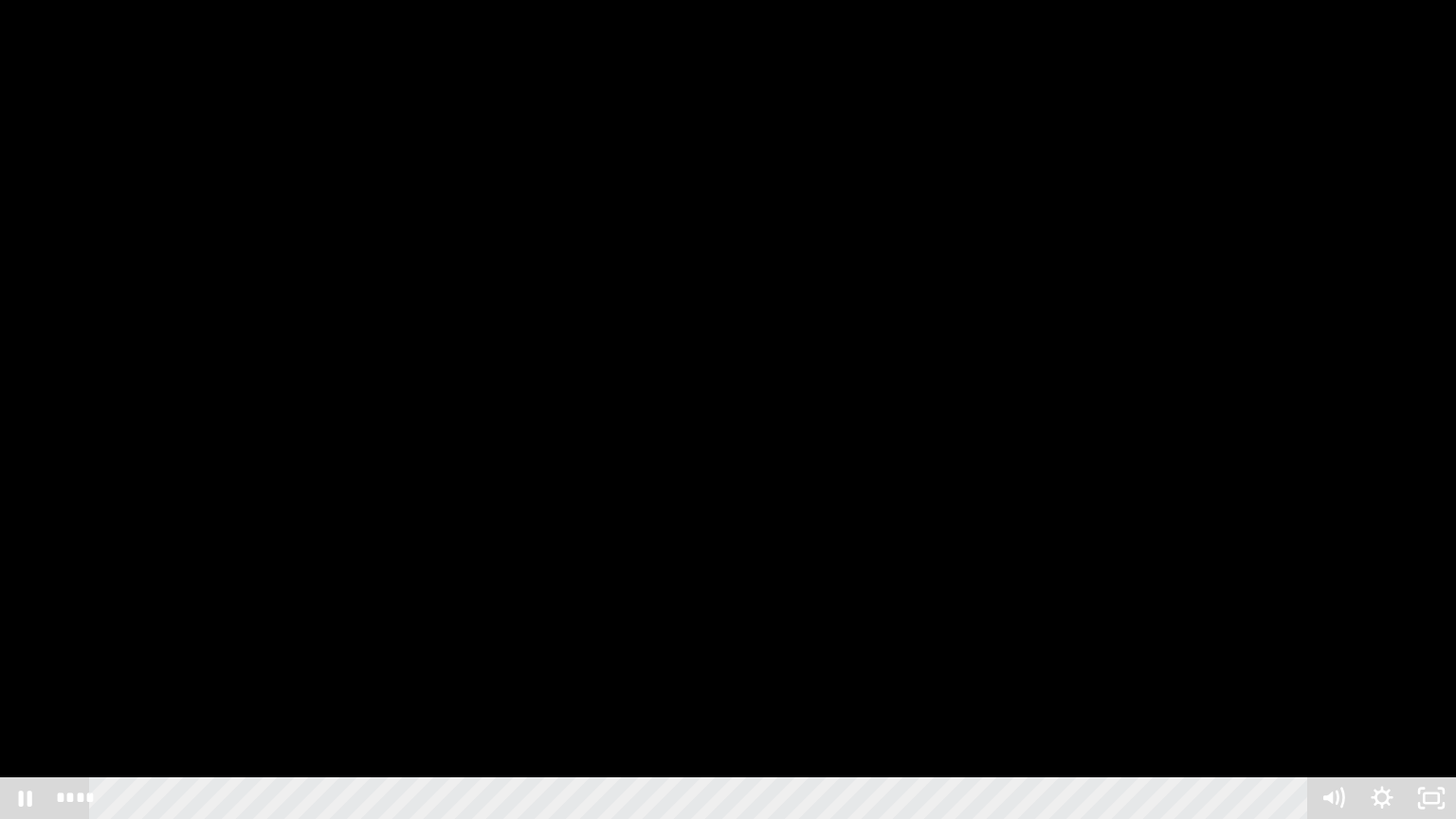 click at bounding box center [728, 410] 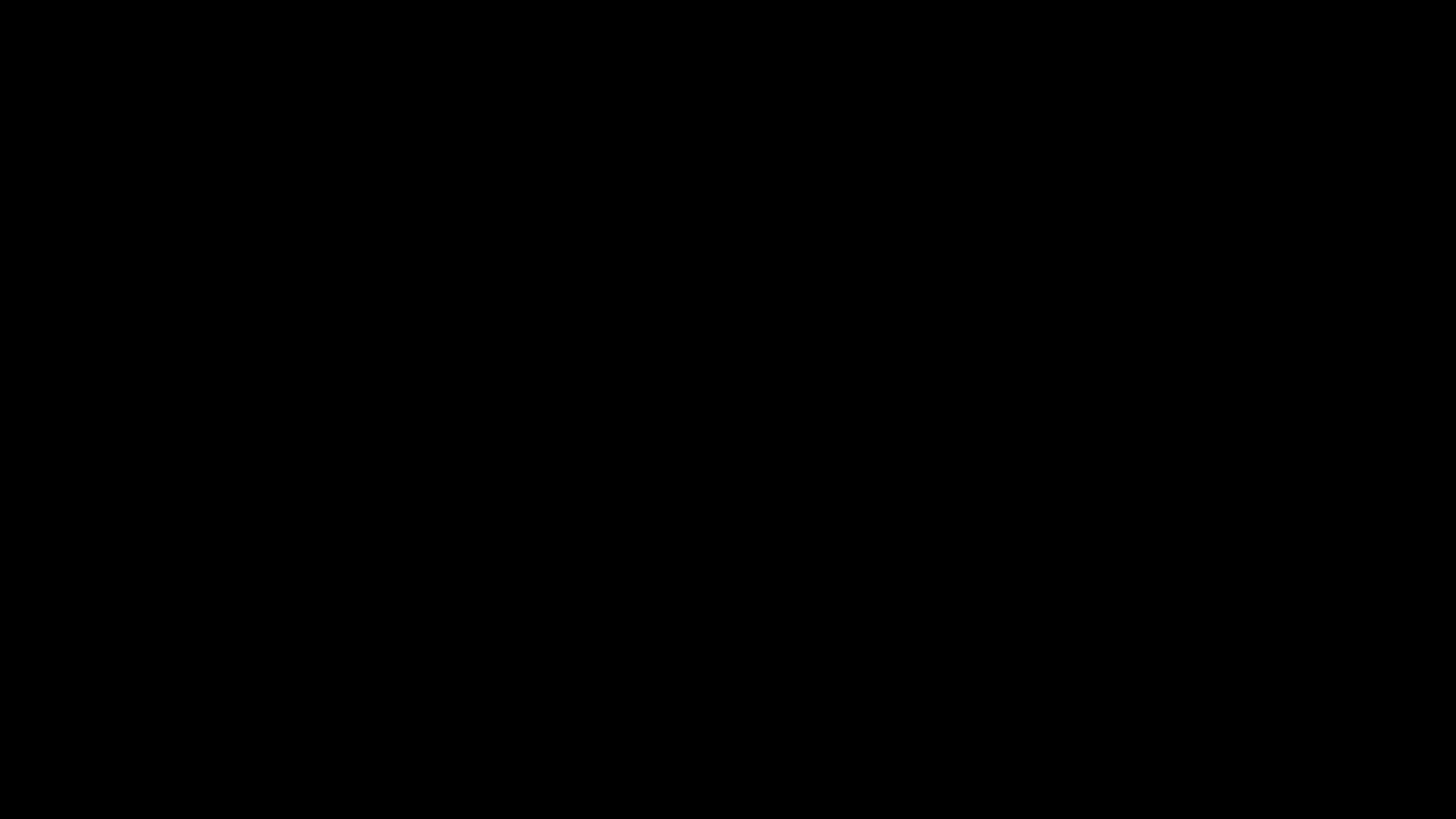 click at bounding box center (728, 410) 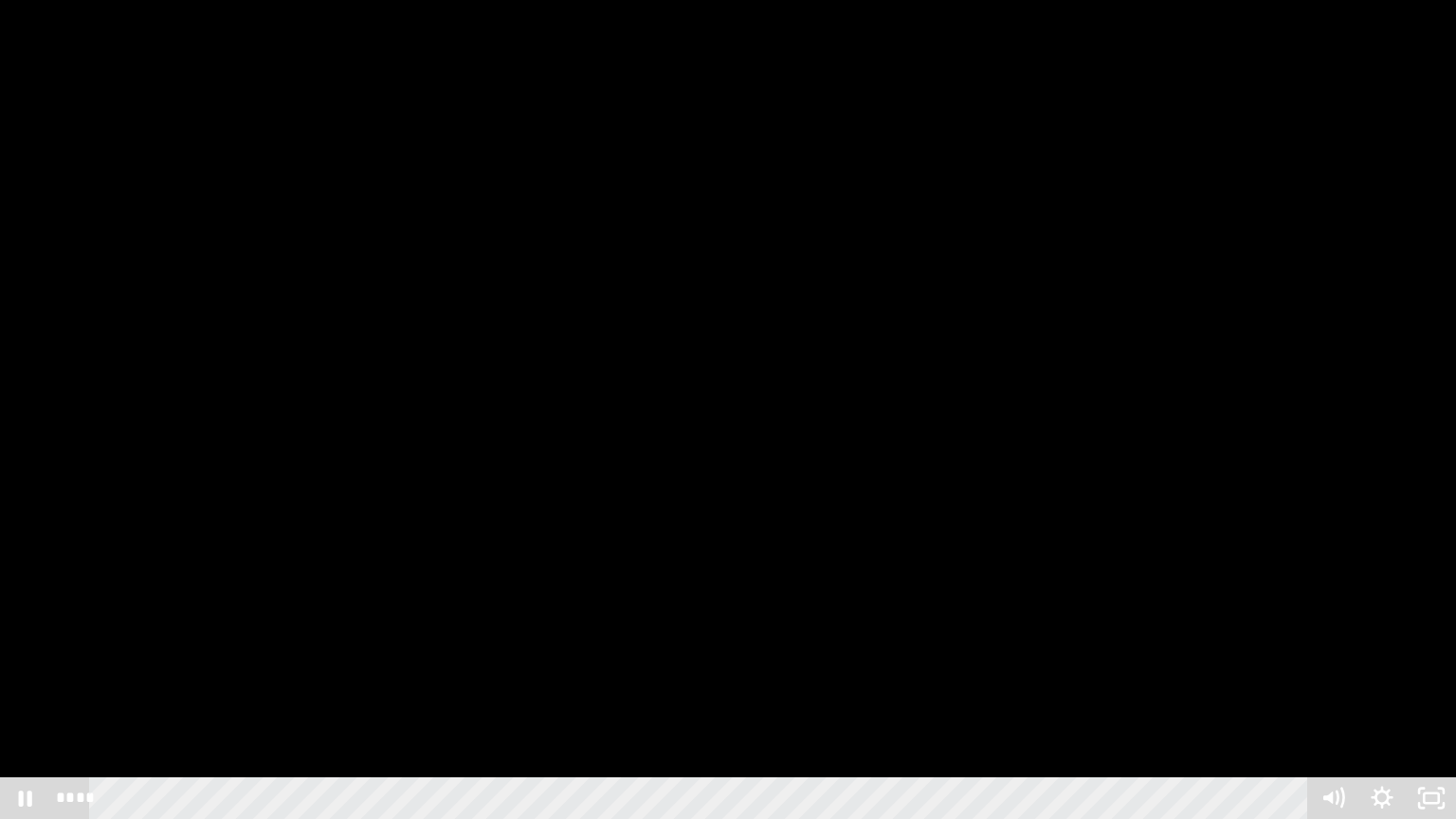 click at bounding box center [728, 410] 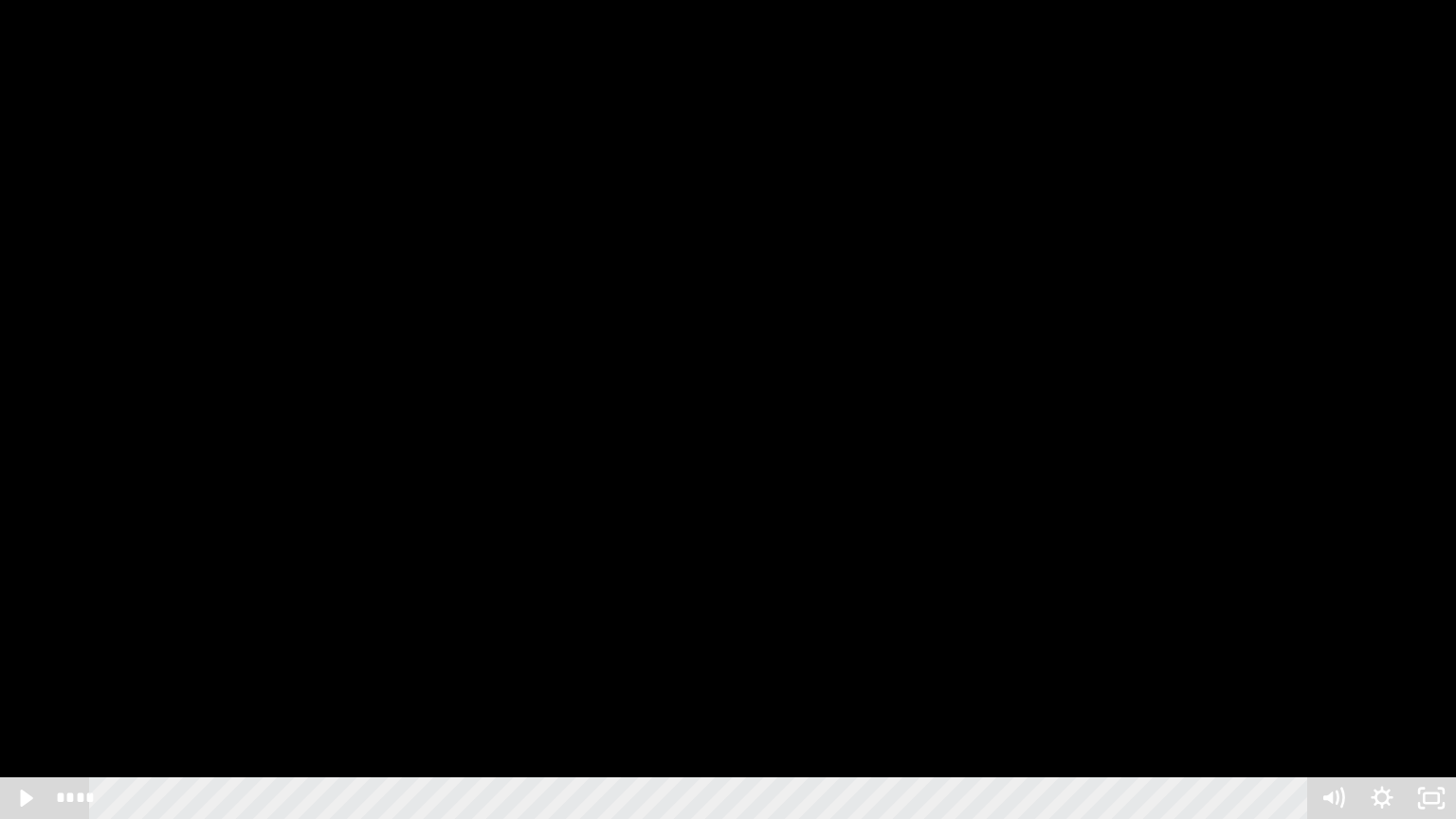 click at bounding box center [728, 410] 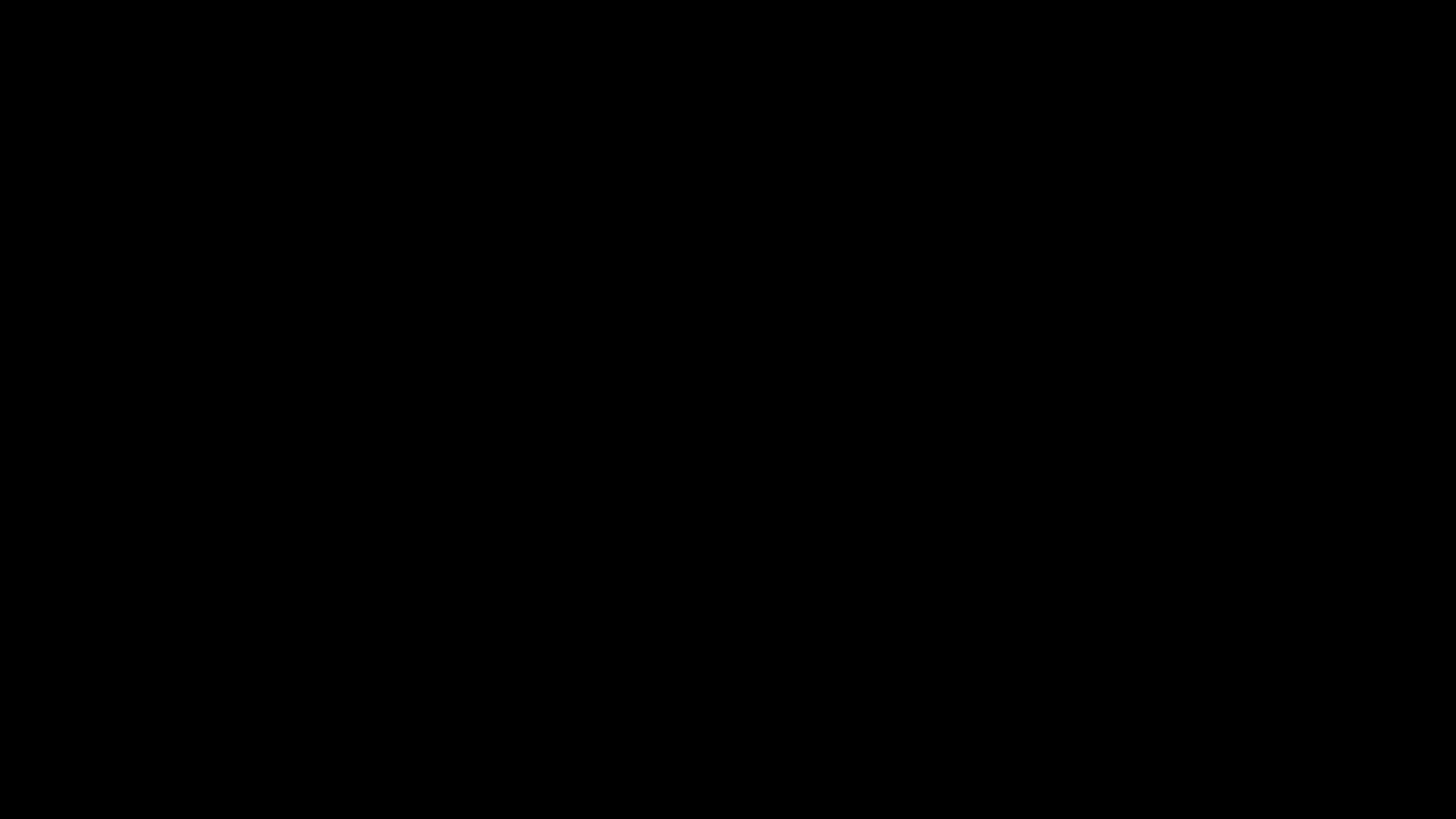 click at bounding box center (728, 410) 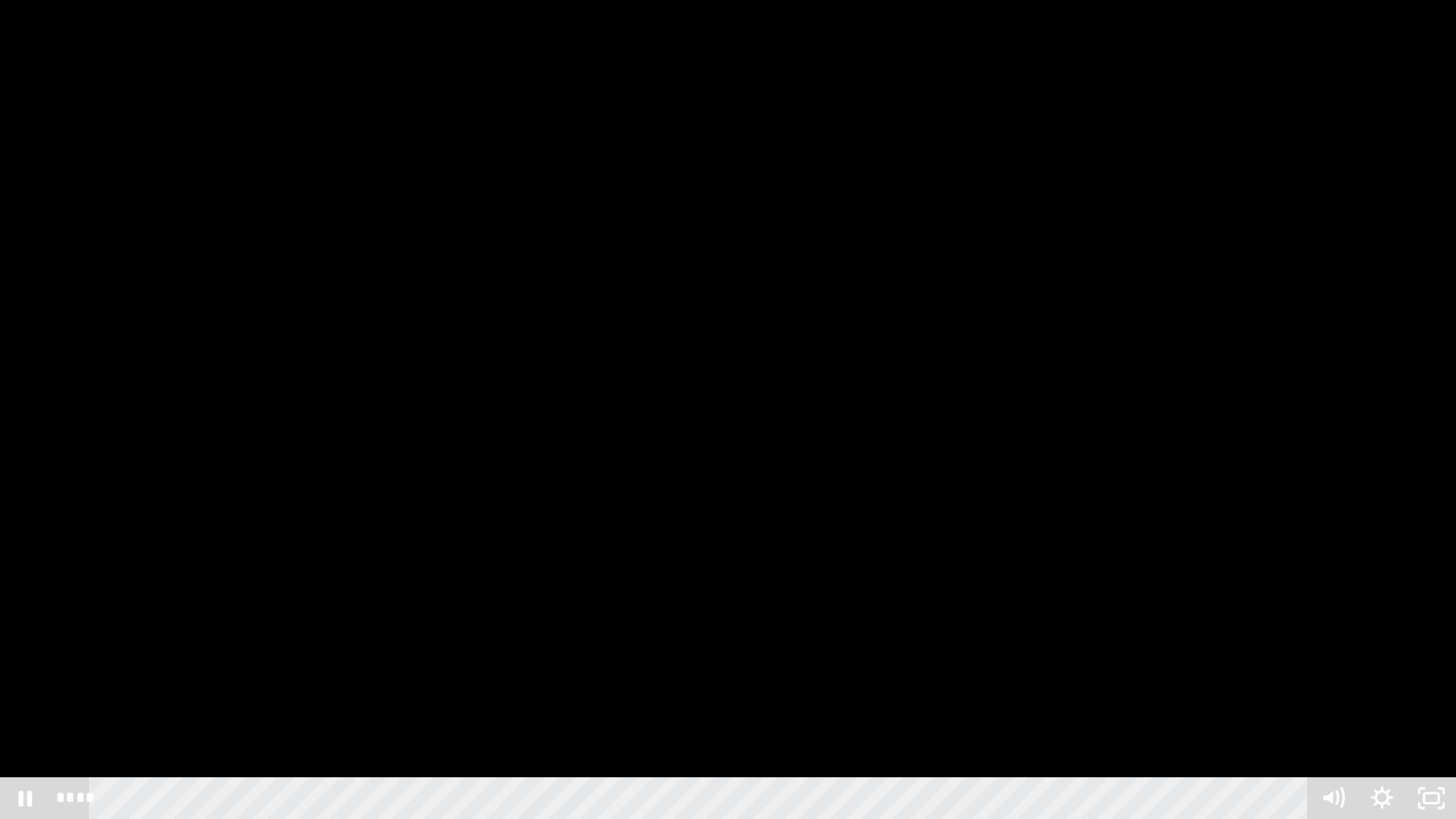 click at bounding box center [728, 410] 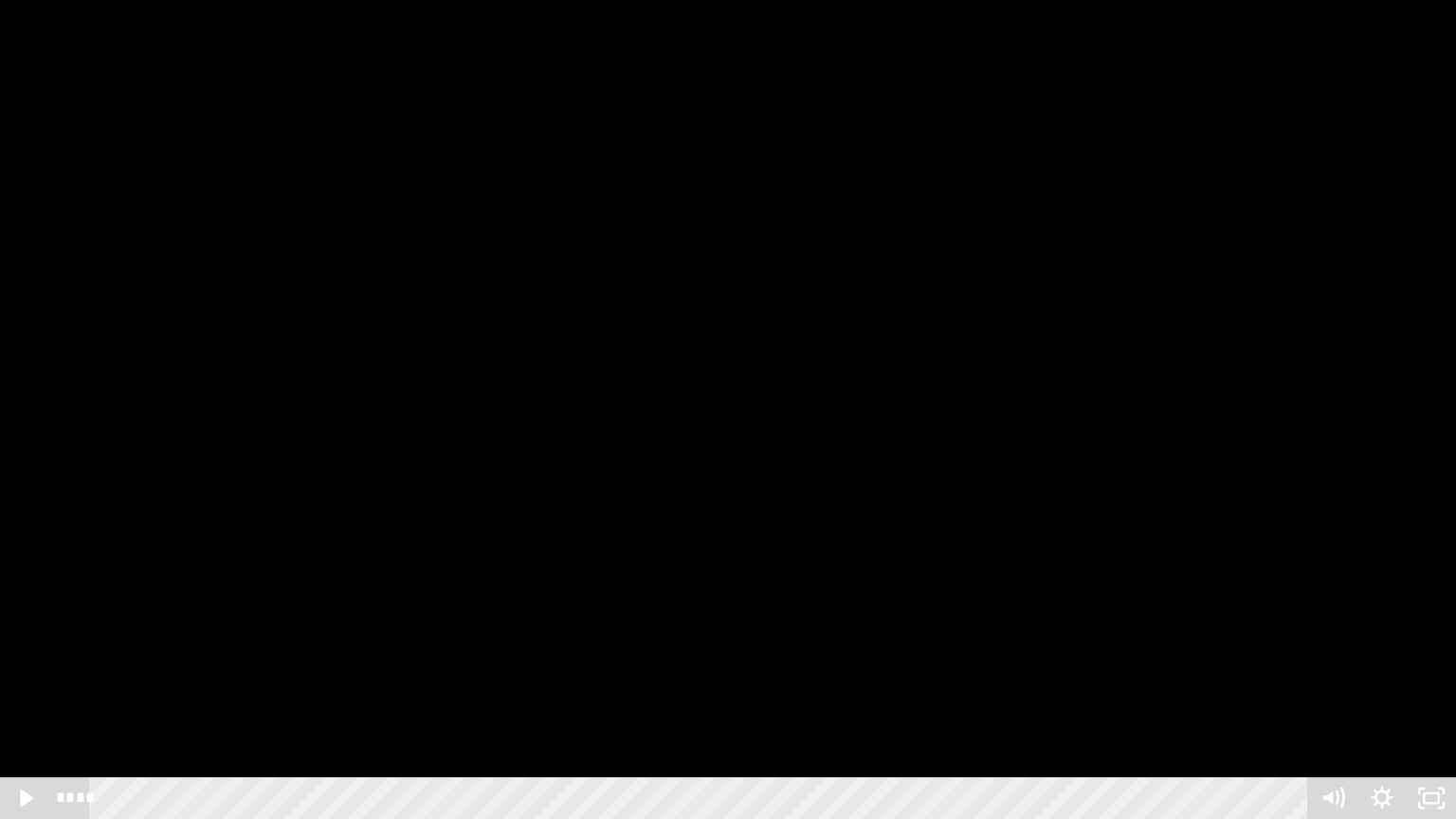 click at bounding box center (728, 410) 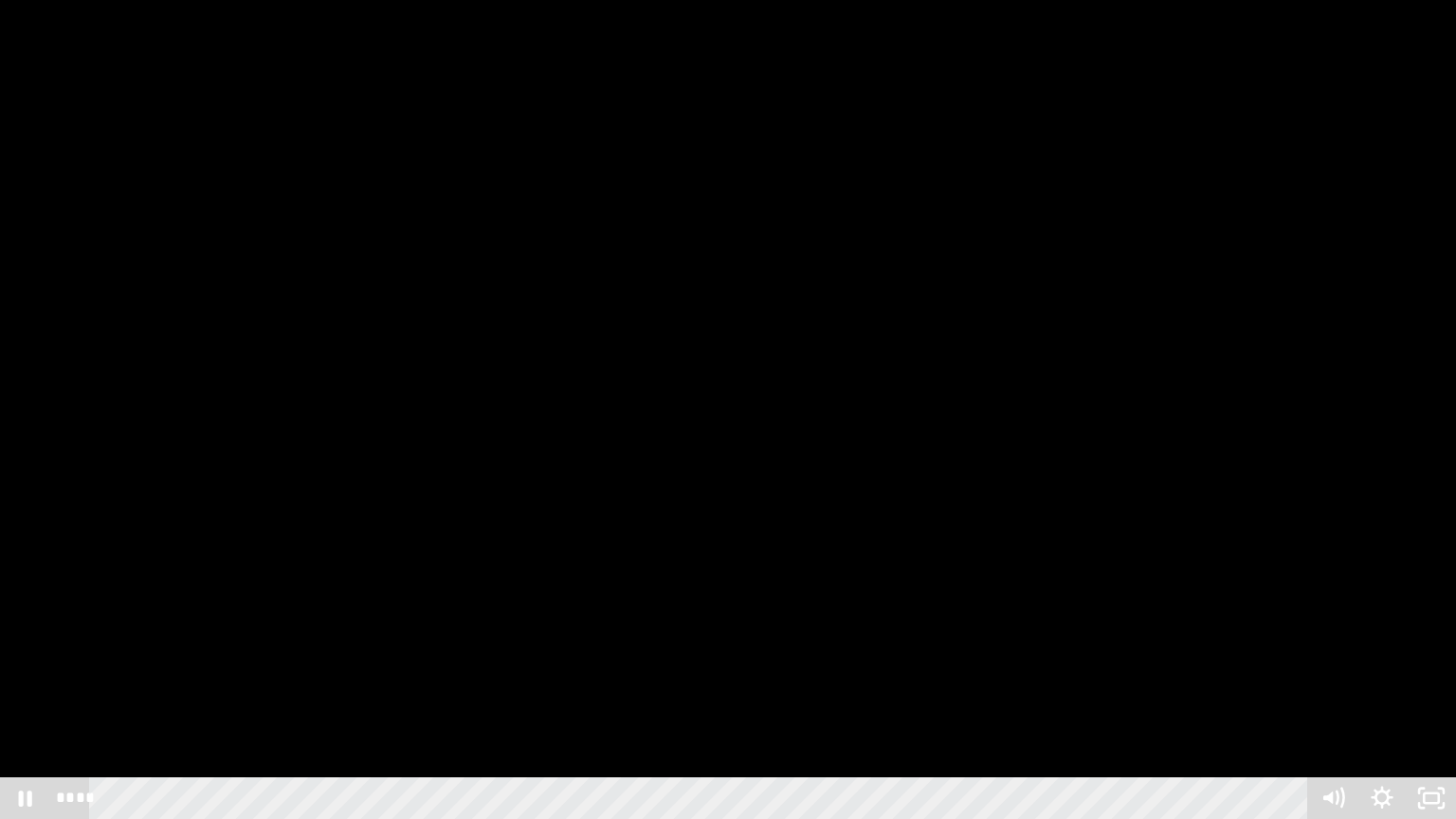 click at bounding box center [728, 410] 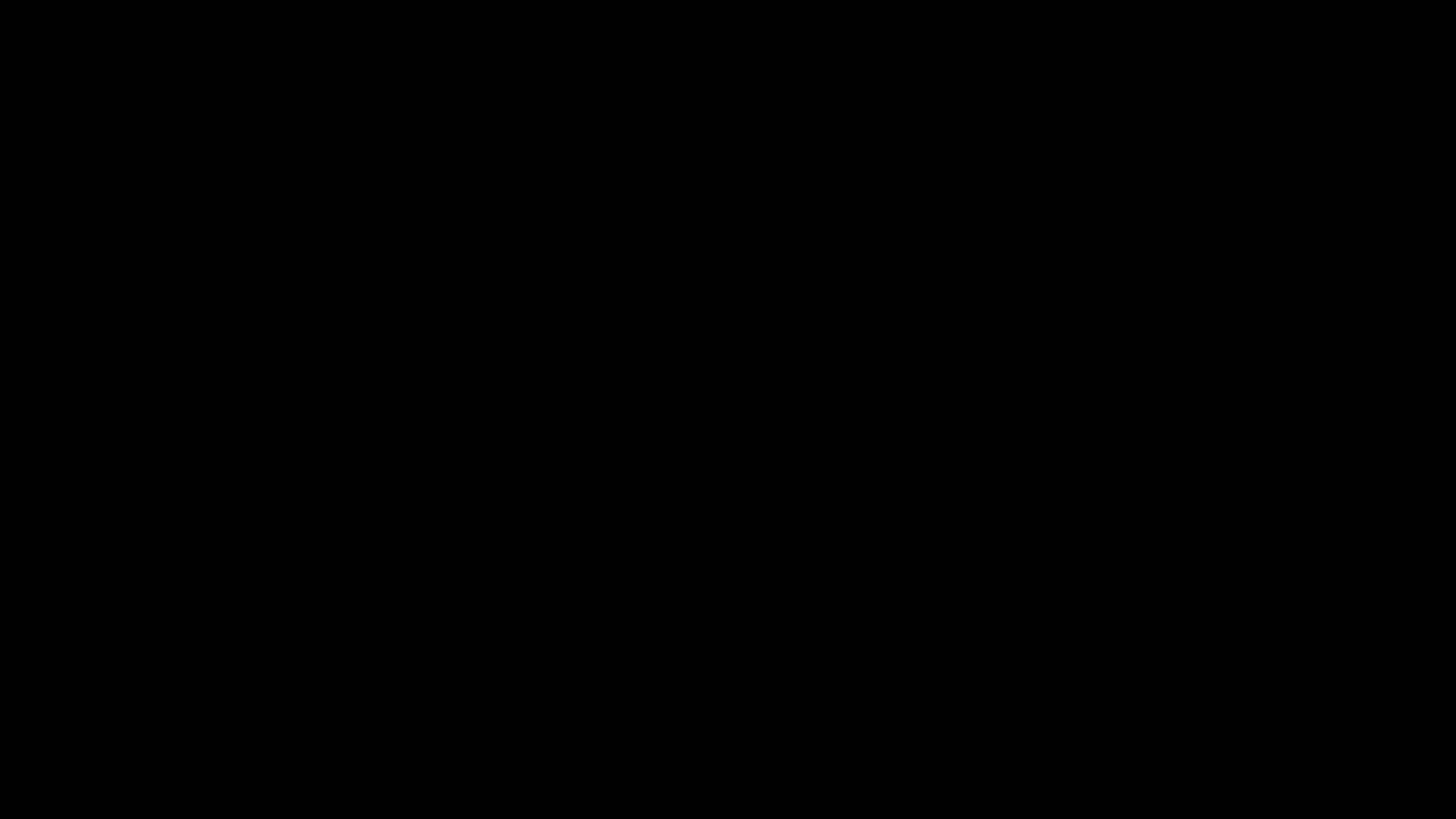 click at bounding box center [728, 410] 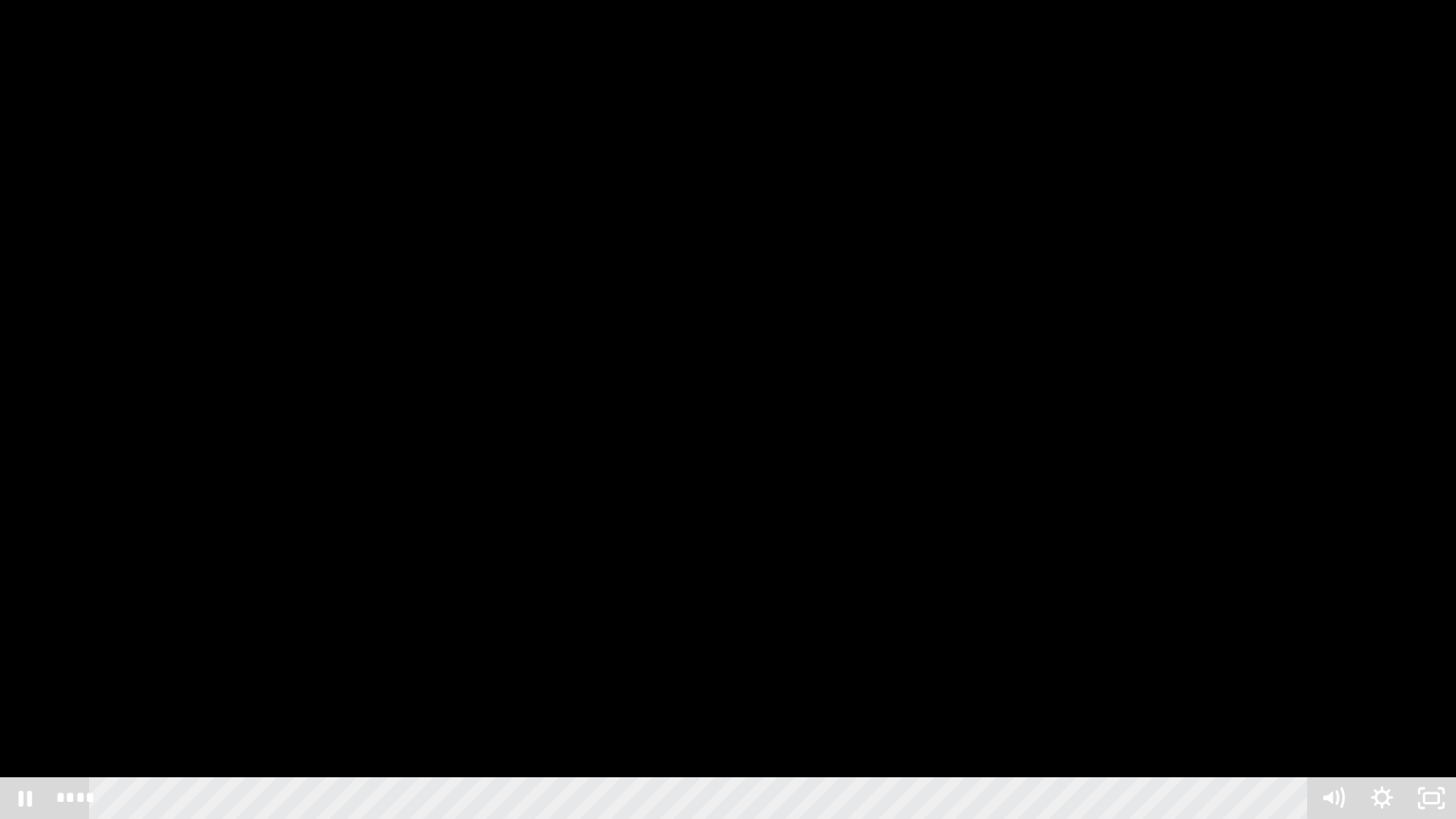 click at bounding box center [728, 410] 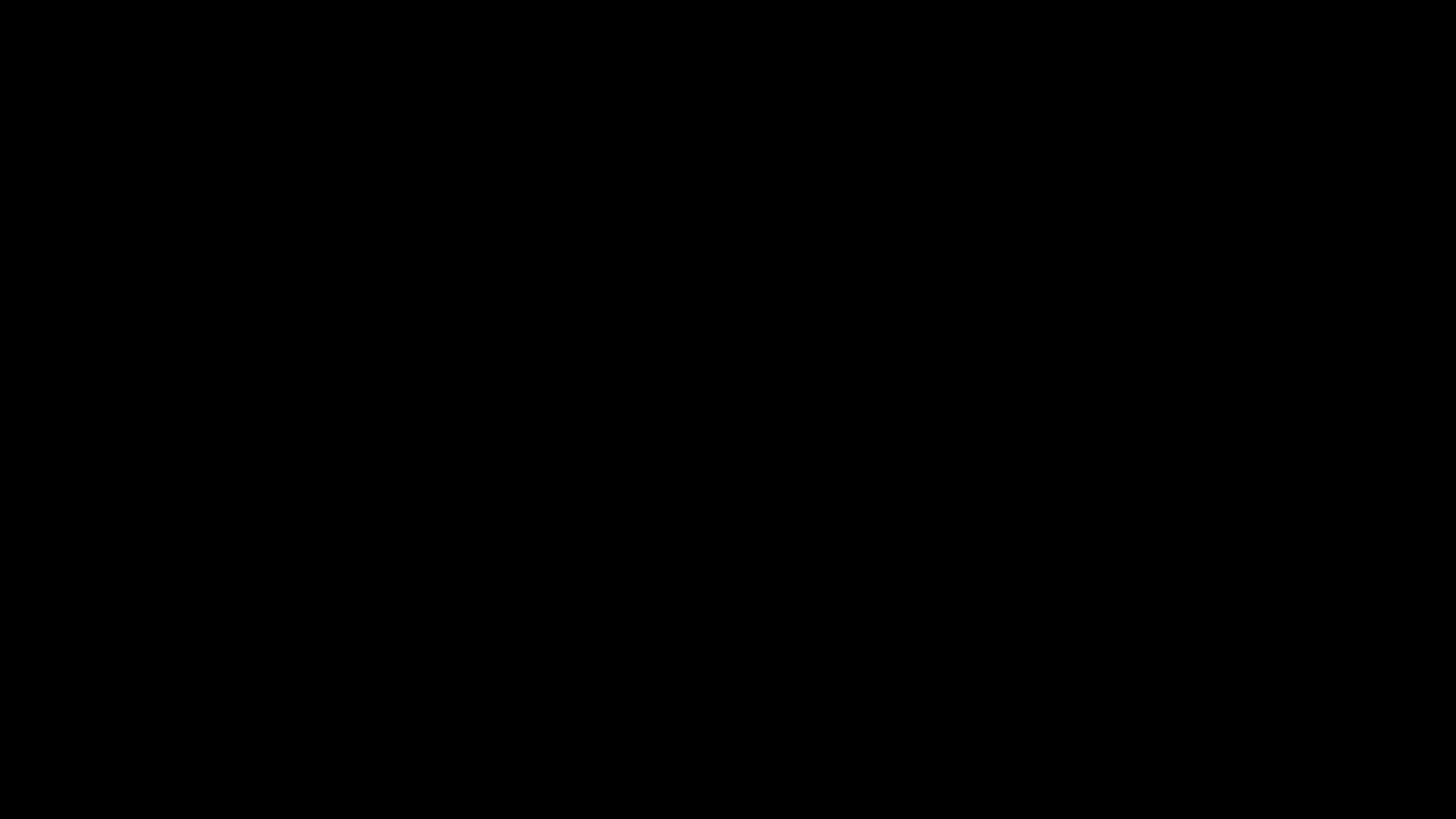 click at bounding box center [728, 410] 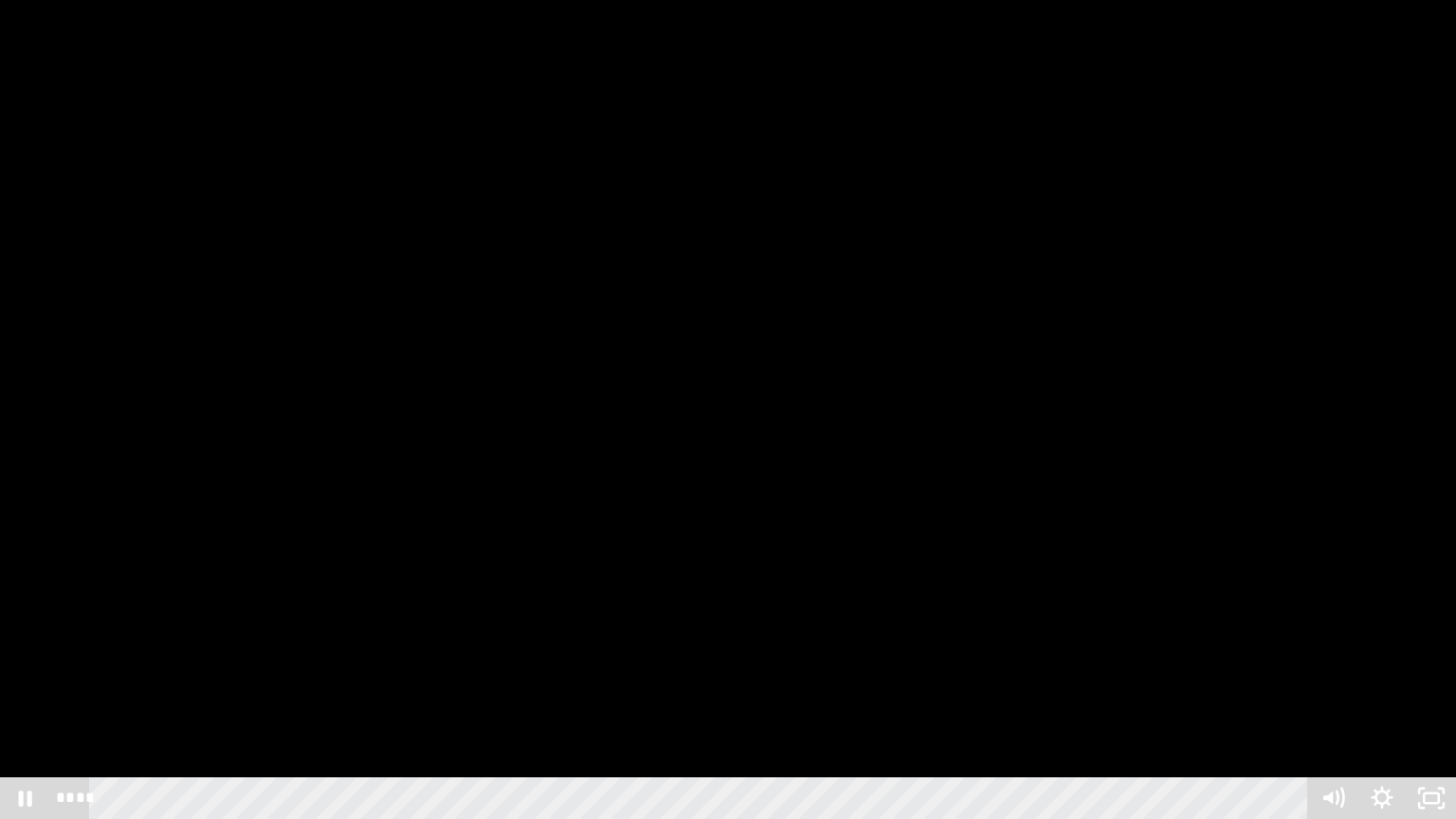 click at bounding box center [728, 410] 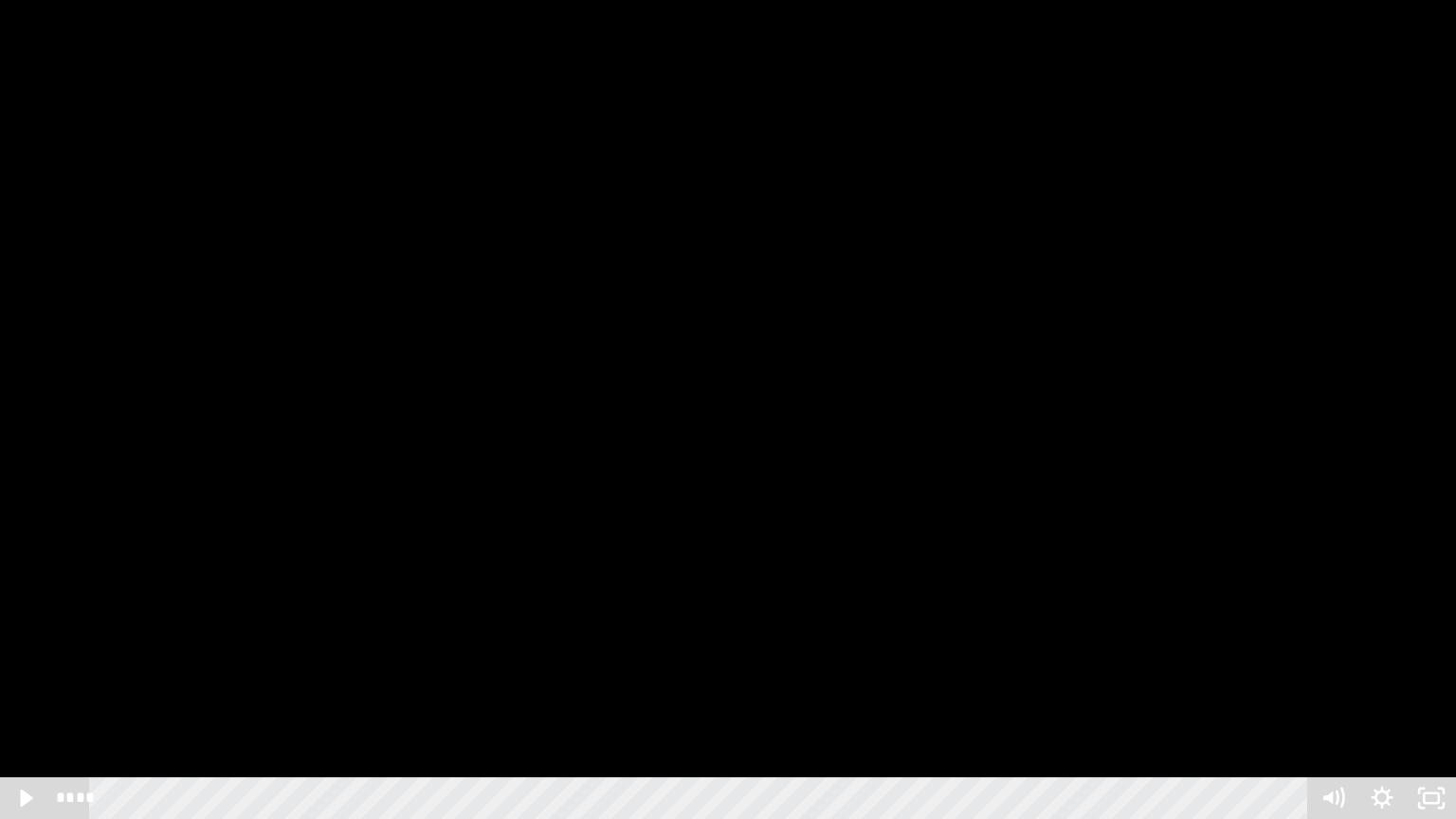 click at bounding box center [728, 410] 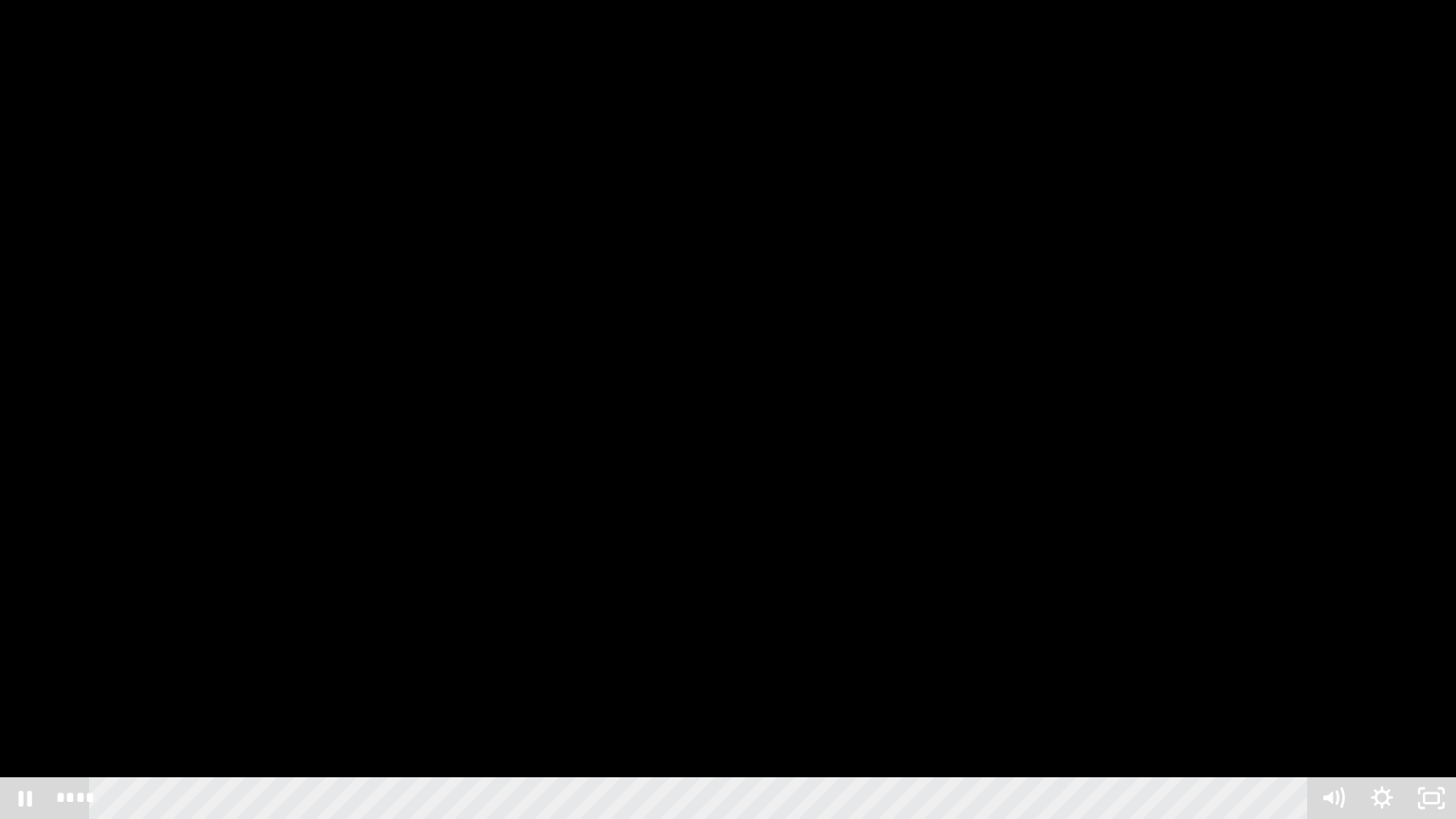click at bounding box center (728, 410) 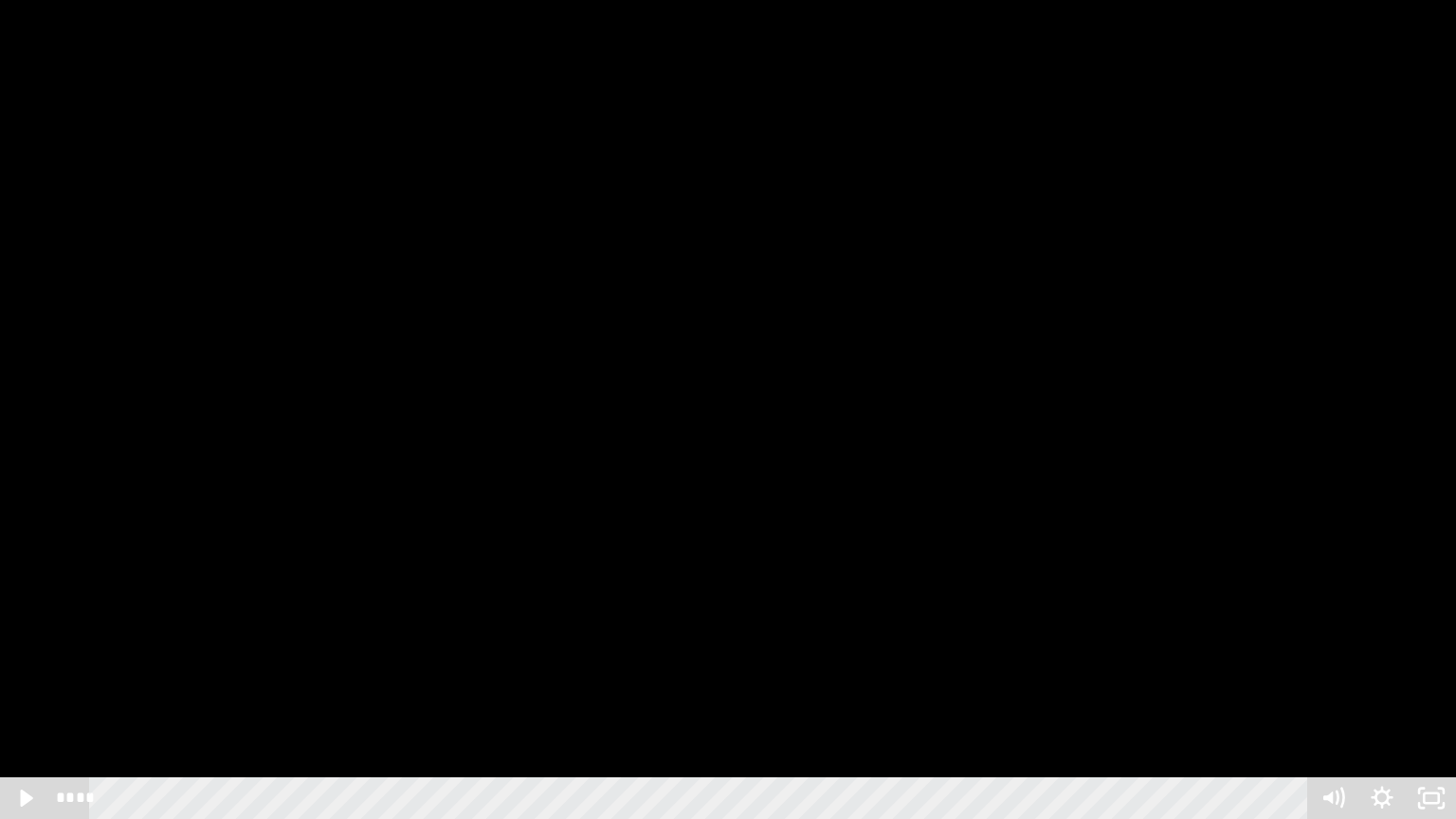 click at bounding box center [728, 410] 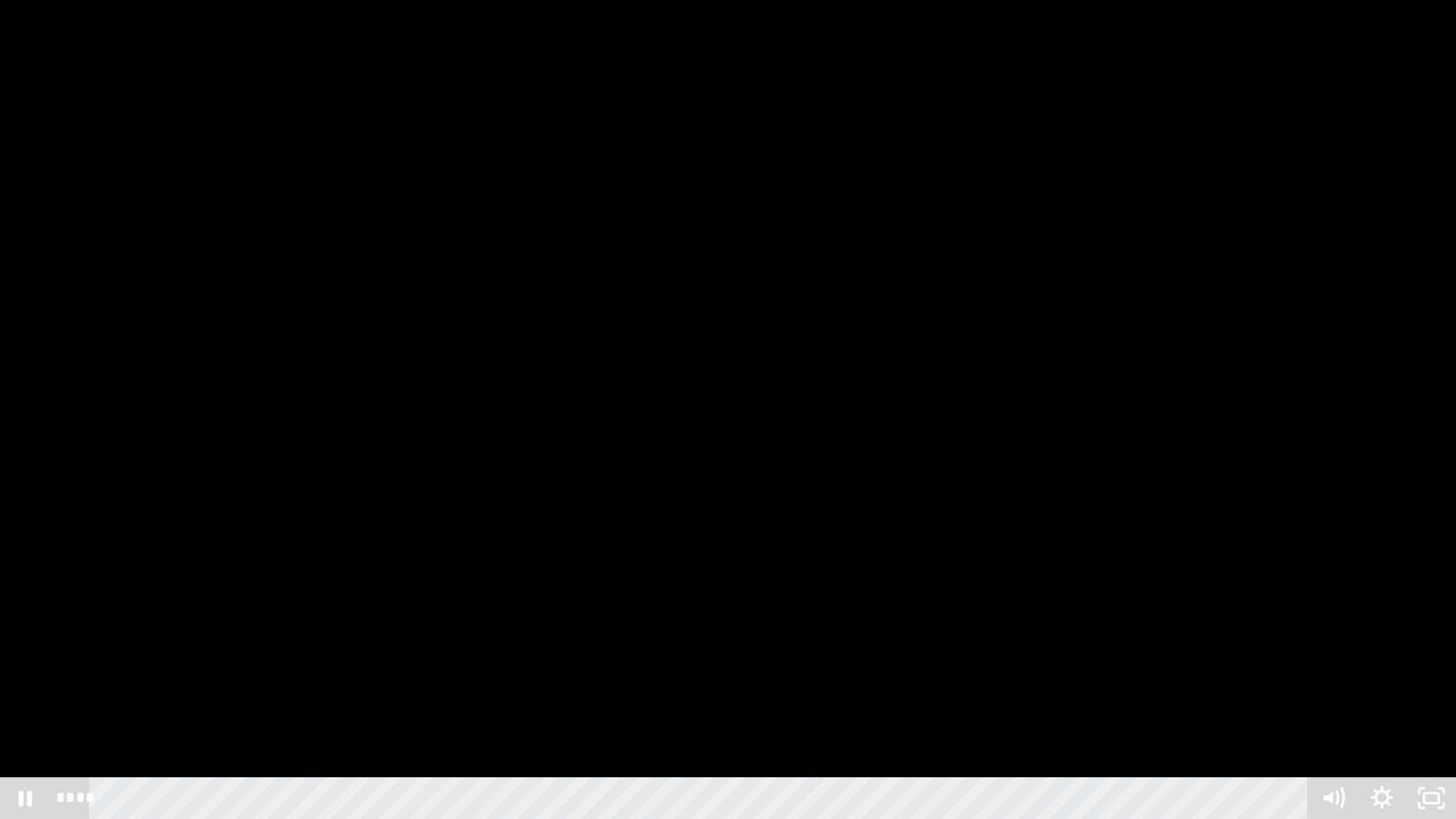 click at bounding box center [728, 410] 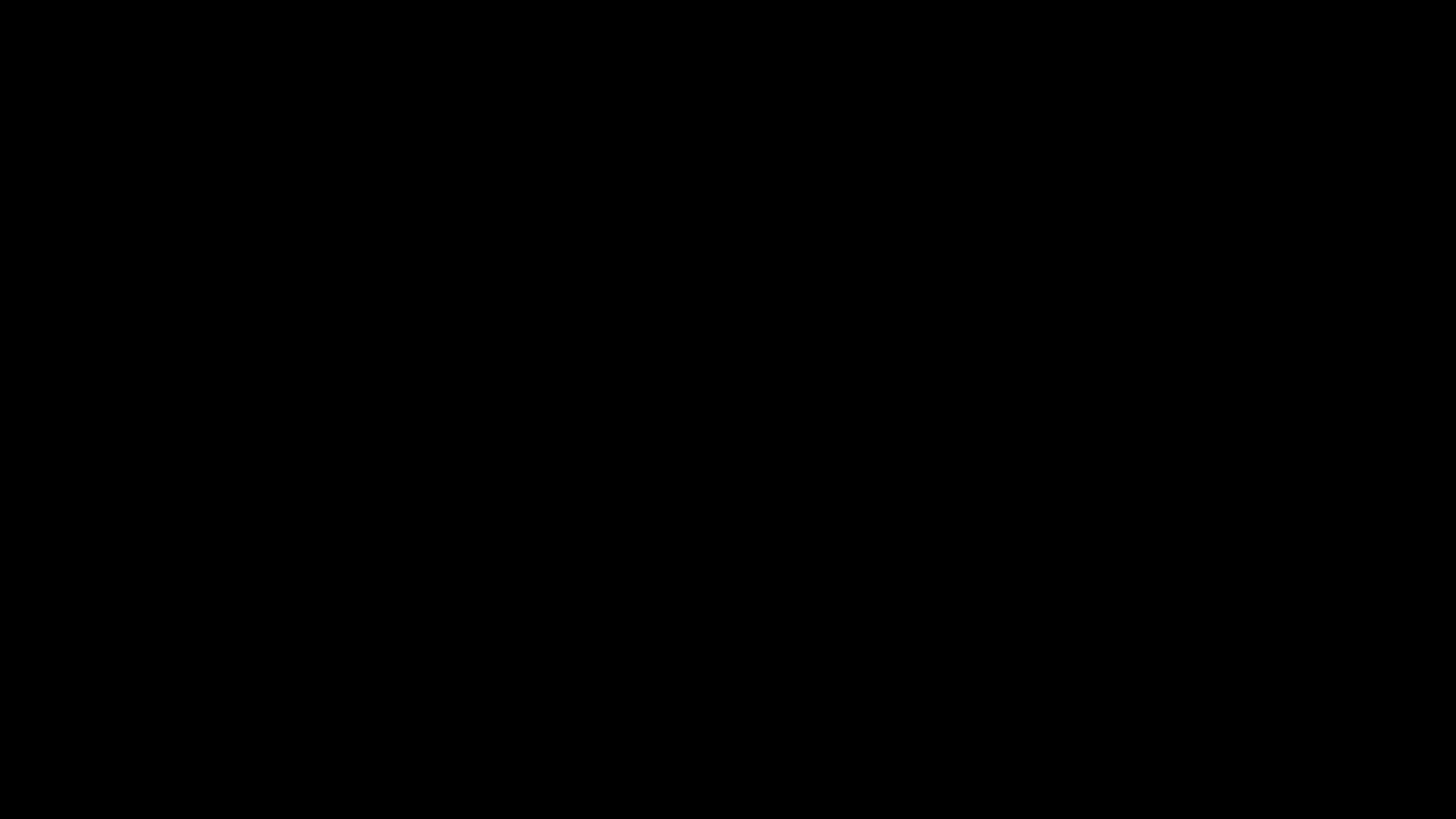 click at bounding box center (728, 410) 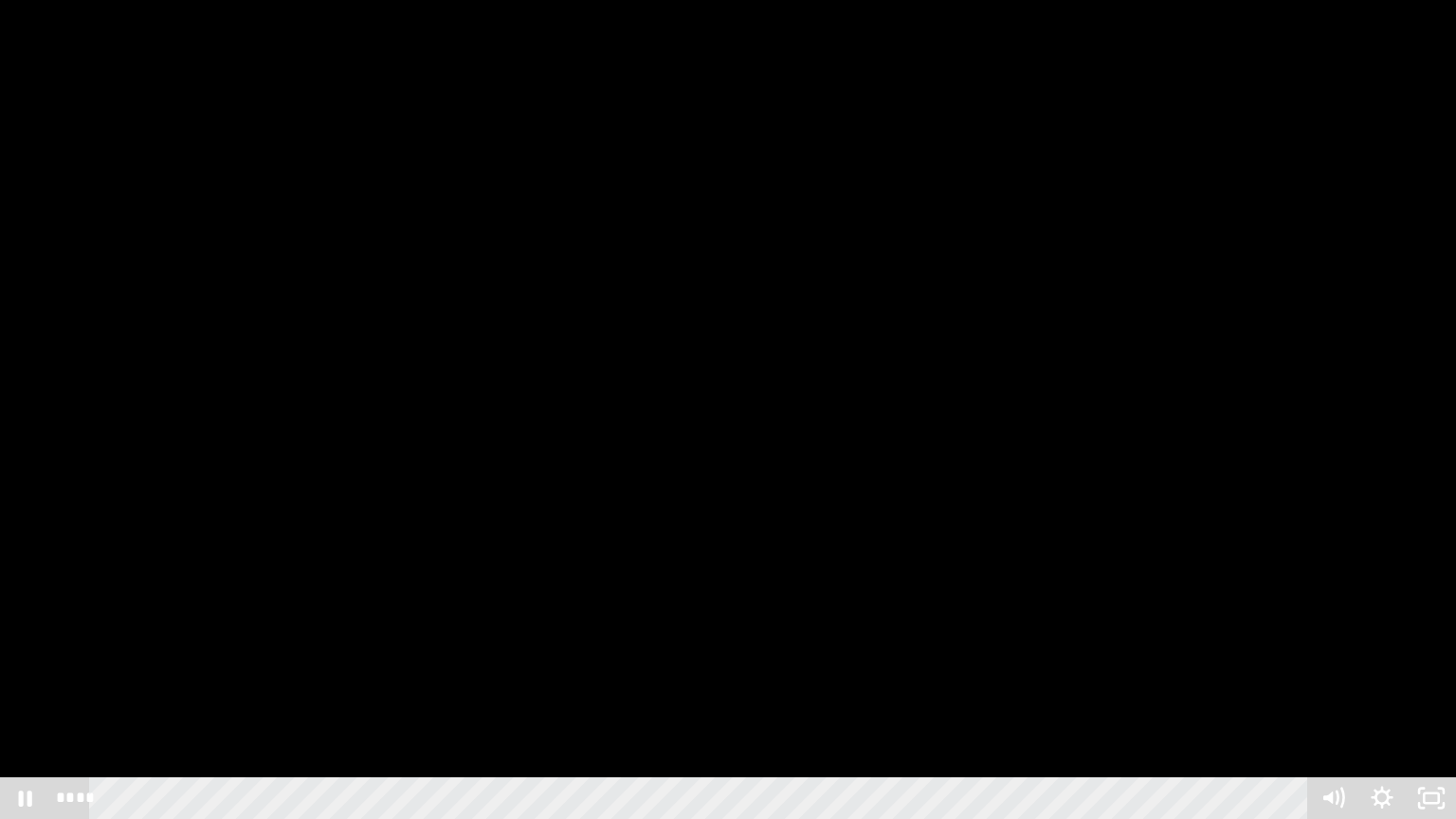 click at bounding box center [728, 410] 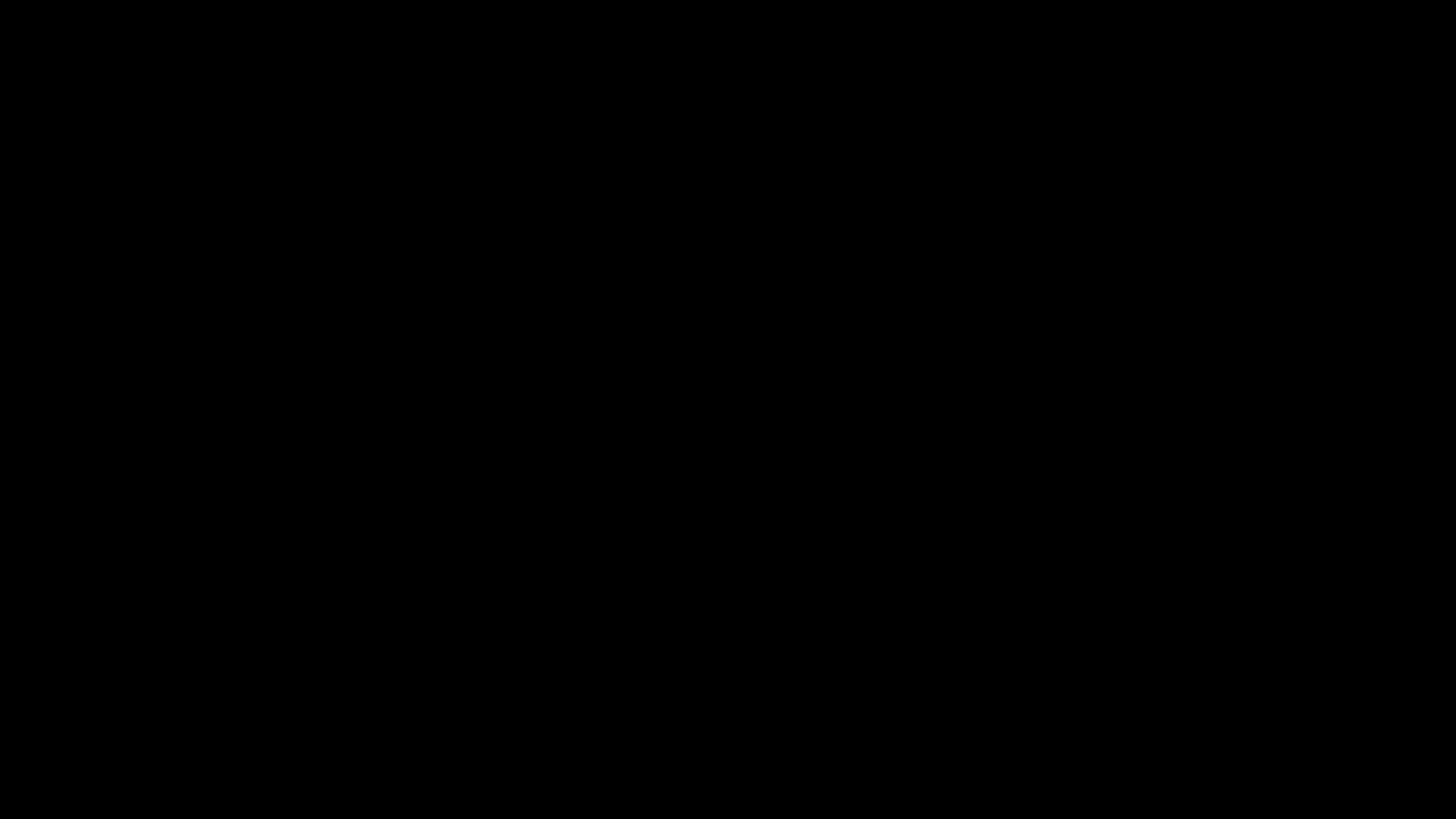 click at bounding box center [728, 410] 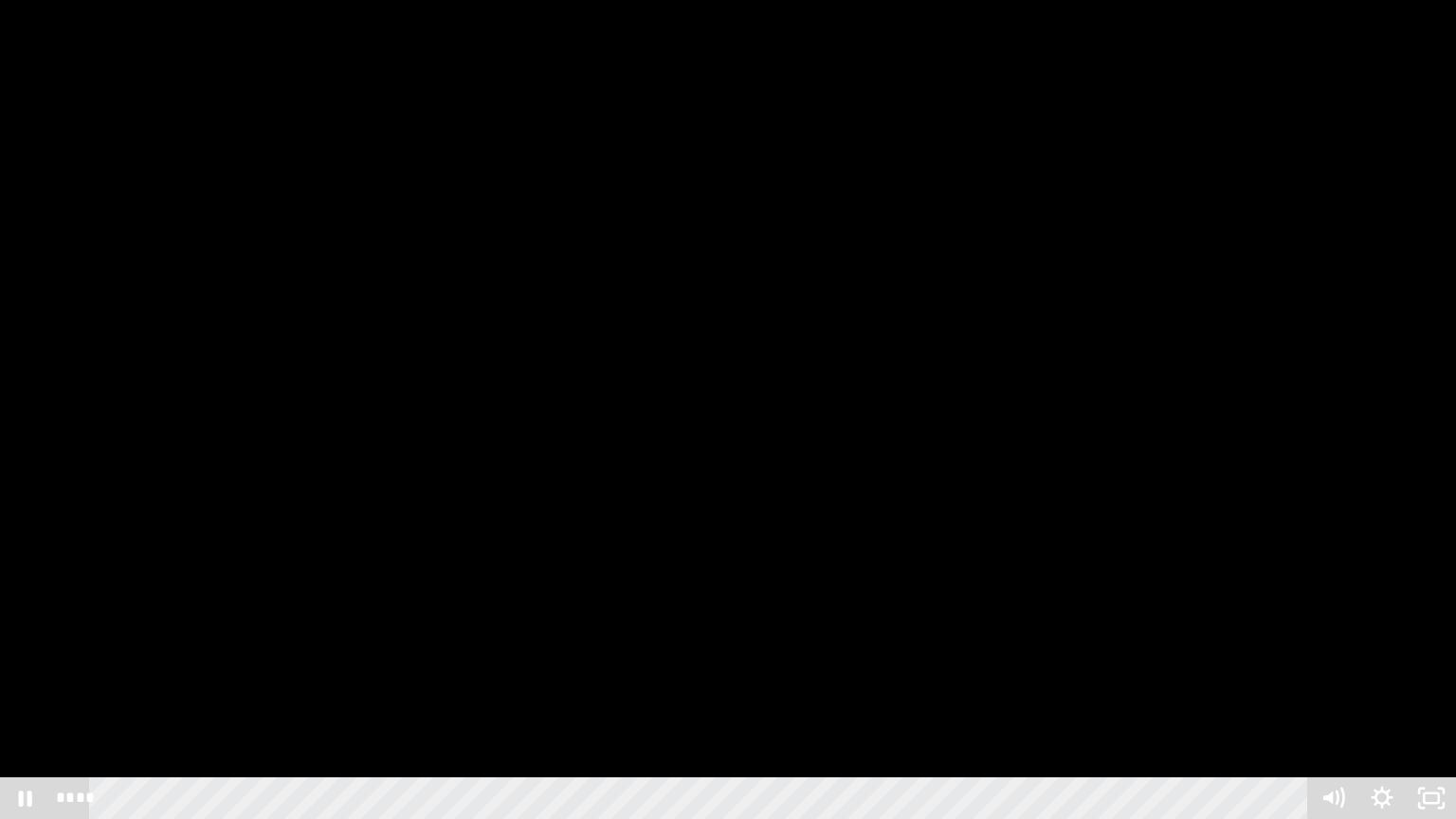 click at bounding box center [728, 410] 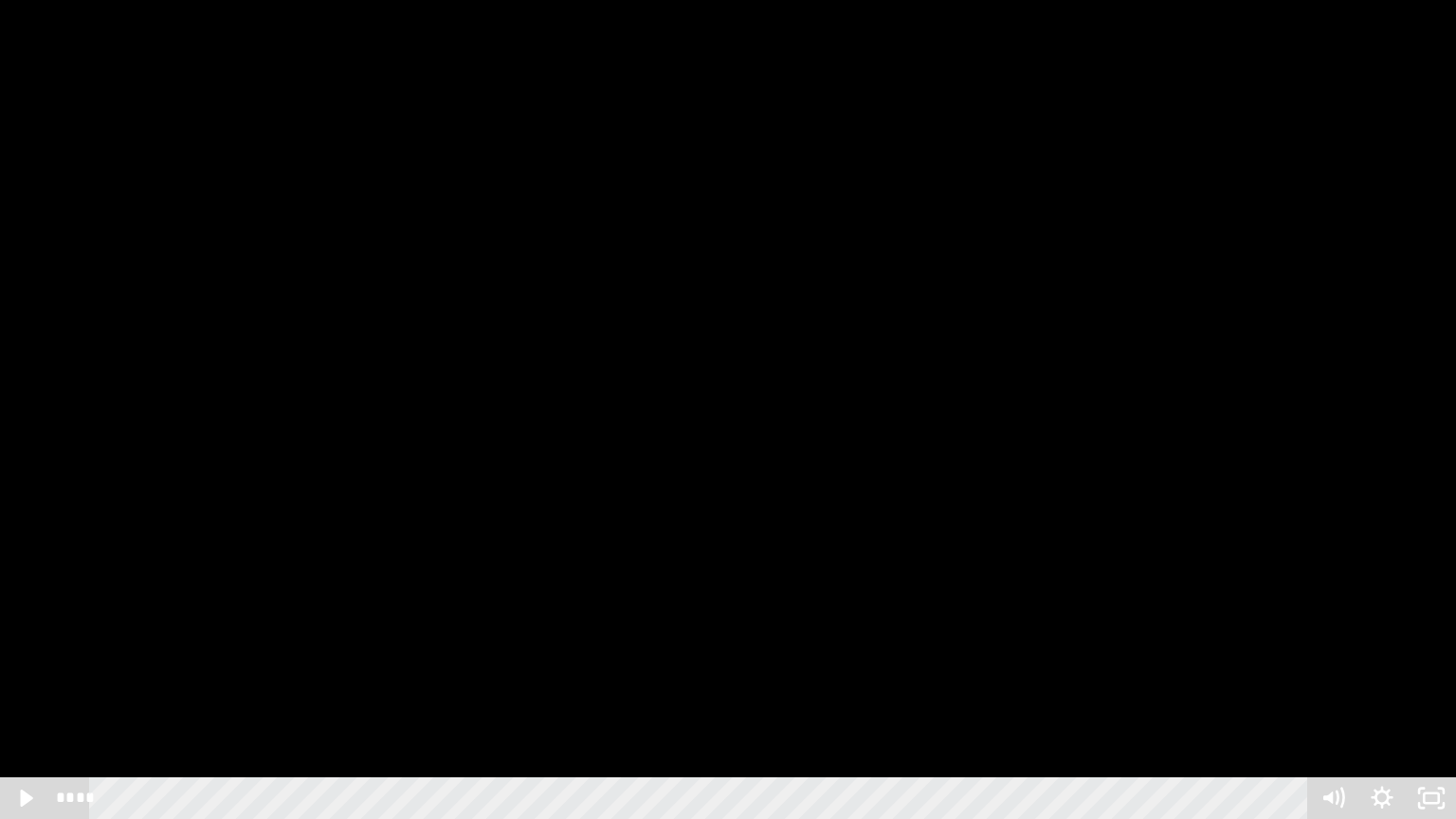 click at bounding box center [728, 410] 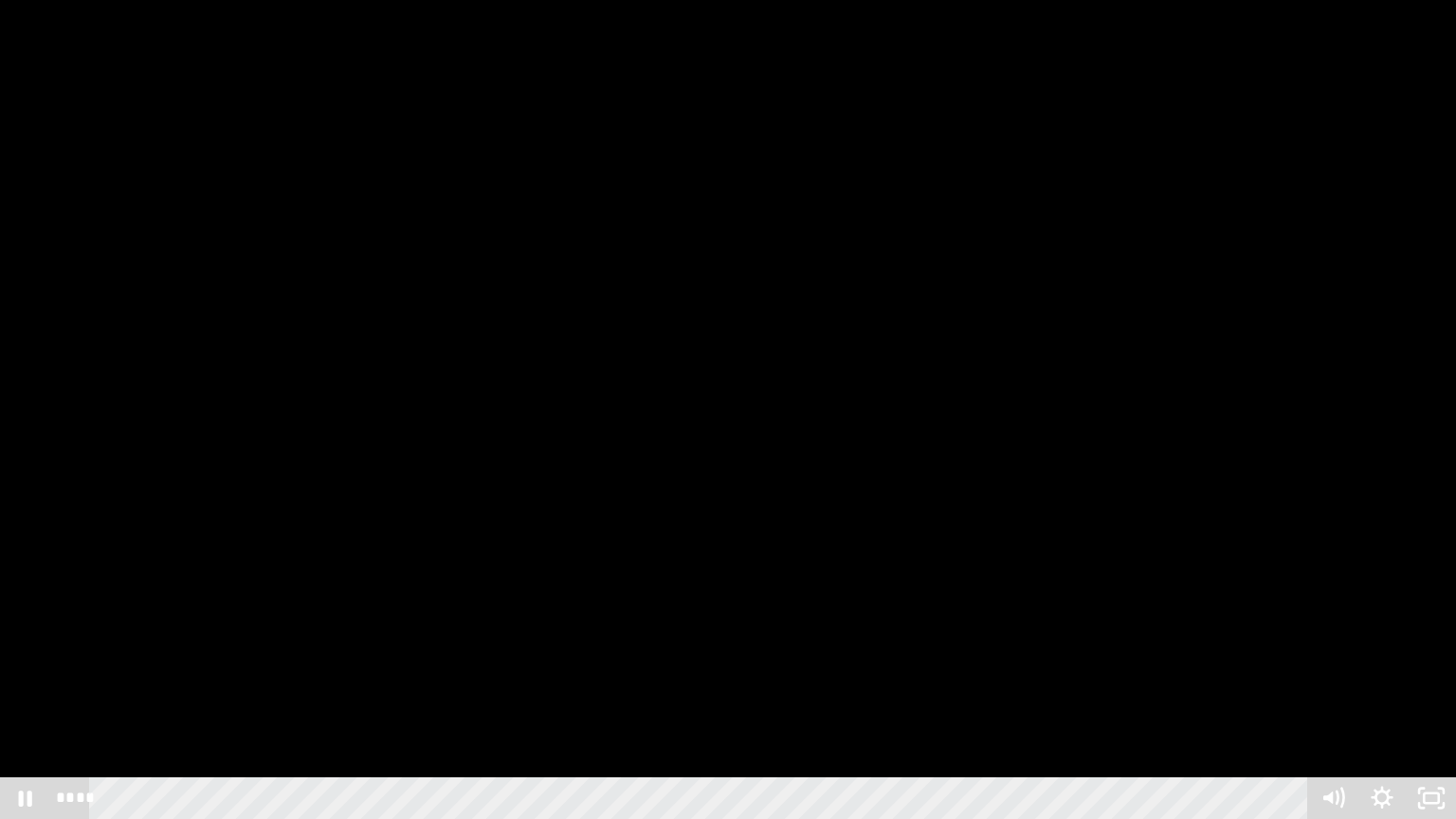 click at bounding box center [728, 410] 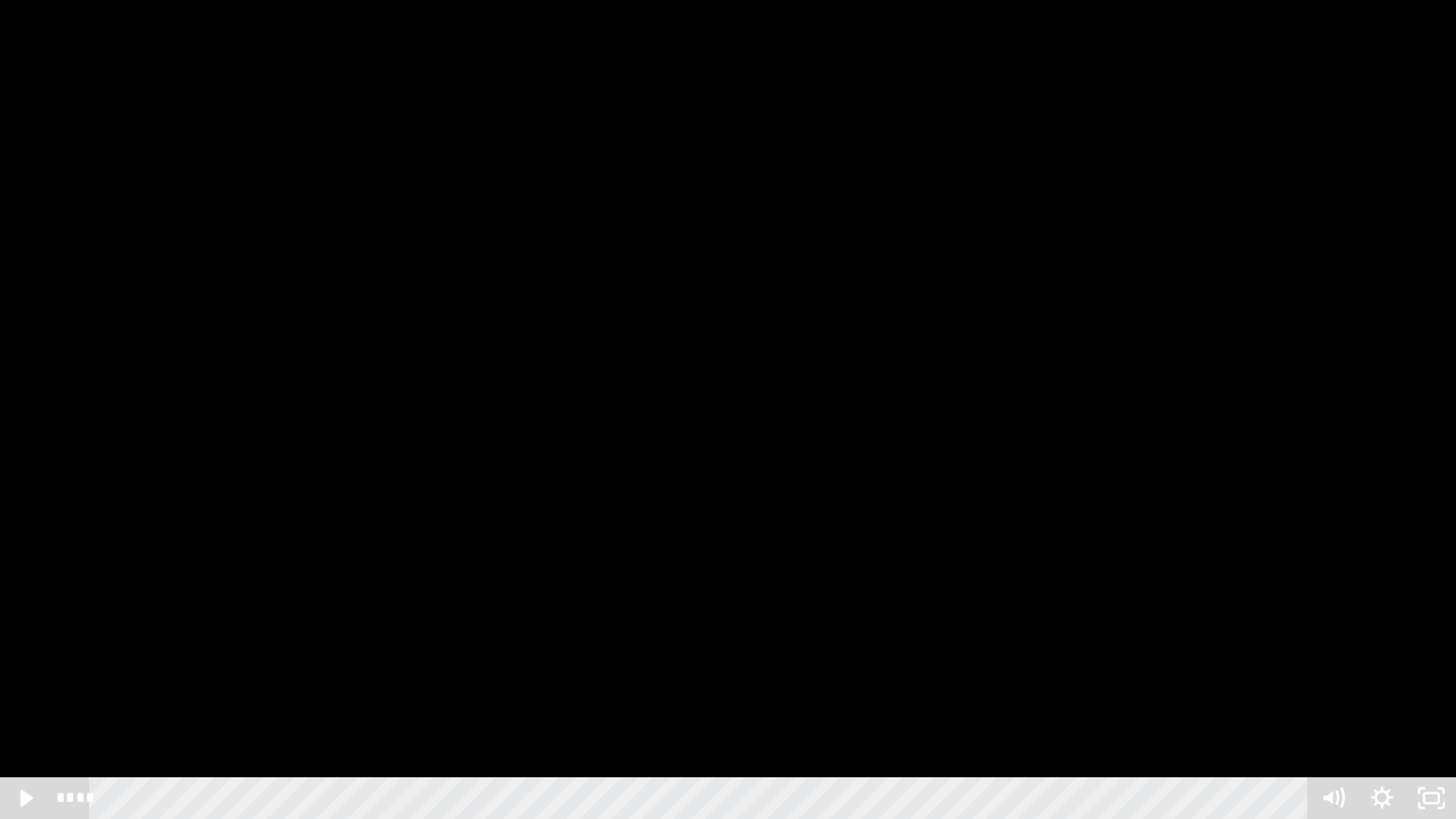 click at bounding box center (728, 410) 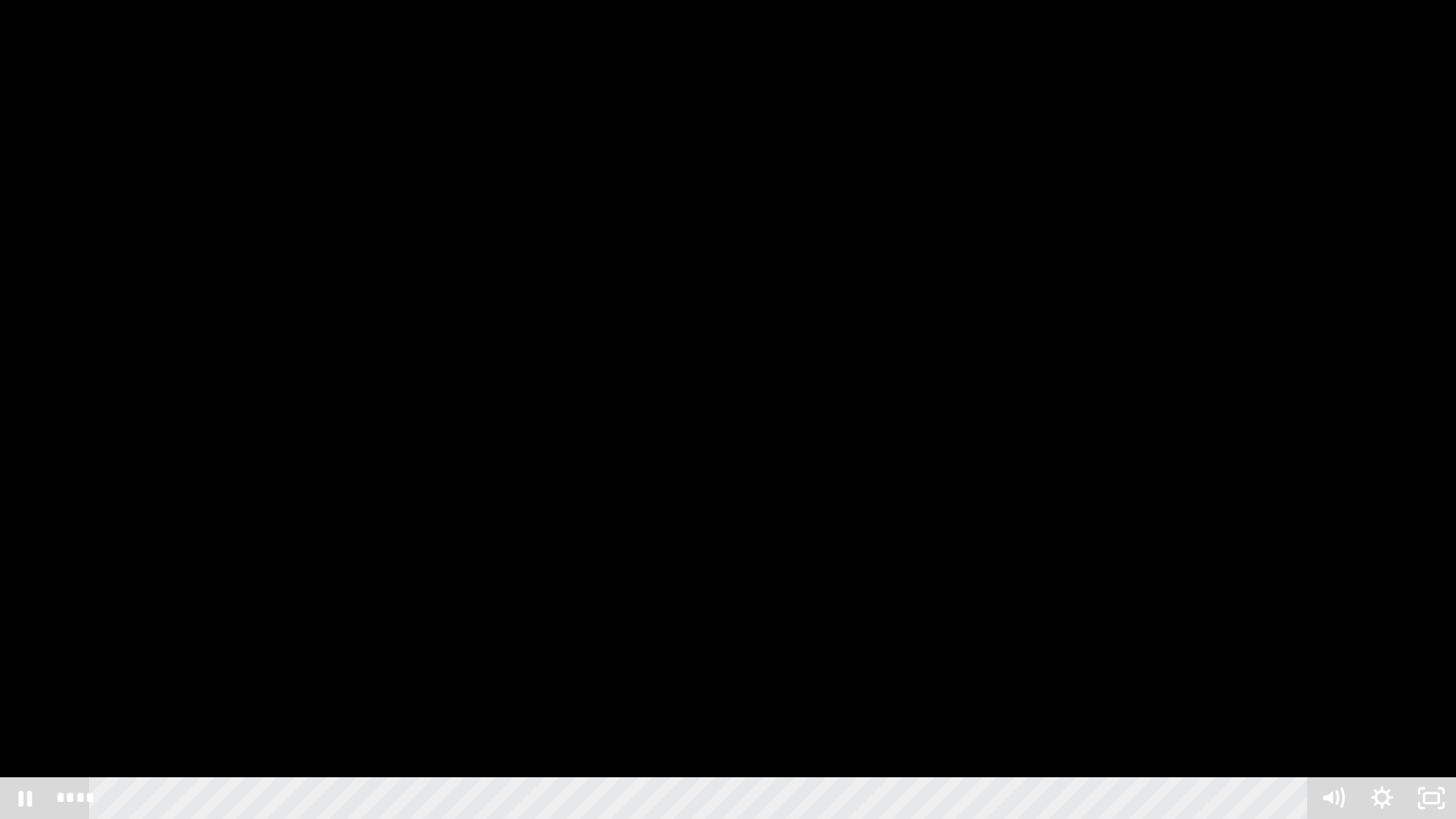click at bounding box center [728, 410] 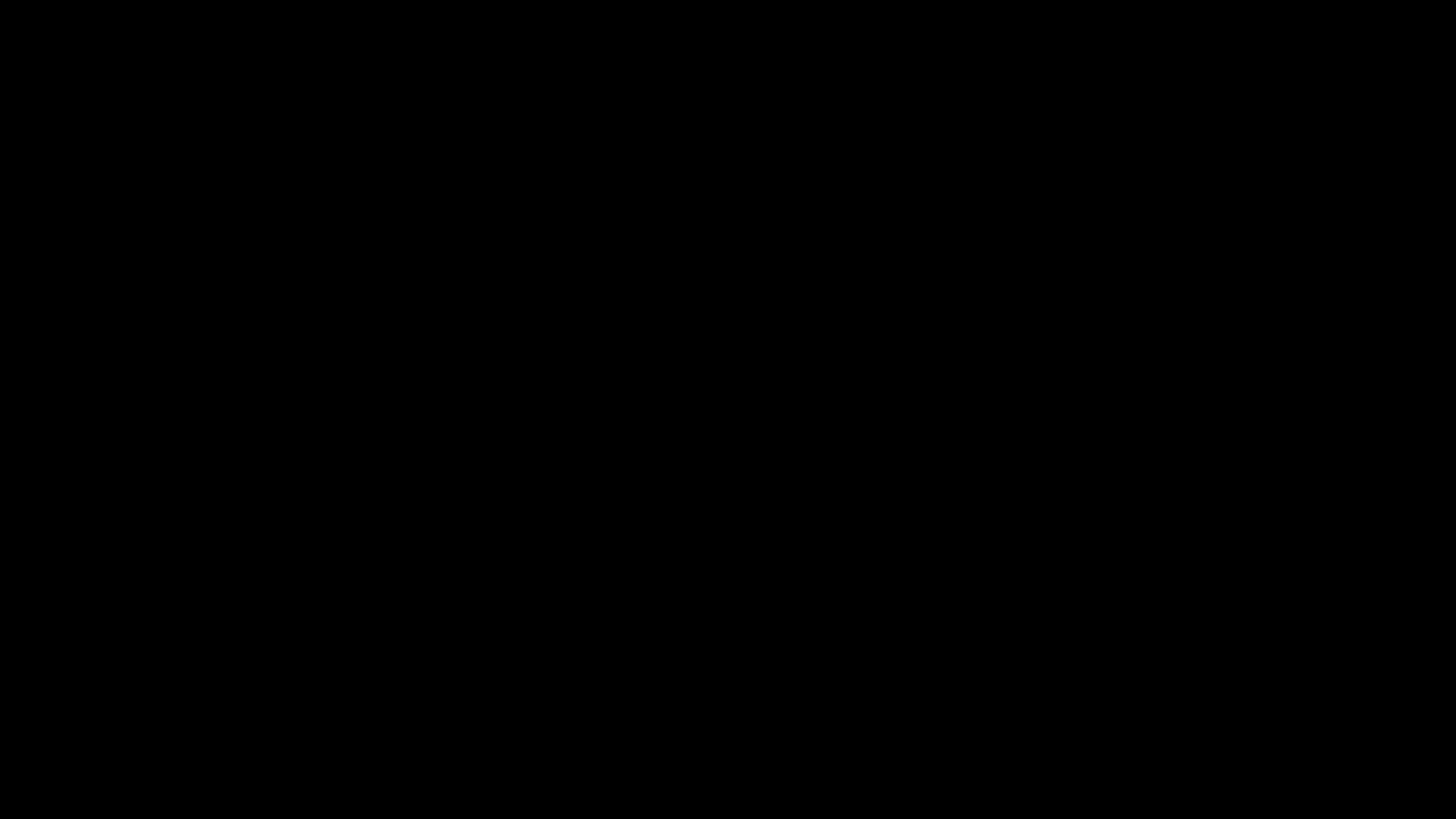 click at bounding box center [728, 410] 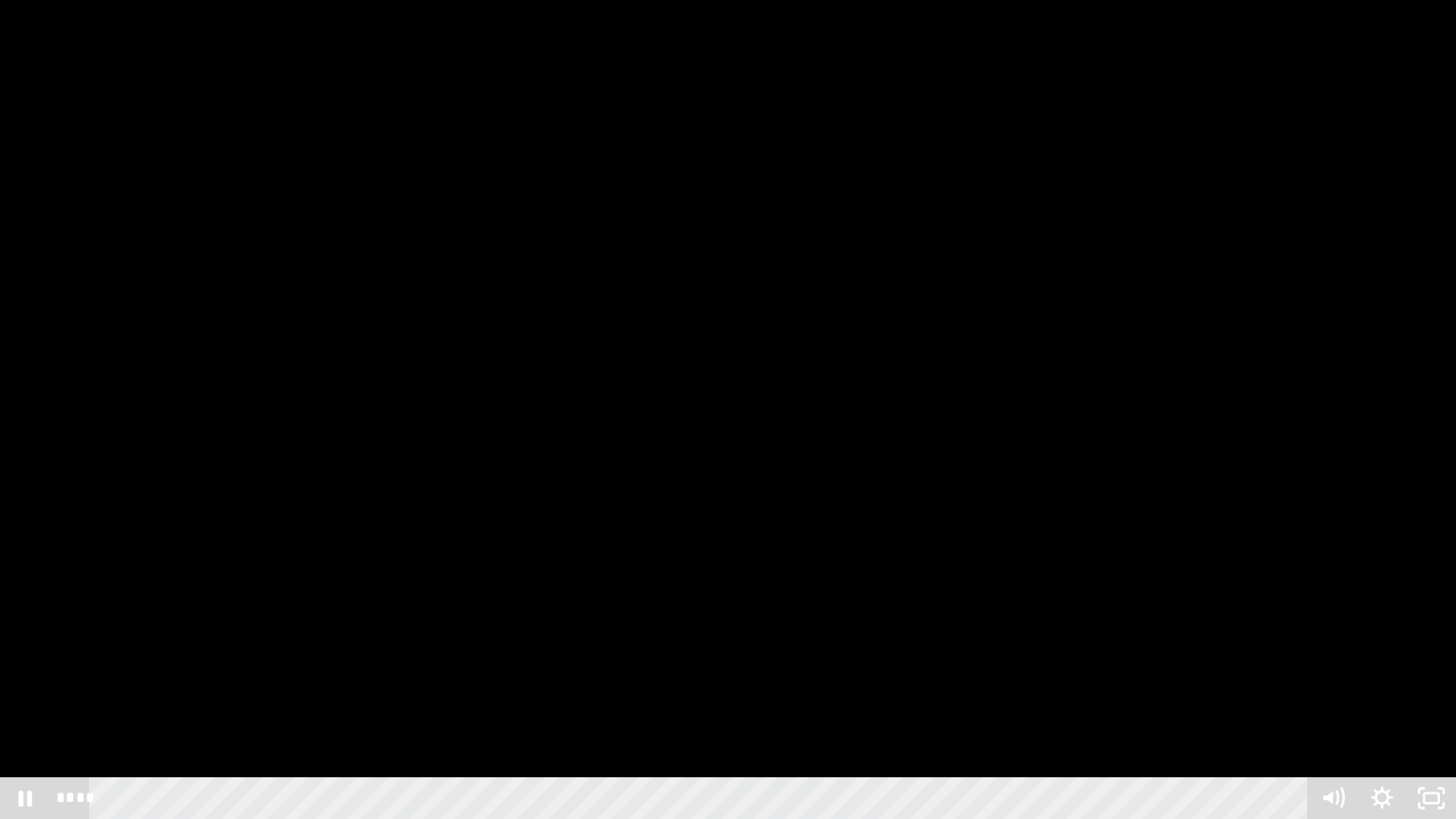 click at bounding box center [728, 410] 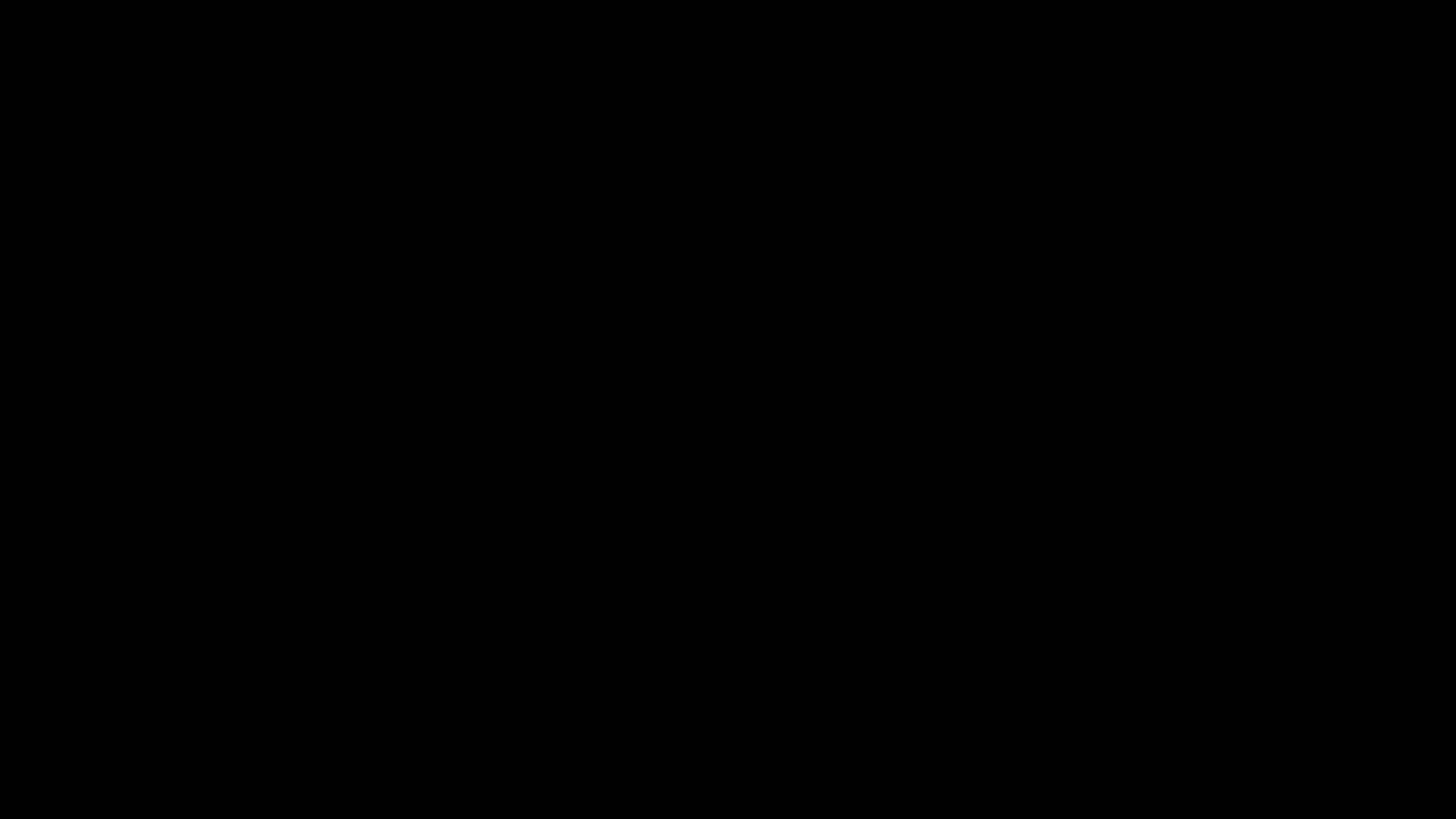 click at bounding box center (728, 410) 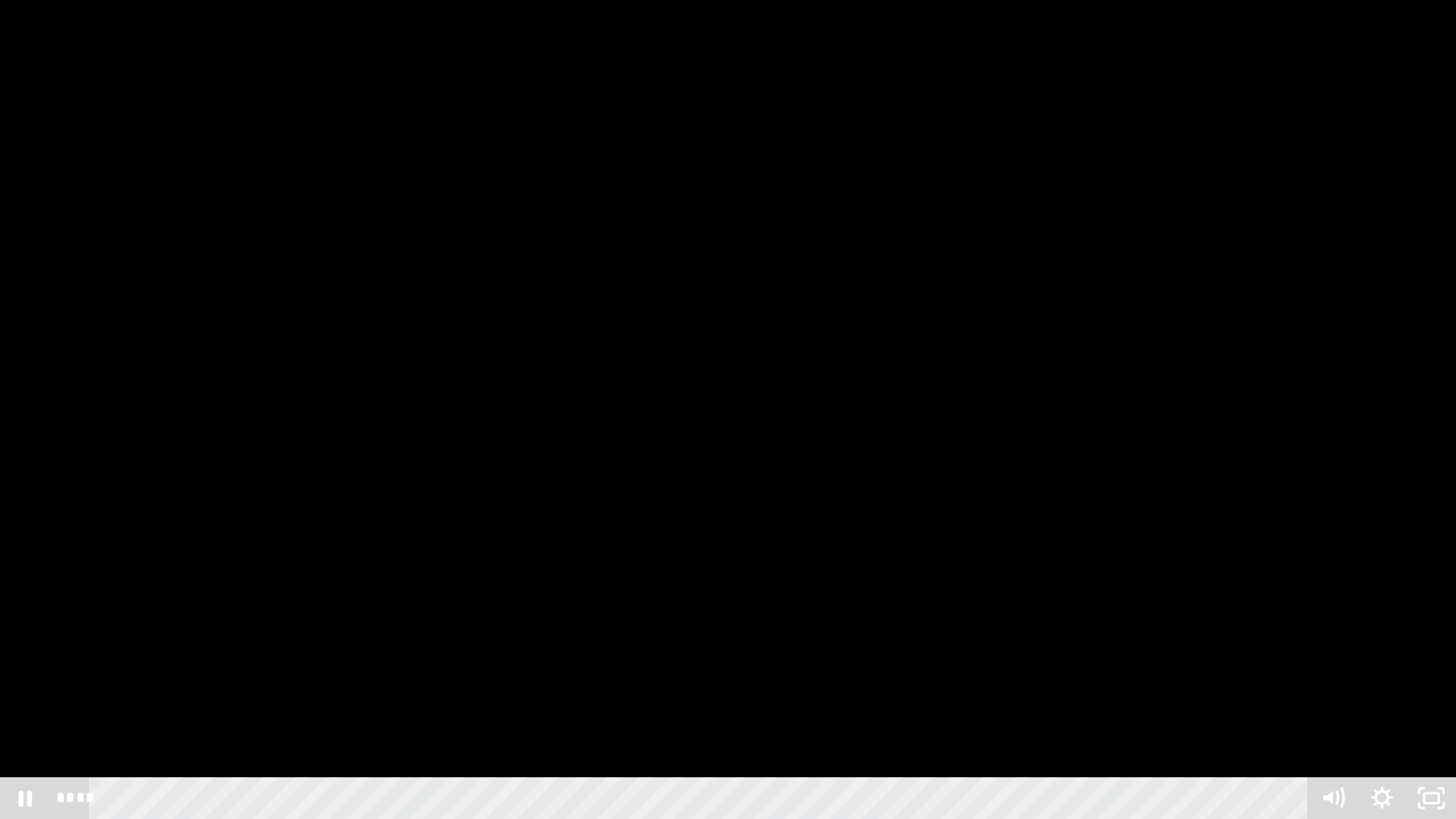 click at bounding box center [728, 410] 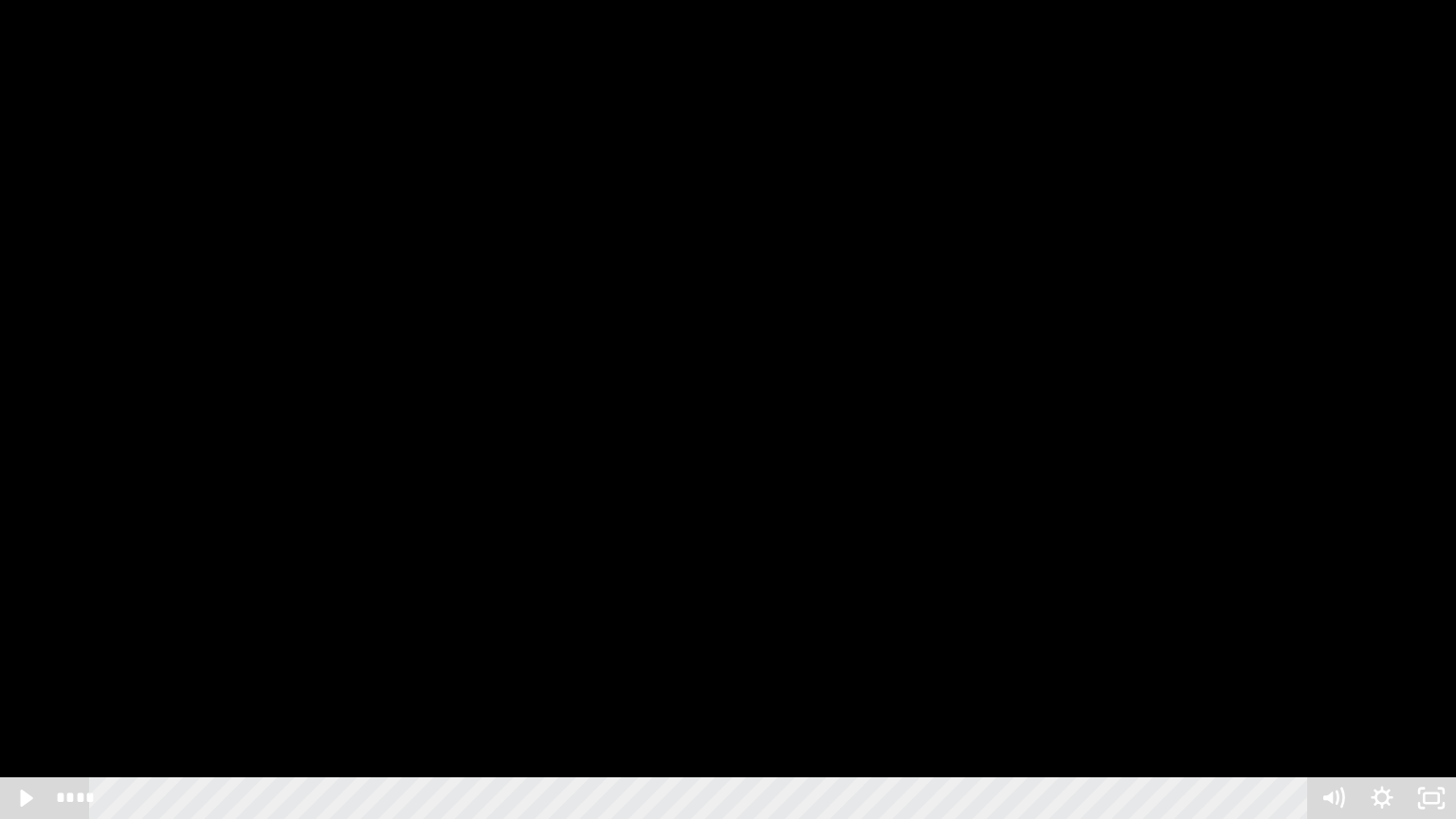 click at bounding box center [728, 410] 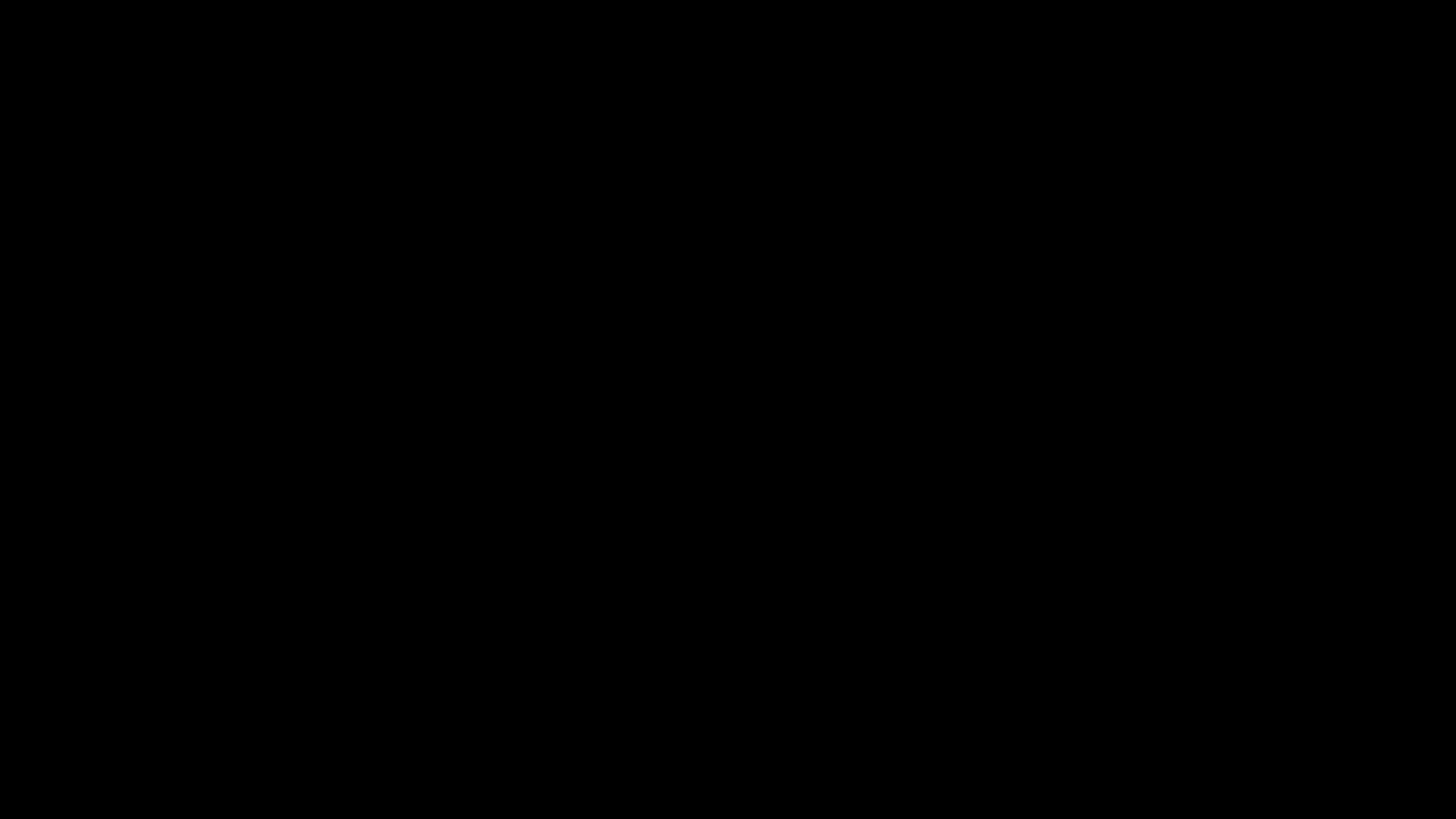 click at bounding box center (728, 410) 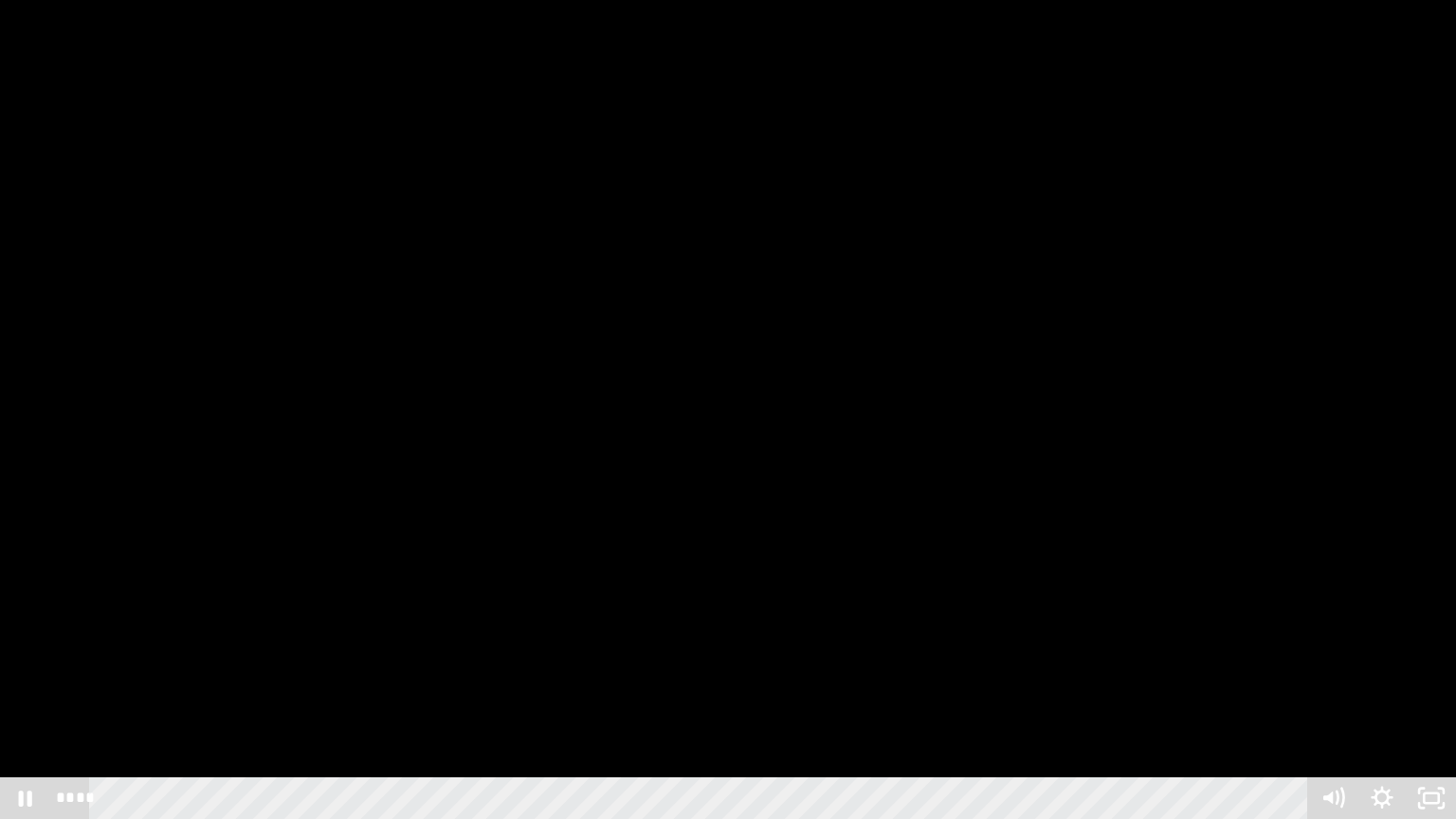 click at bounding box center (728, 410) 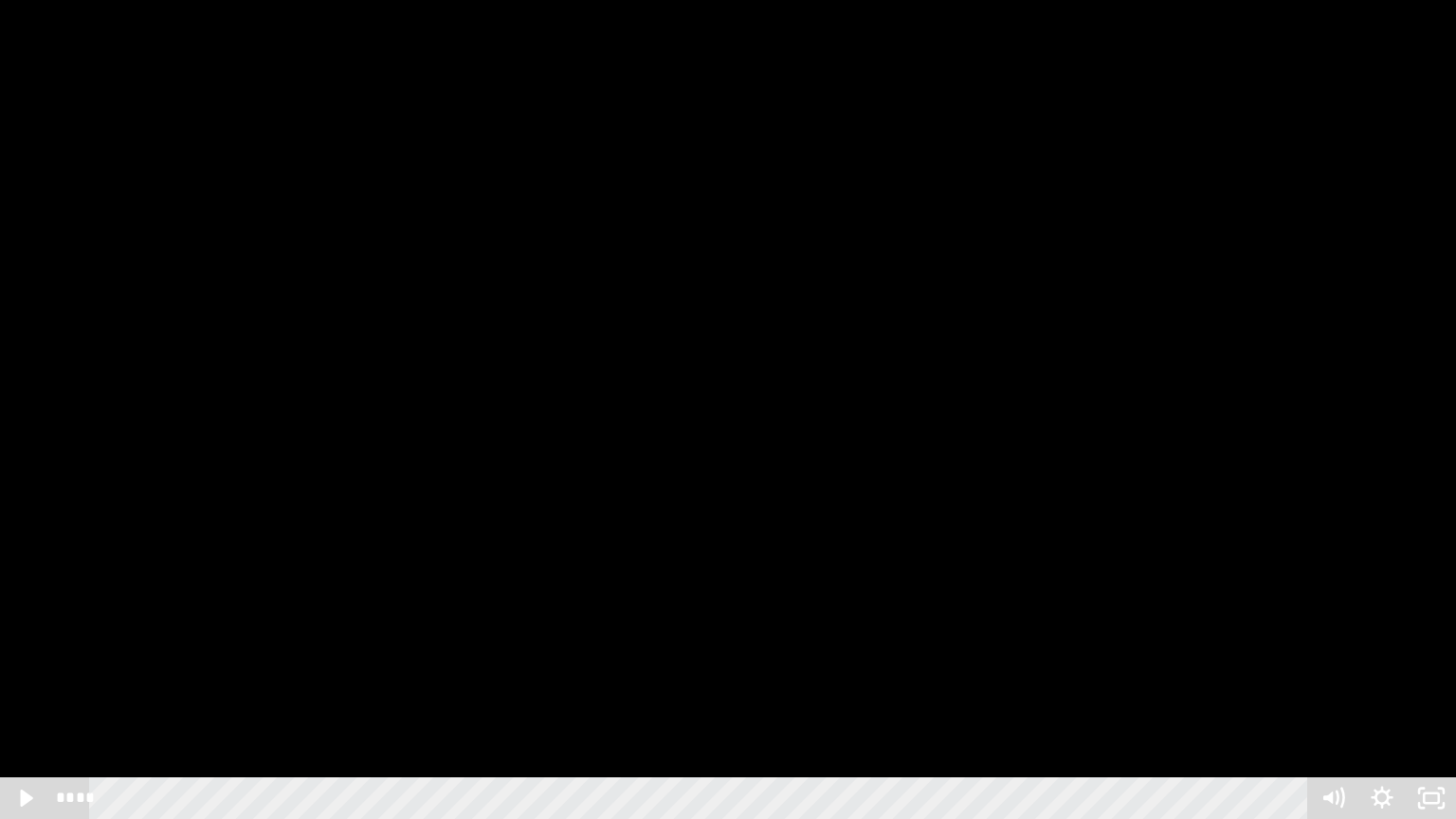 click at bounding box center (728, 410) 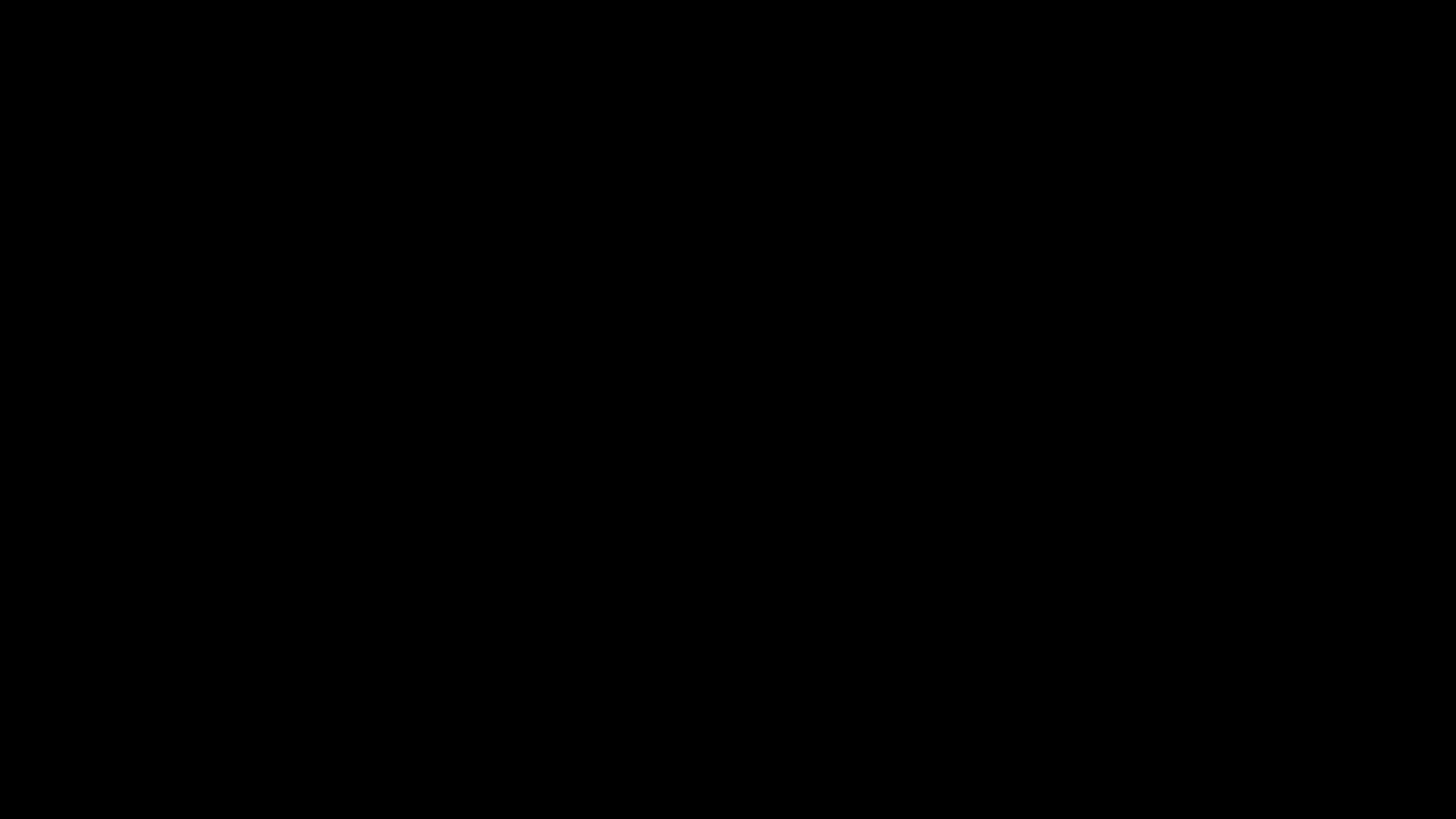 click at bounding box center [728, 410] 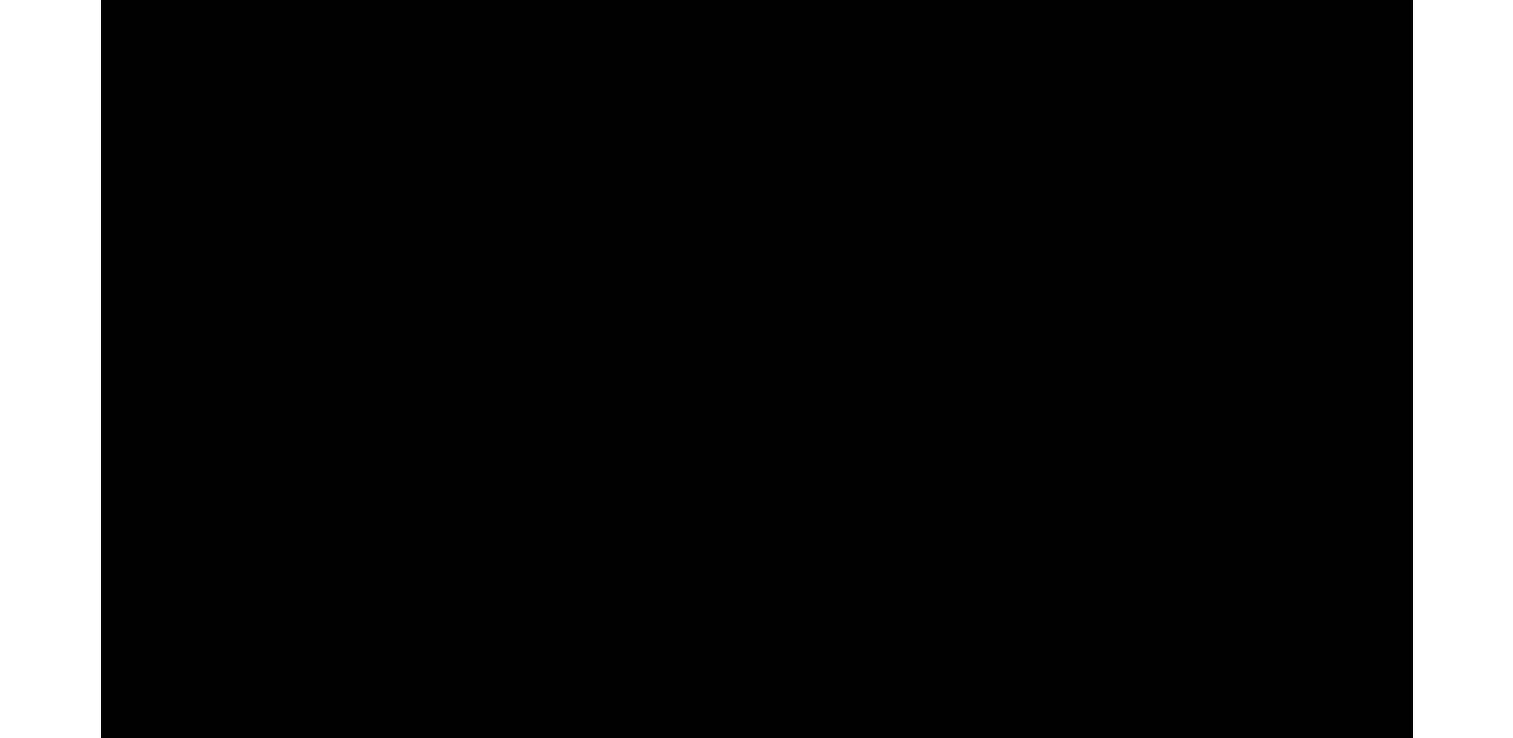 scroll, scrollTop: 656, scrollLeft: 0, axis: vertical 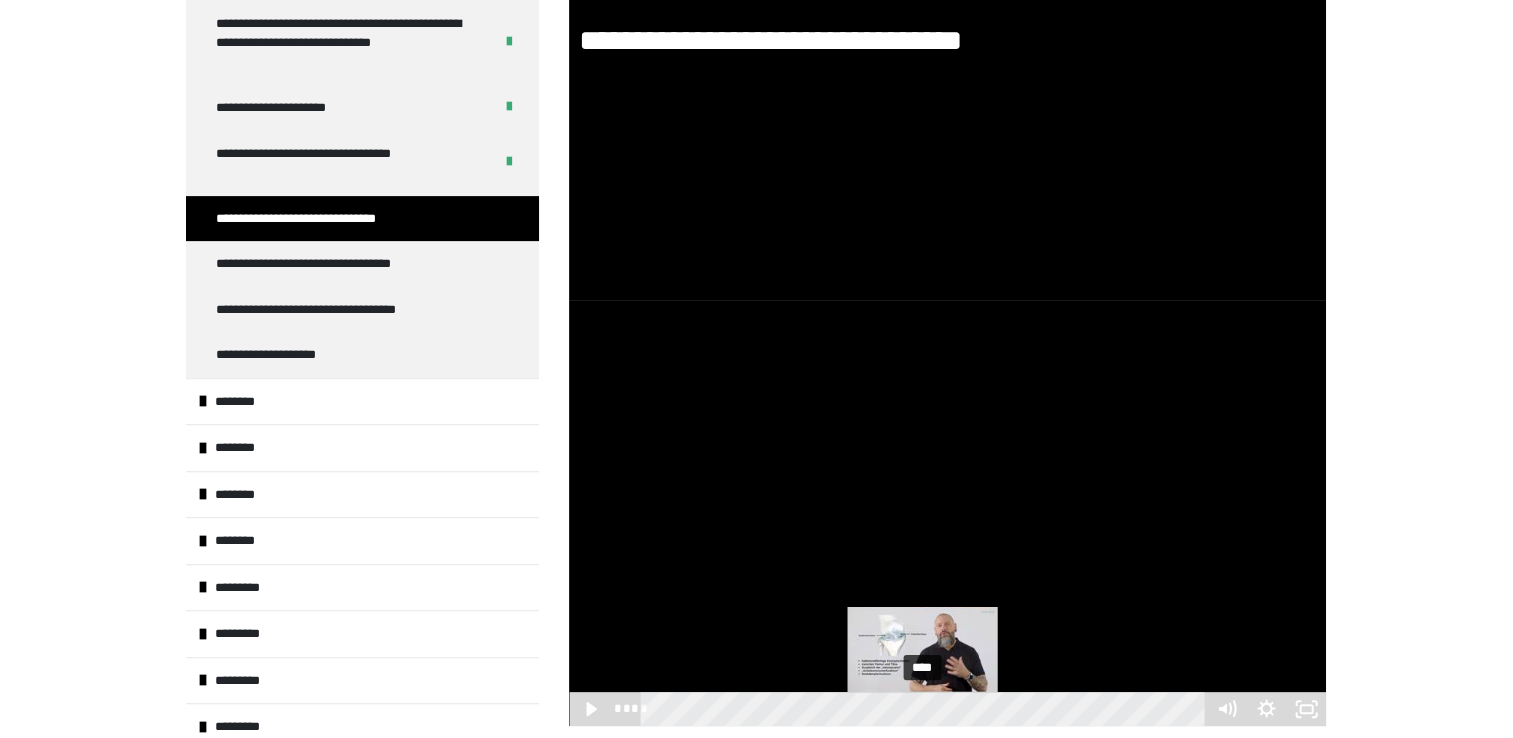 click on "****" at bounding box center [926, 709] 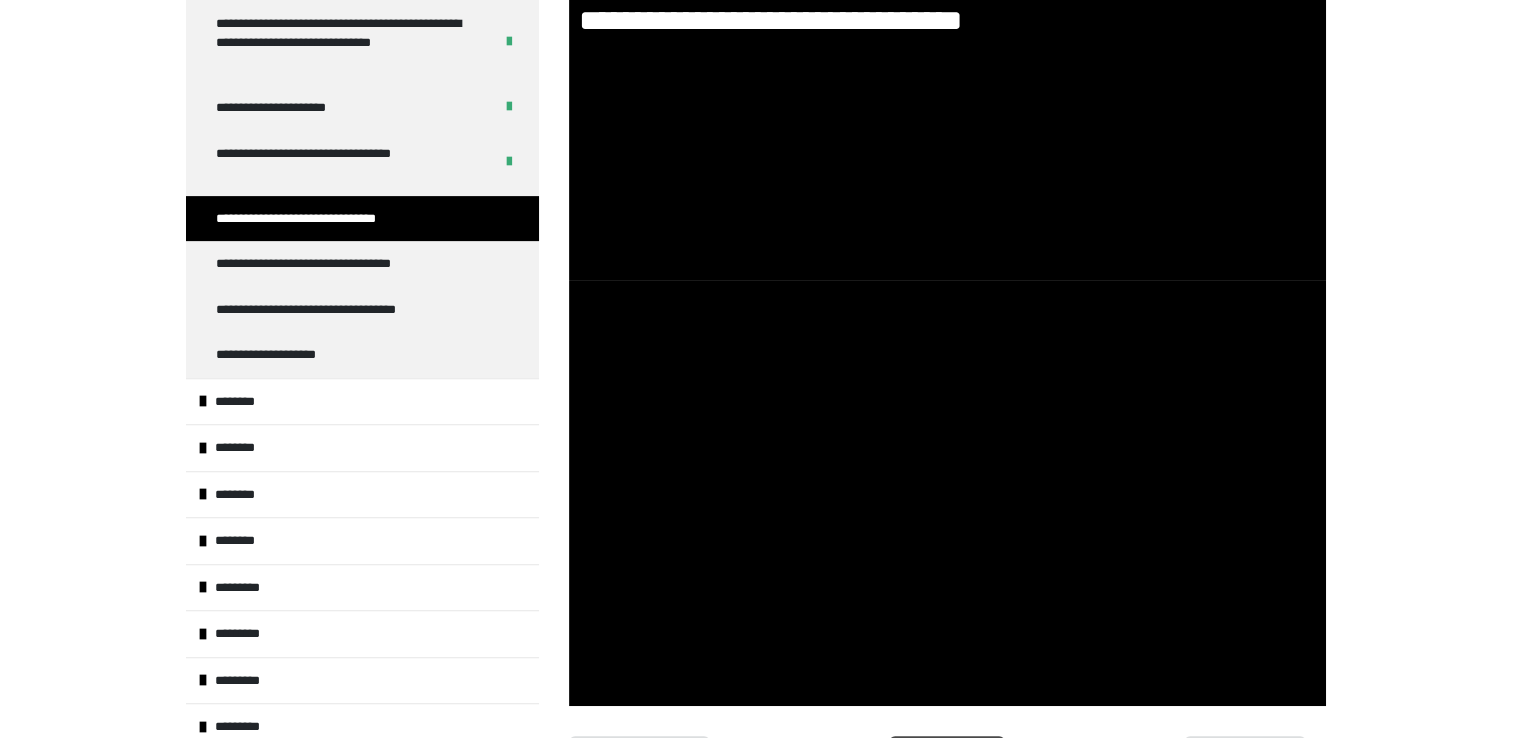 scroll, scrollTop: 487, scrollLeft: 0, axis: vertical 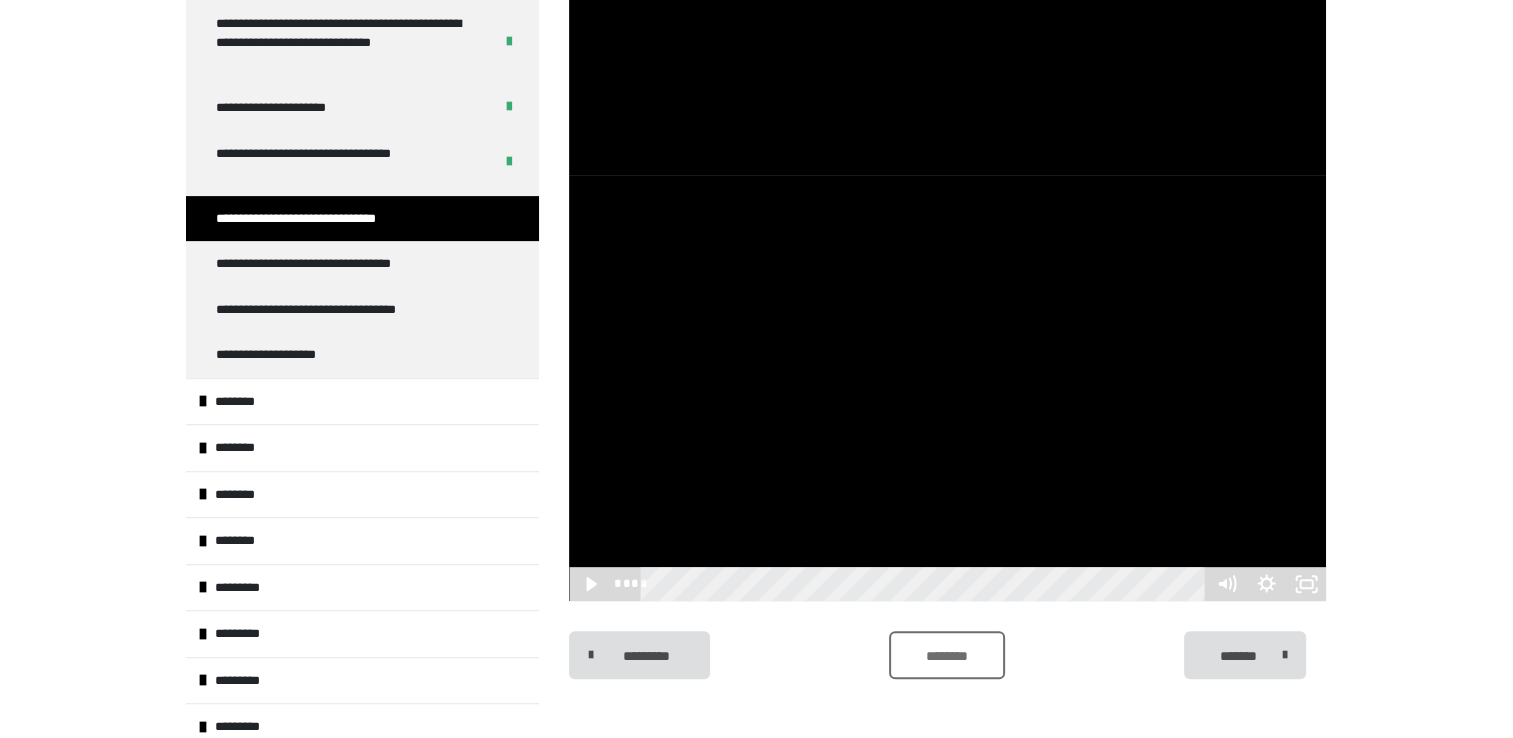 click on "********" at bounding box center [946, 656] 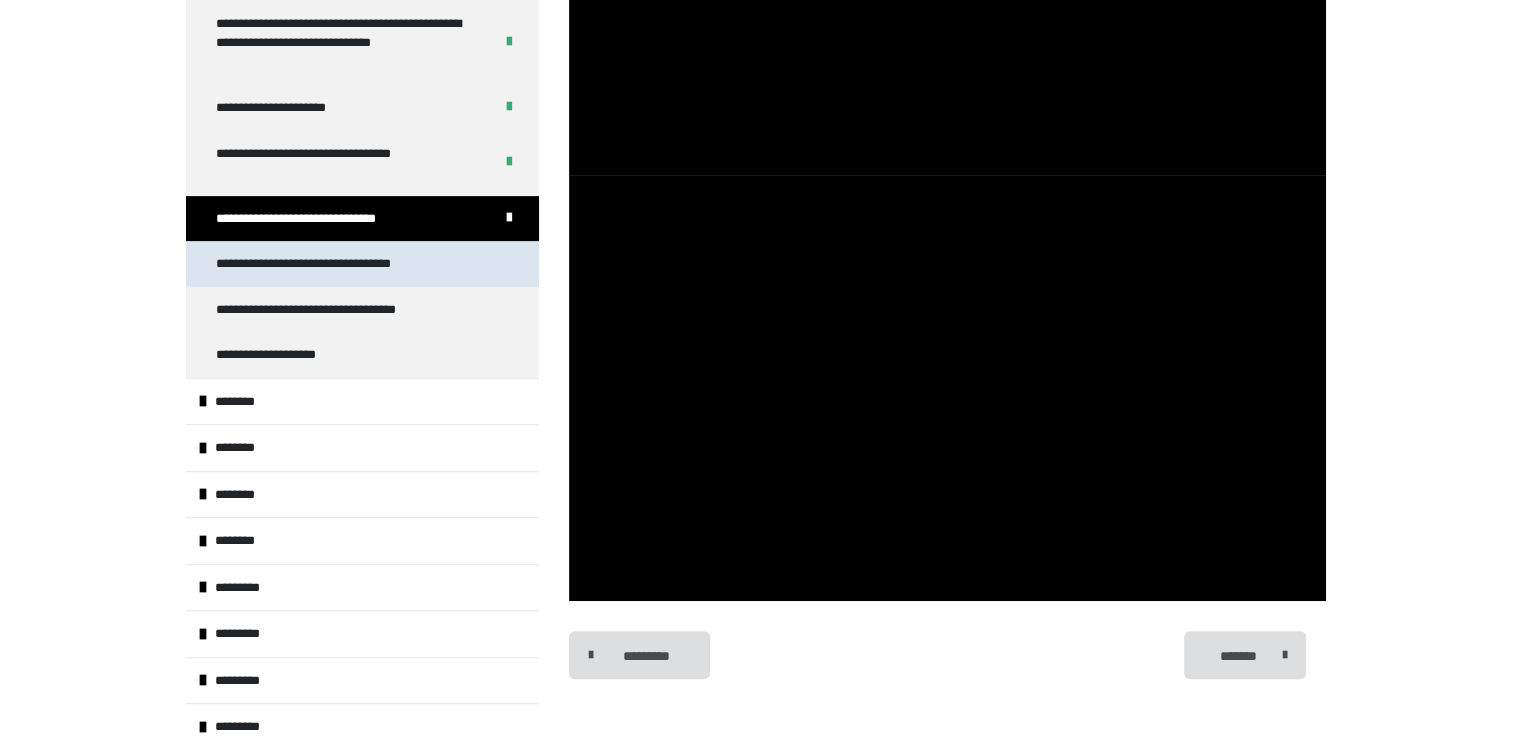 click on "**********" at bounding box center (341, 264) 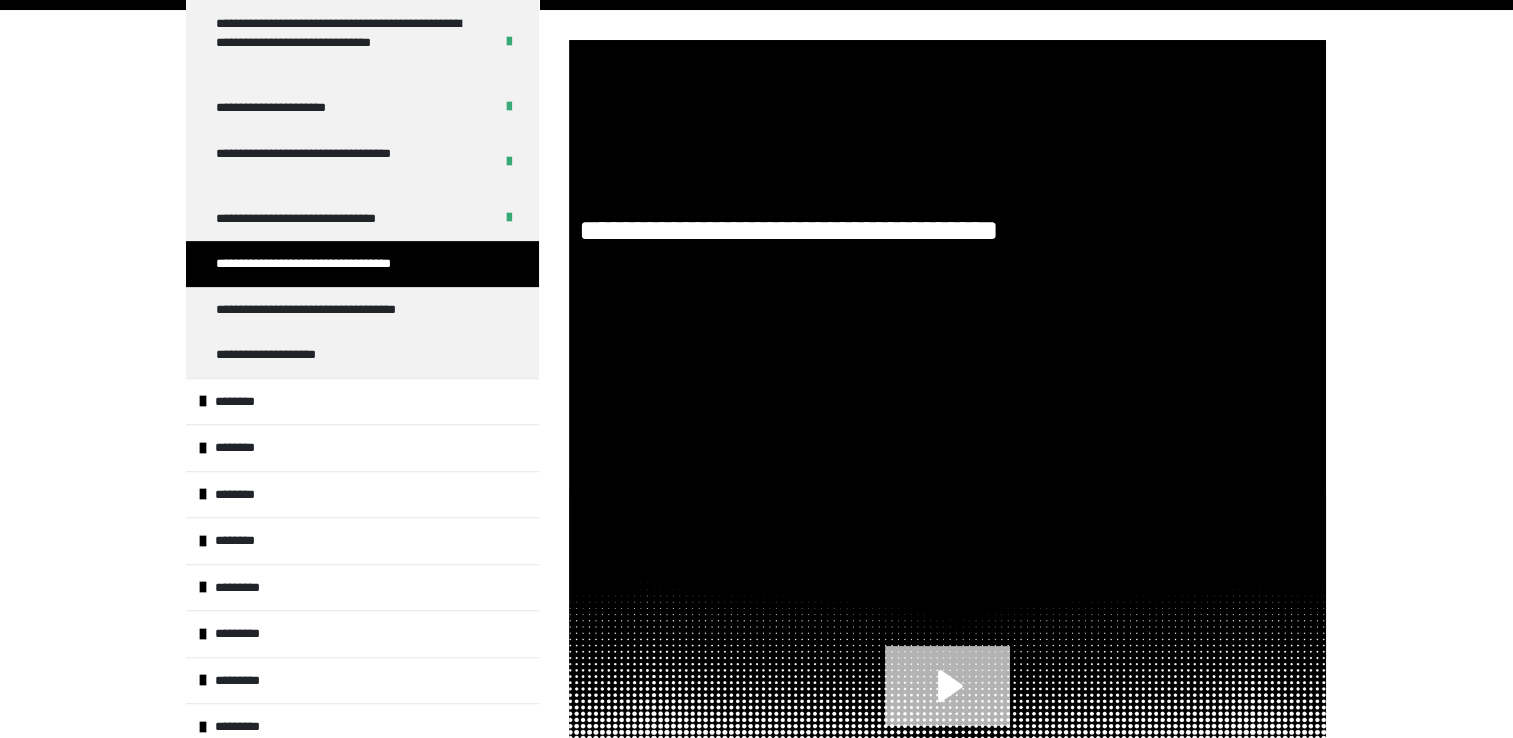 scroll, scrollTop: 585, scrollLeft: 0, axis: vertical 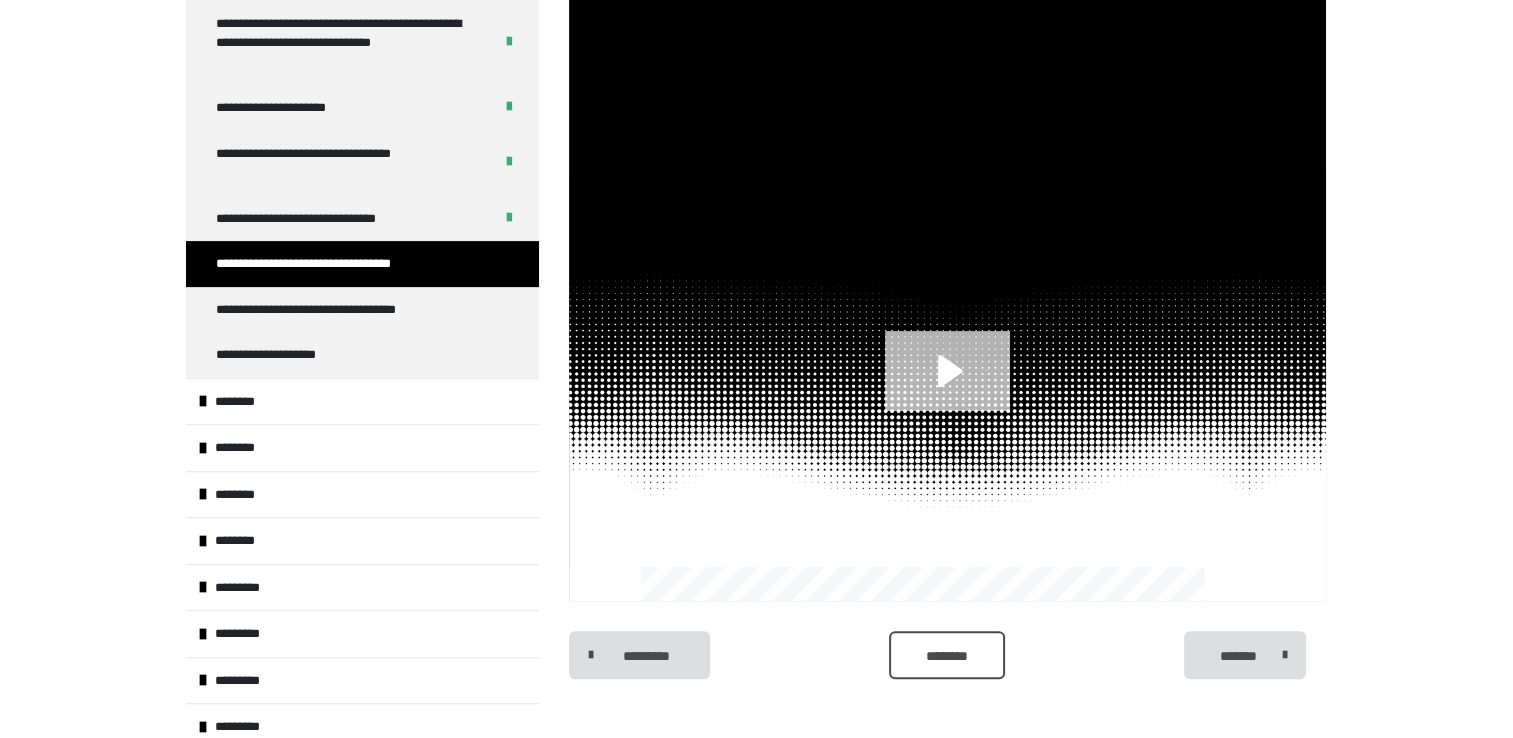 click 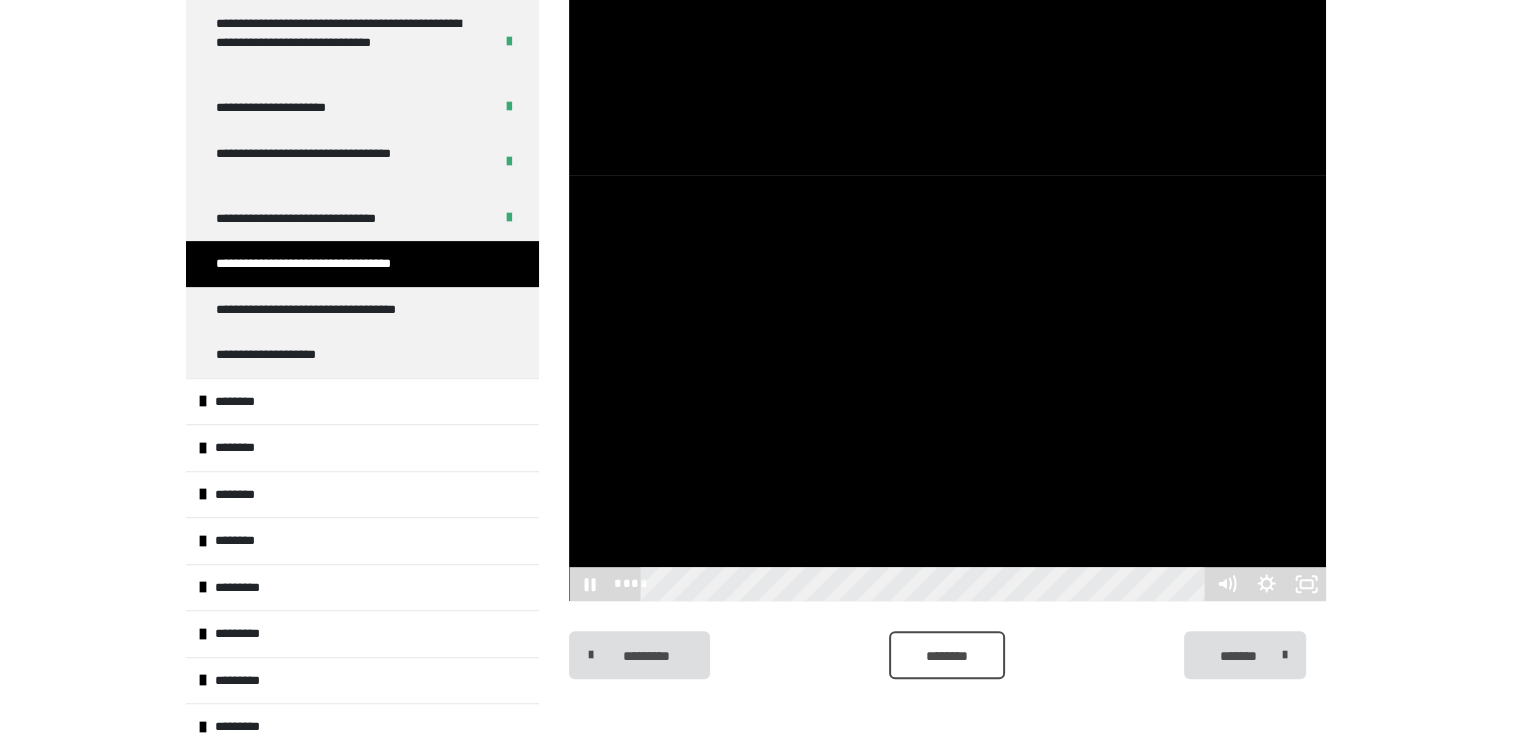 click at bounding box center (947, 388) 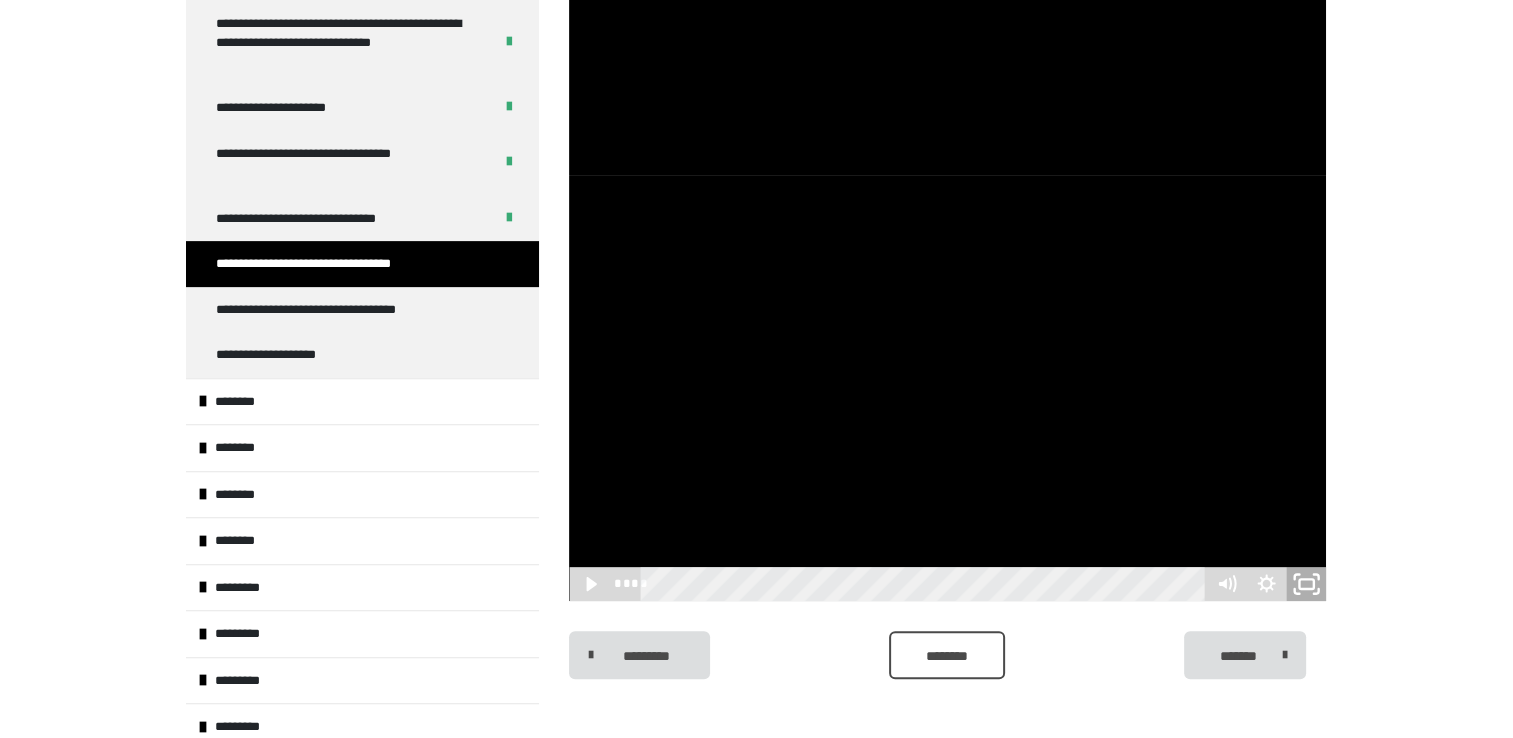 click 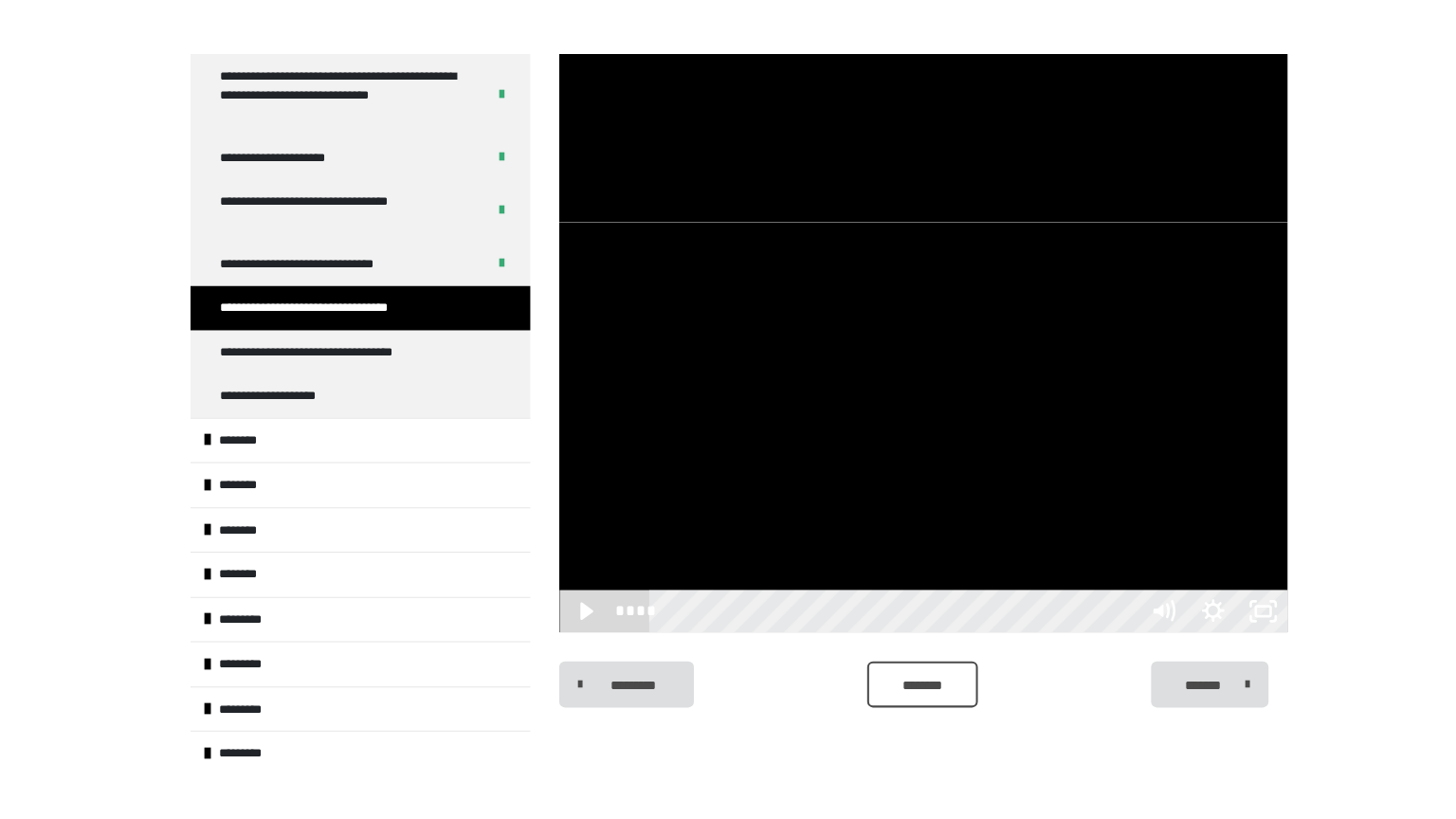 scroll, scrollTop: 436, scrollLeft: 0, axis: vertical 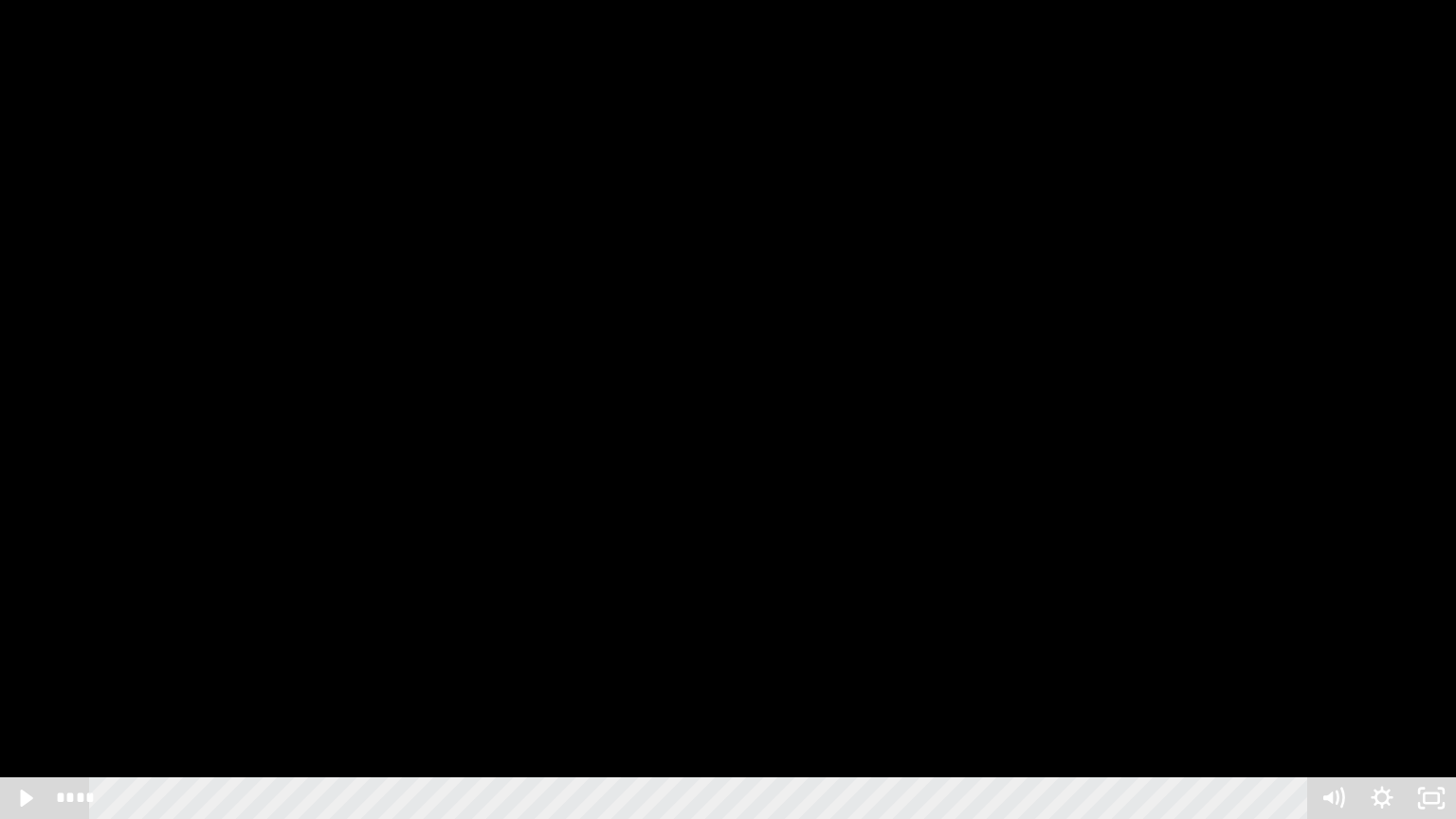 click at bounding box center [728, 410] 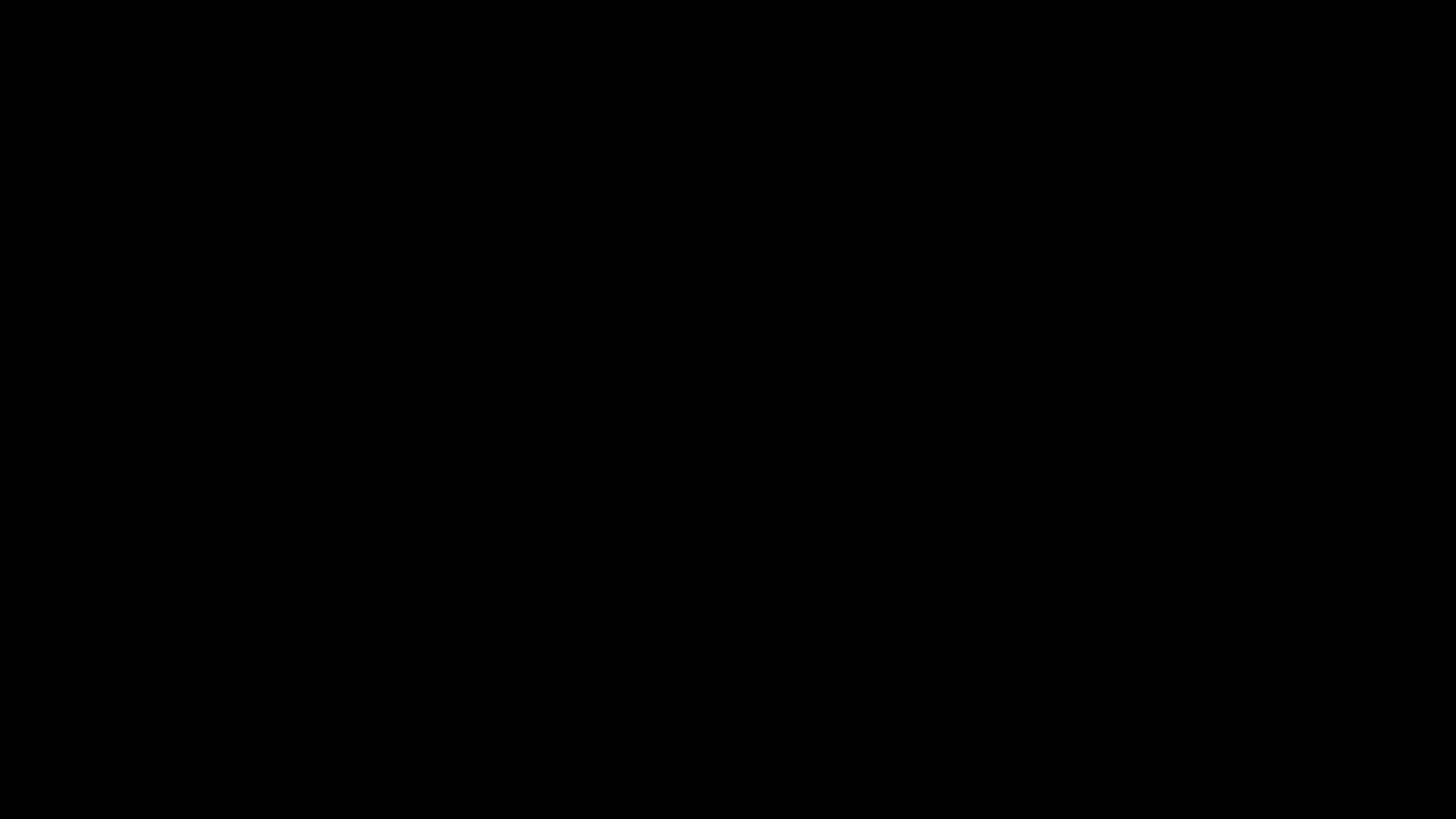 click at bounding box center (728, 410) 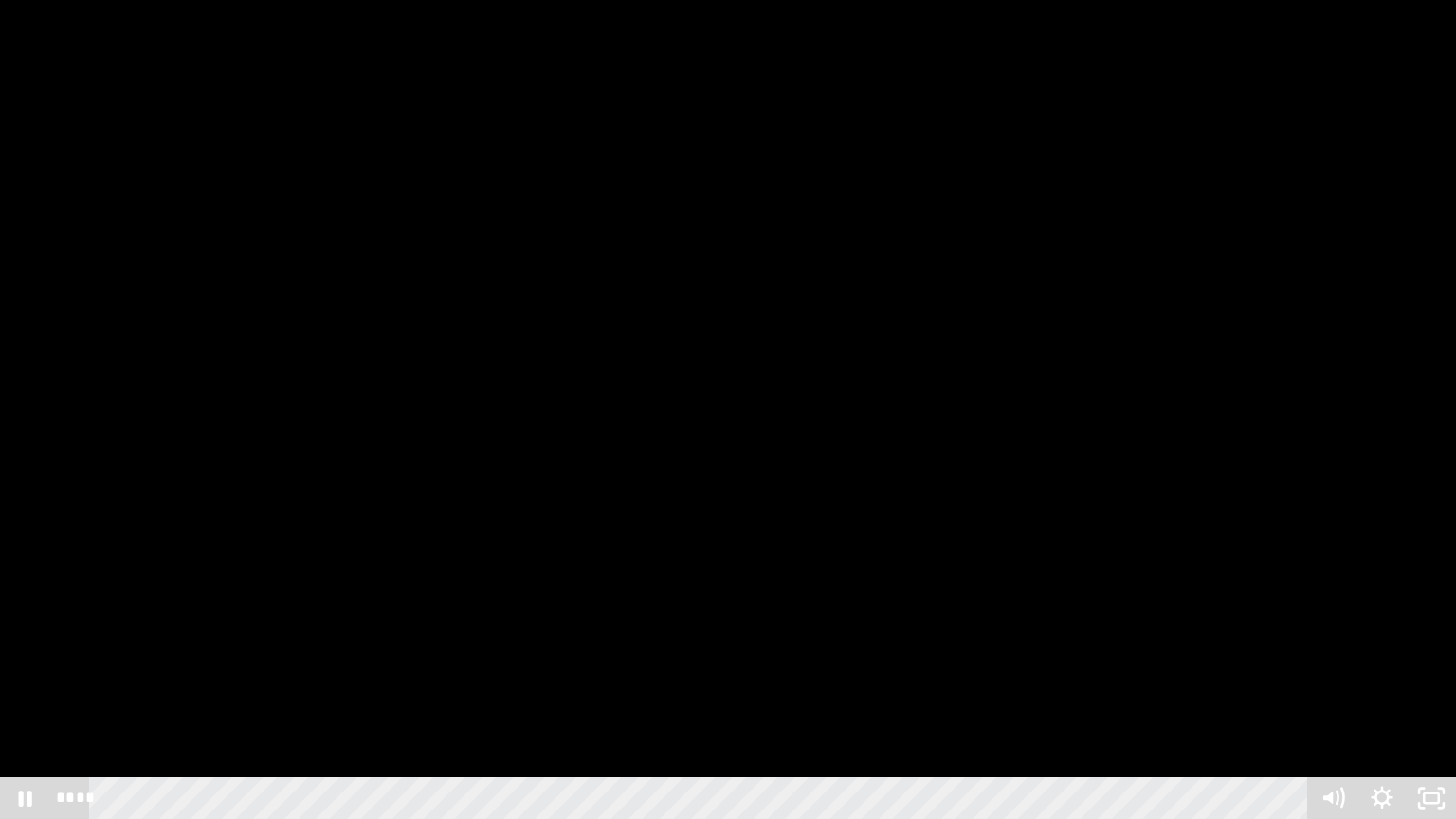 click at bounding box center (728, 410) 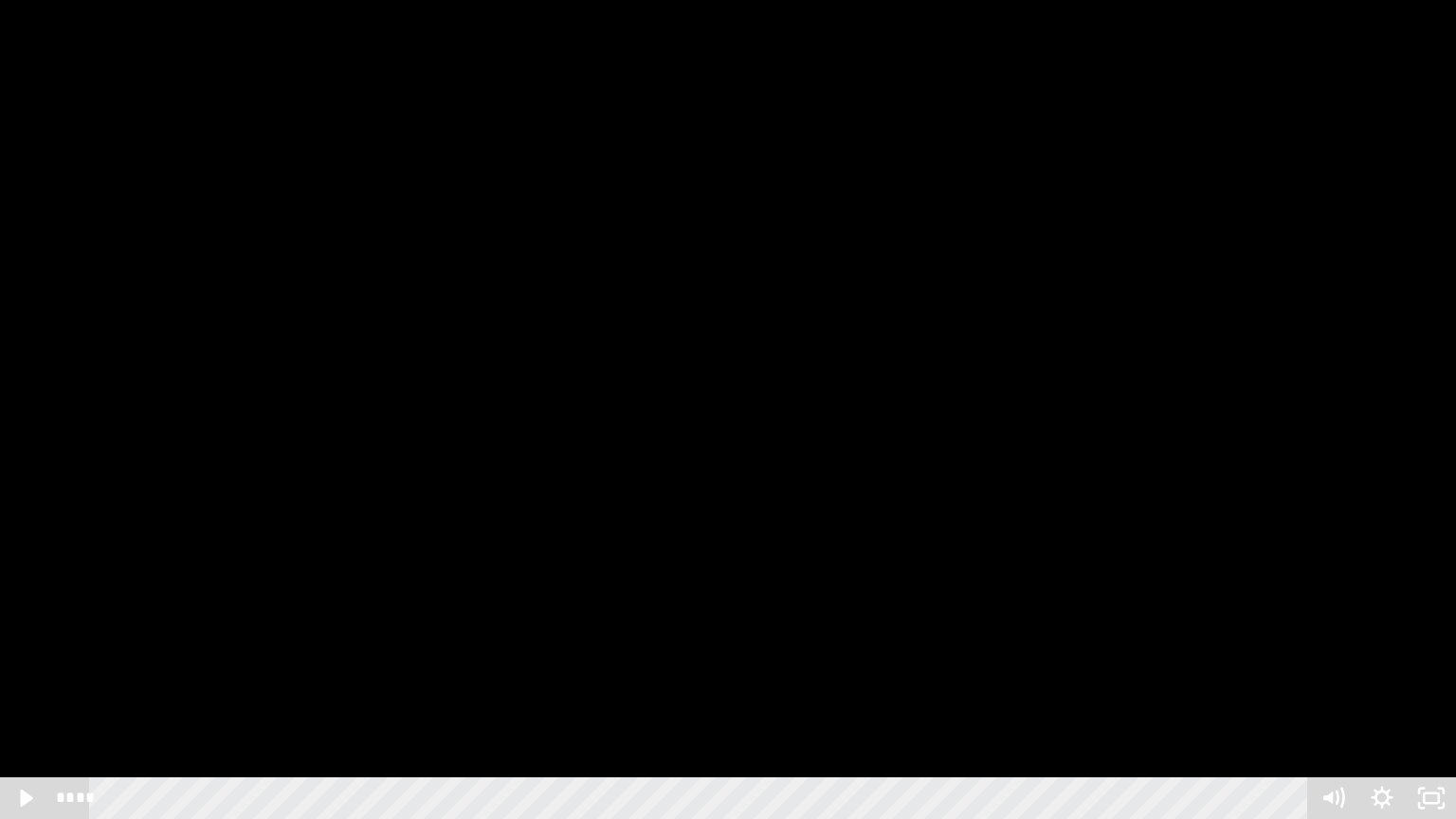 click at bounding box center [728, 410] 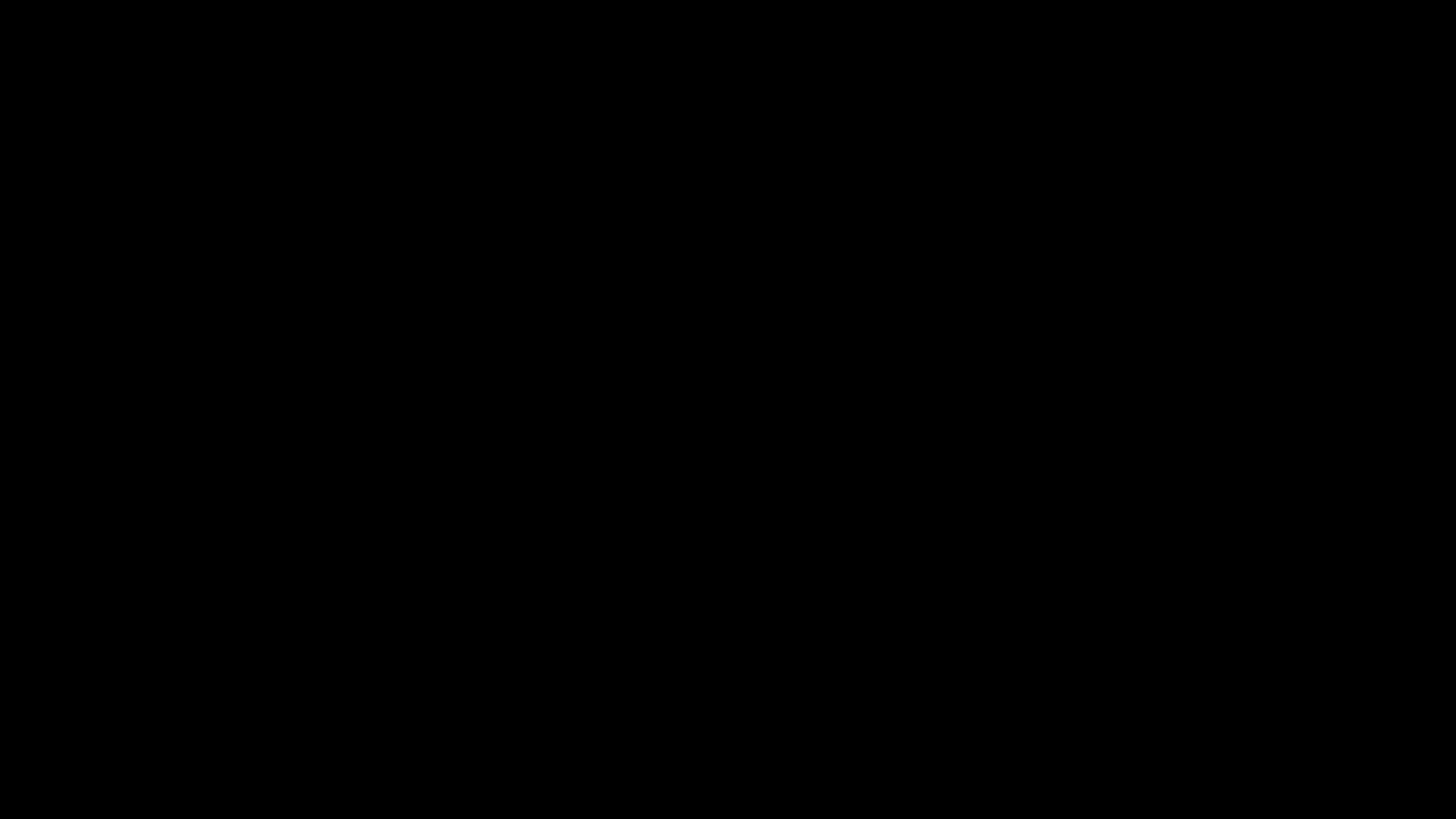click at bounding box center [728, 410] 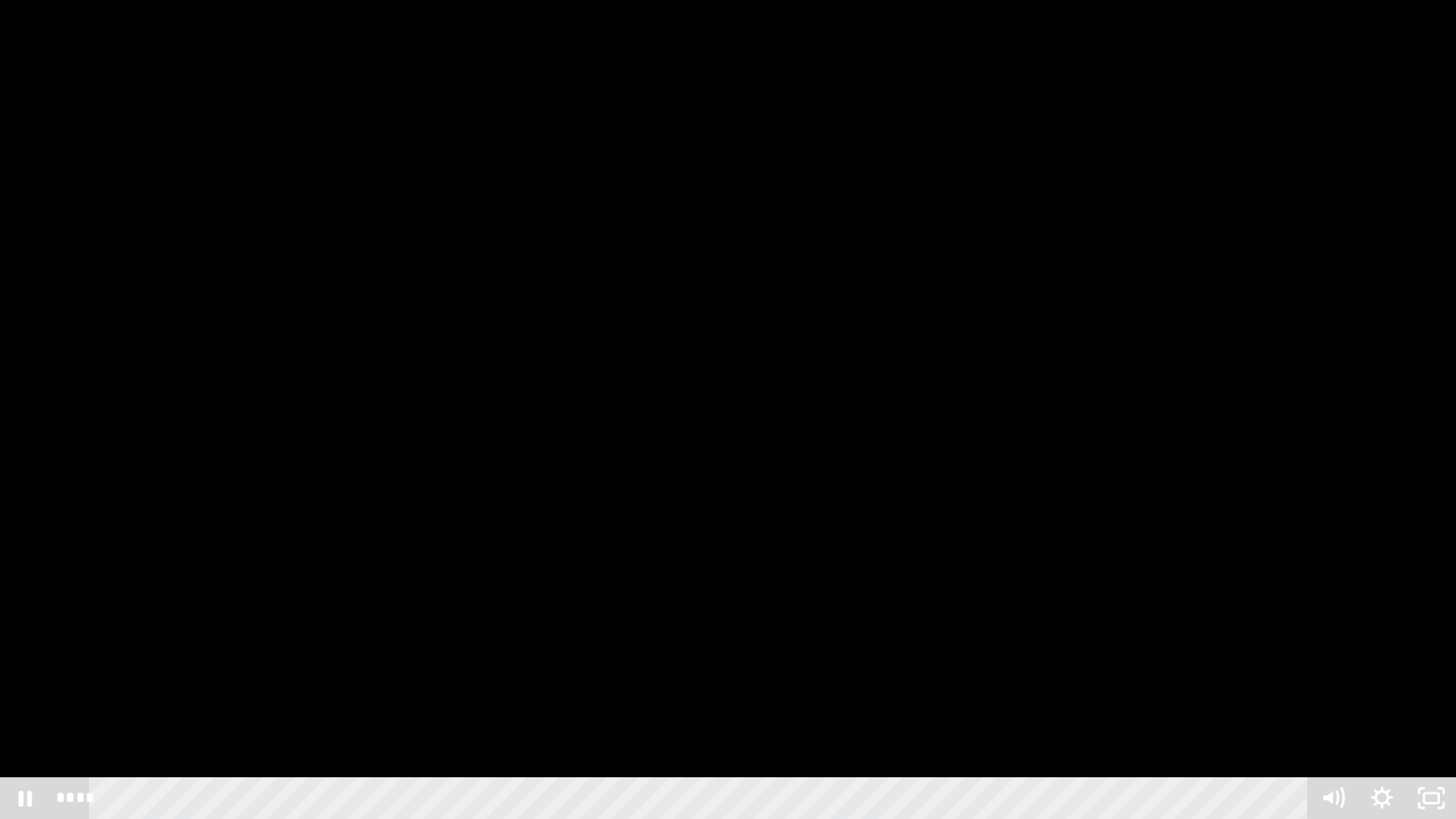 click at bounding box center (728, 410) 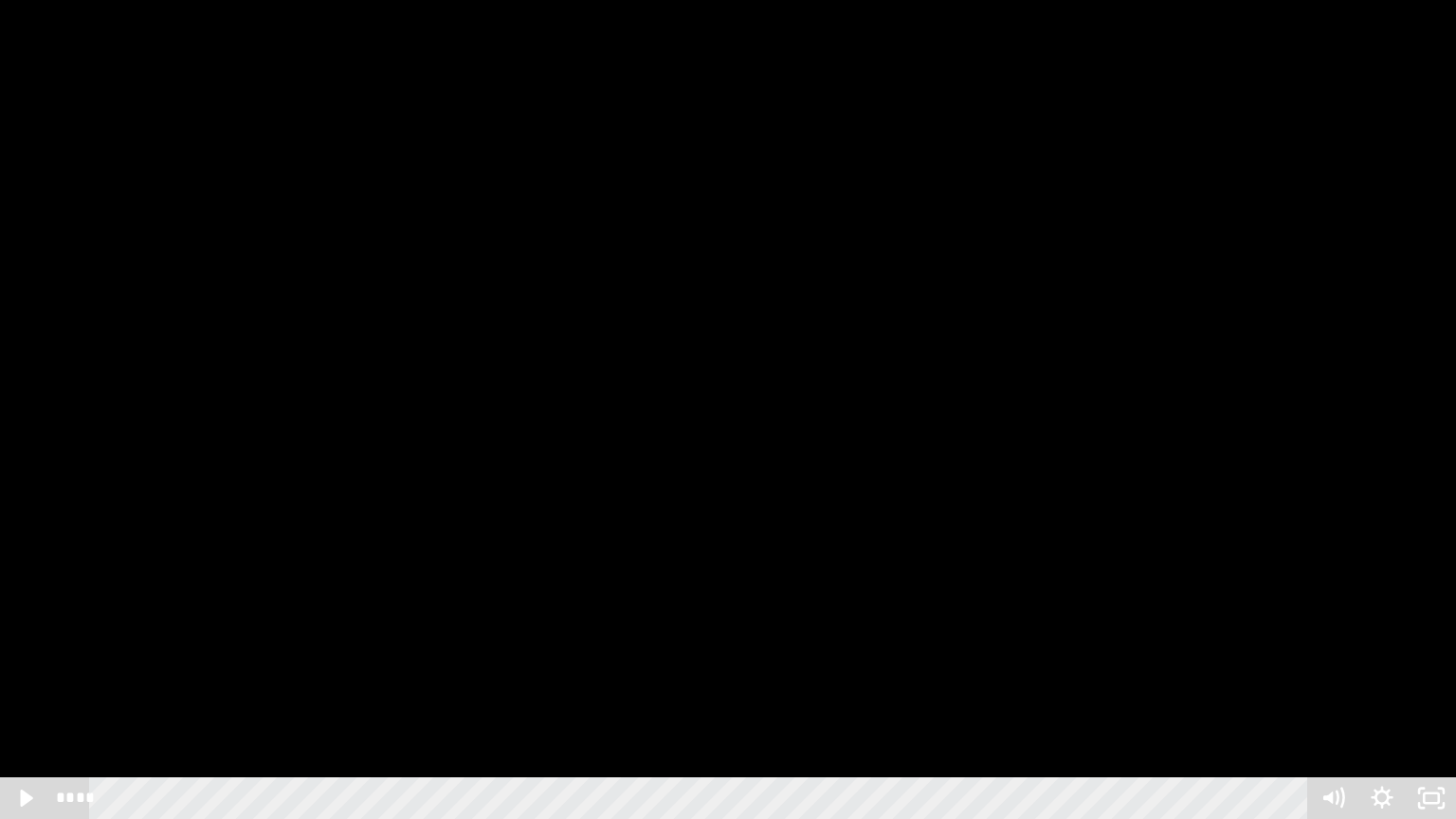 click at bounding box center (728, 410) 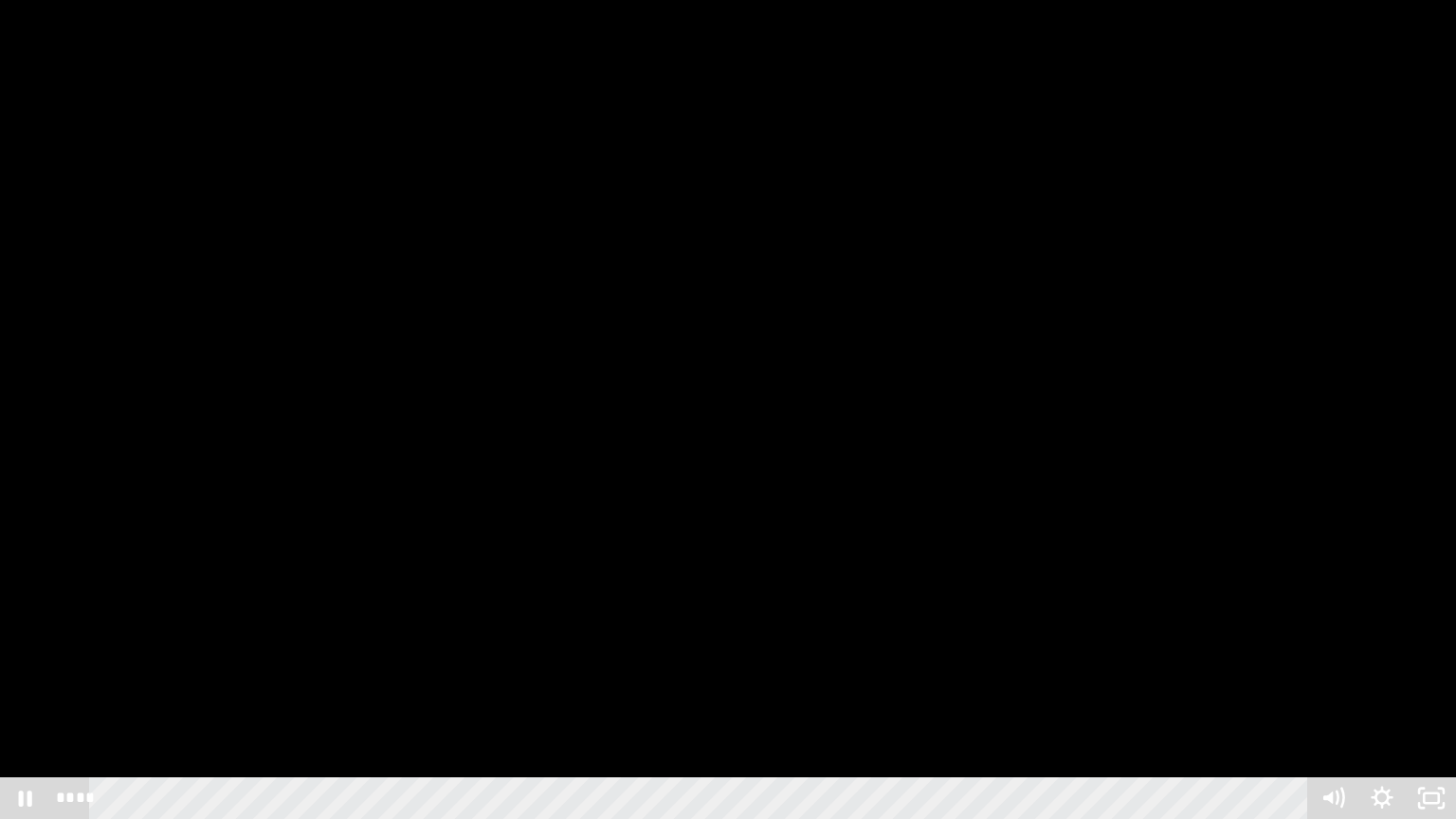 click at bounding box center [728, 410] 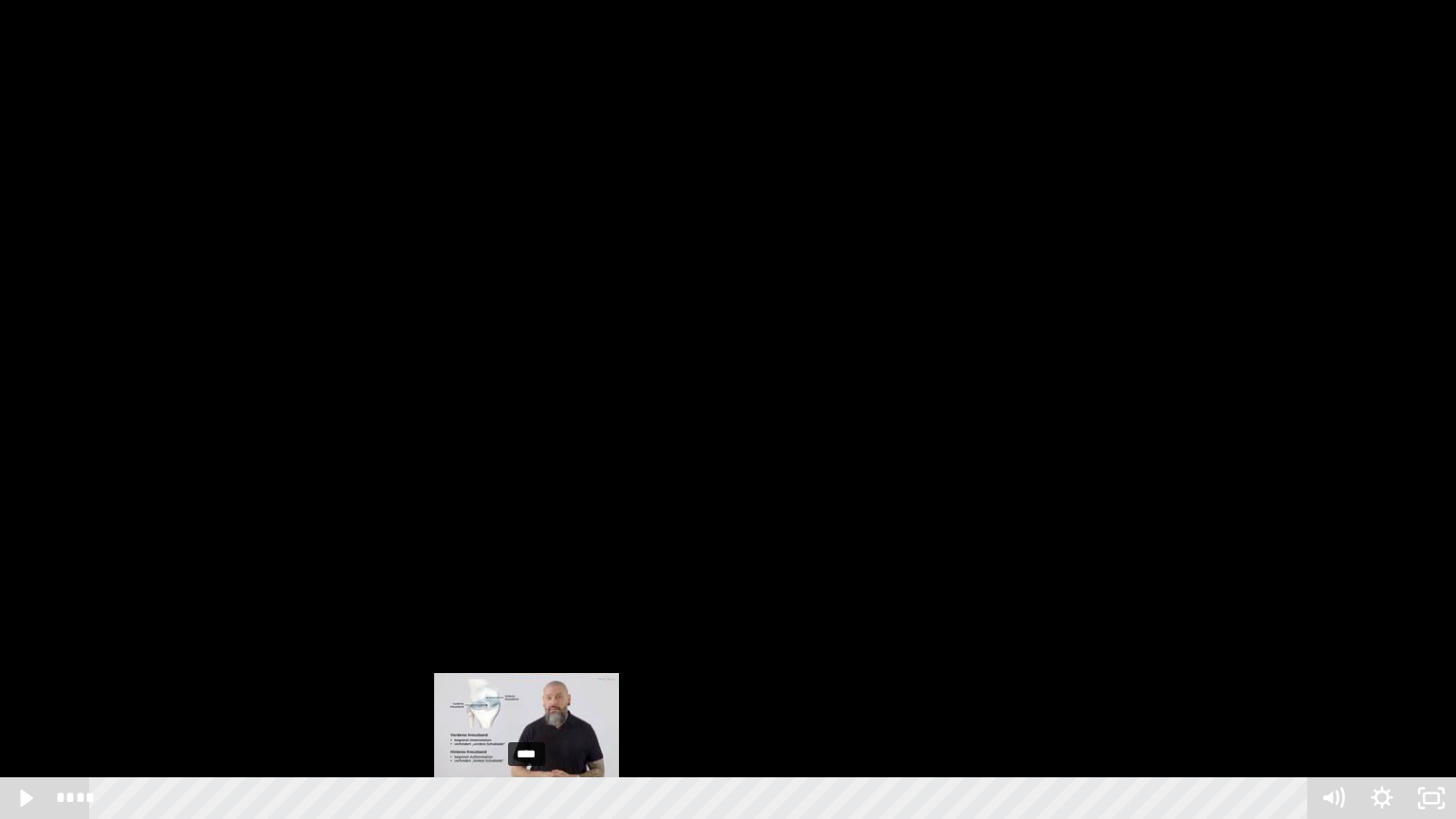 click on "****" at bounding box center (701, 798) 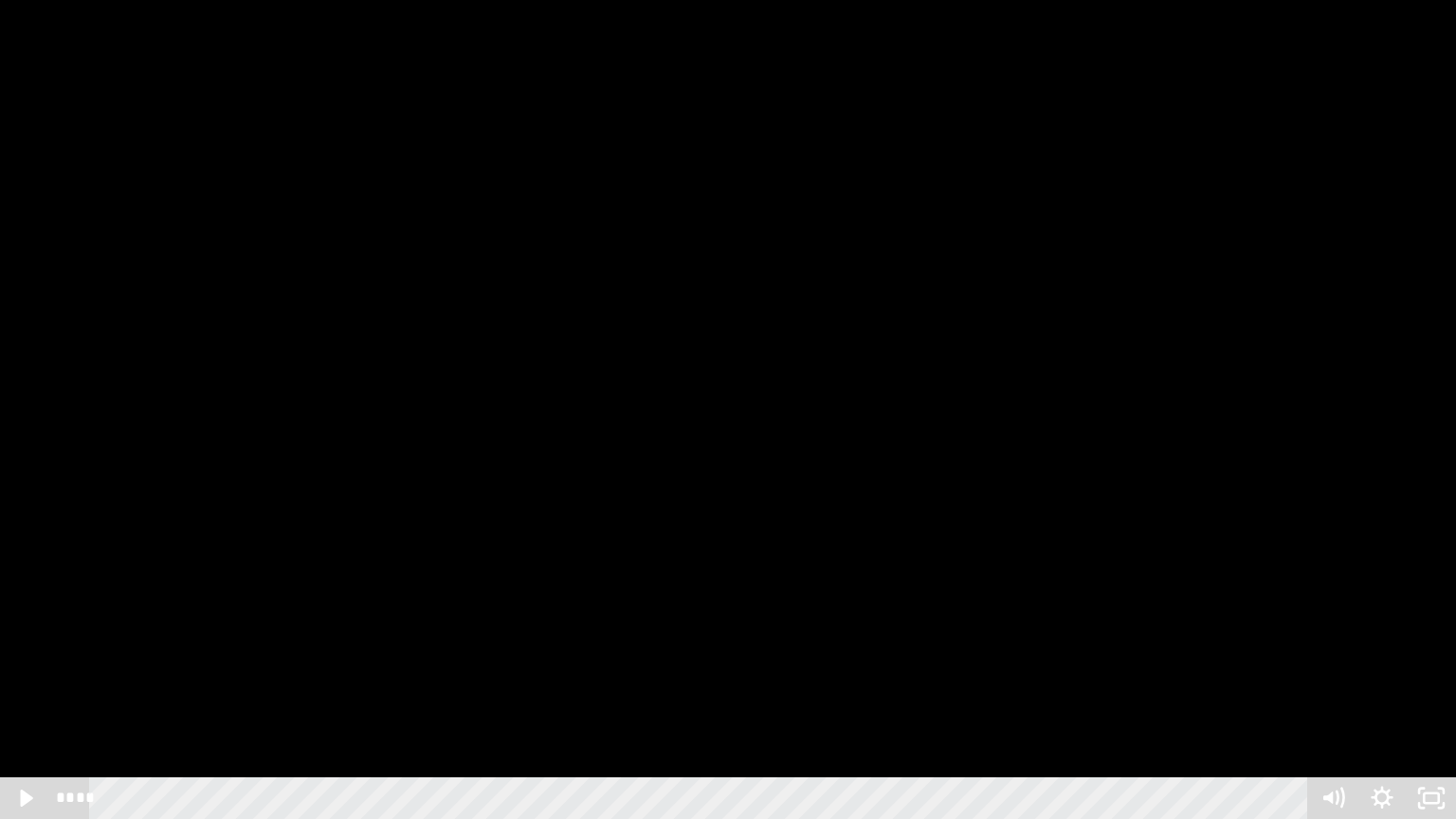 click at bounding box center [728, 410] 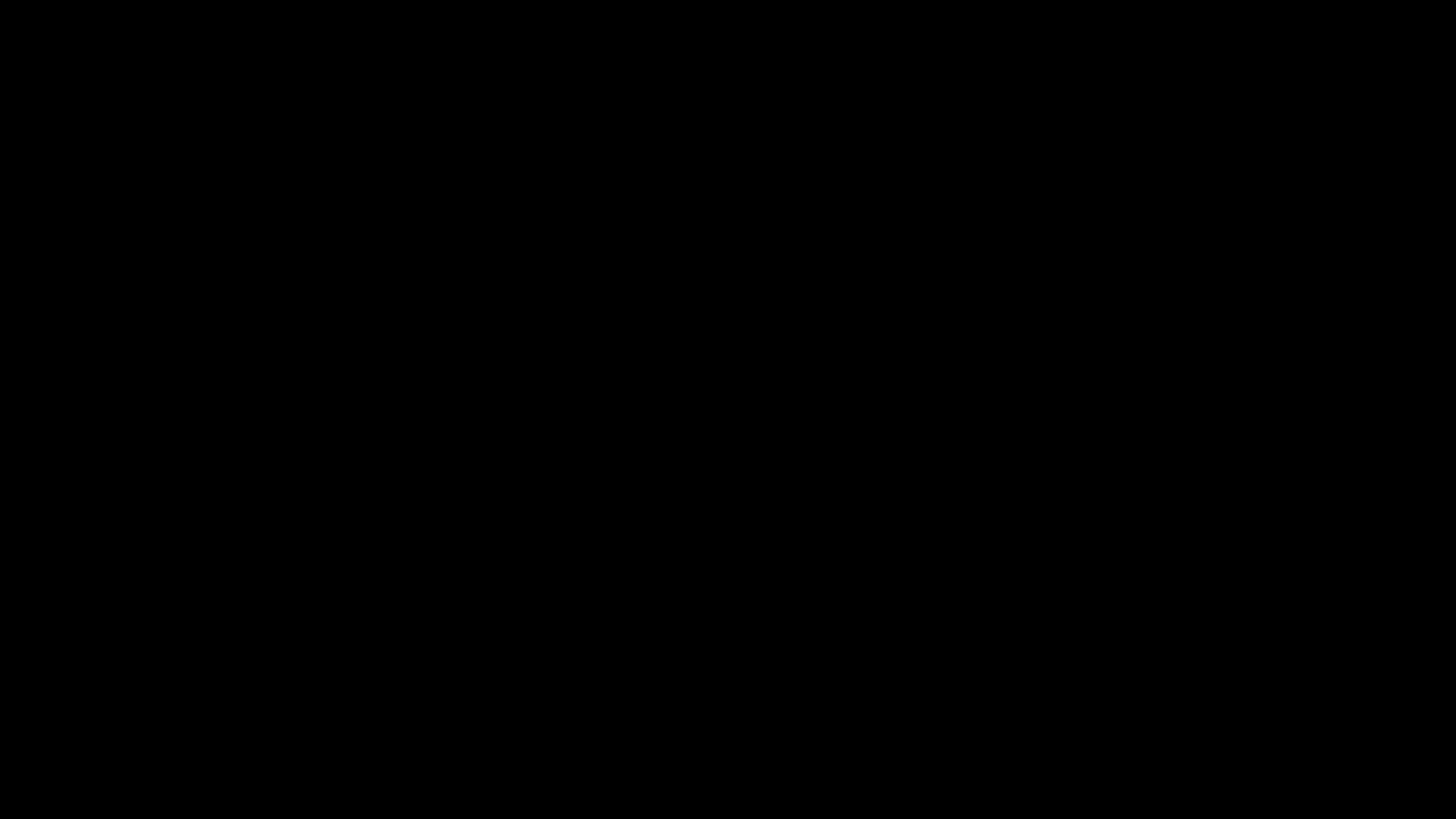 click at bounding box center (728, 410) 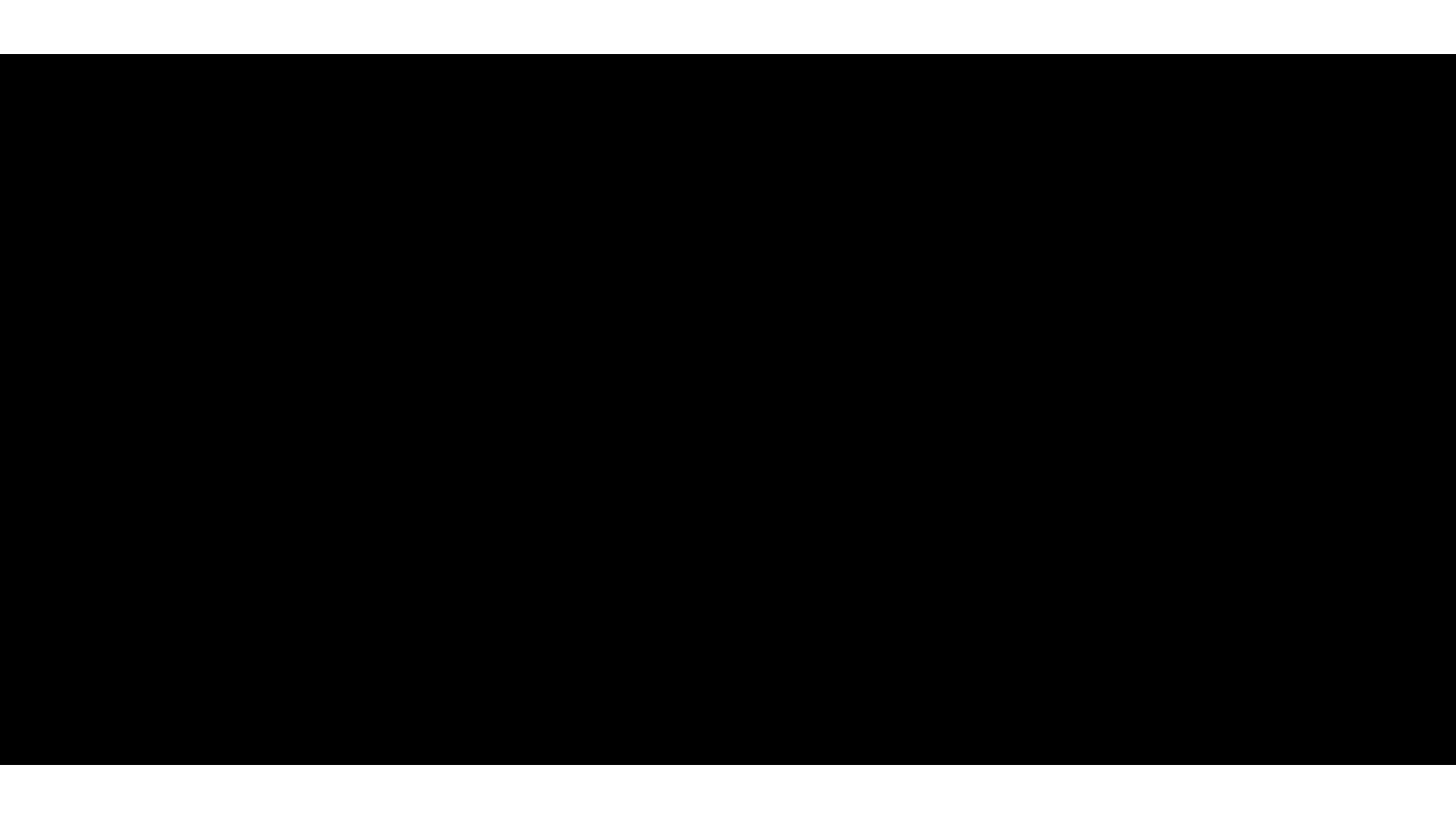 scroll, scrollTop: 622, scrollLeft: 0, axis: vertical 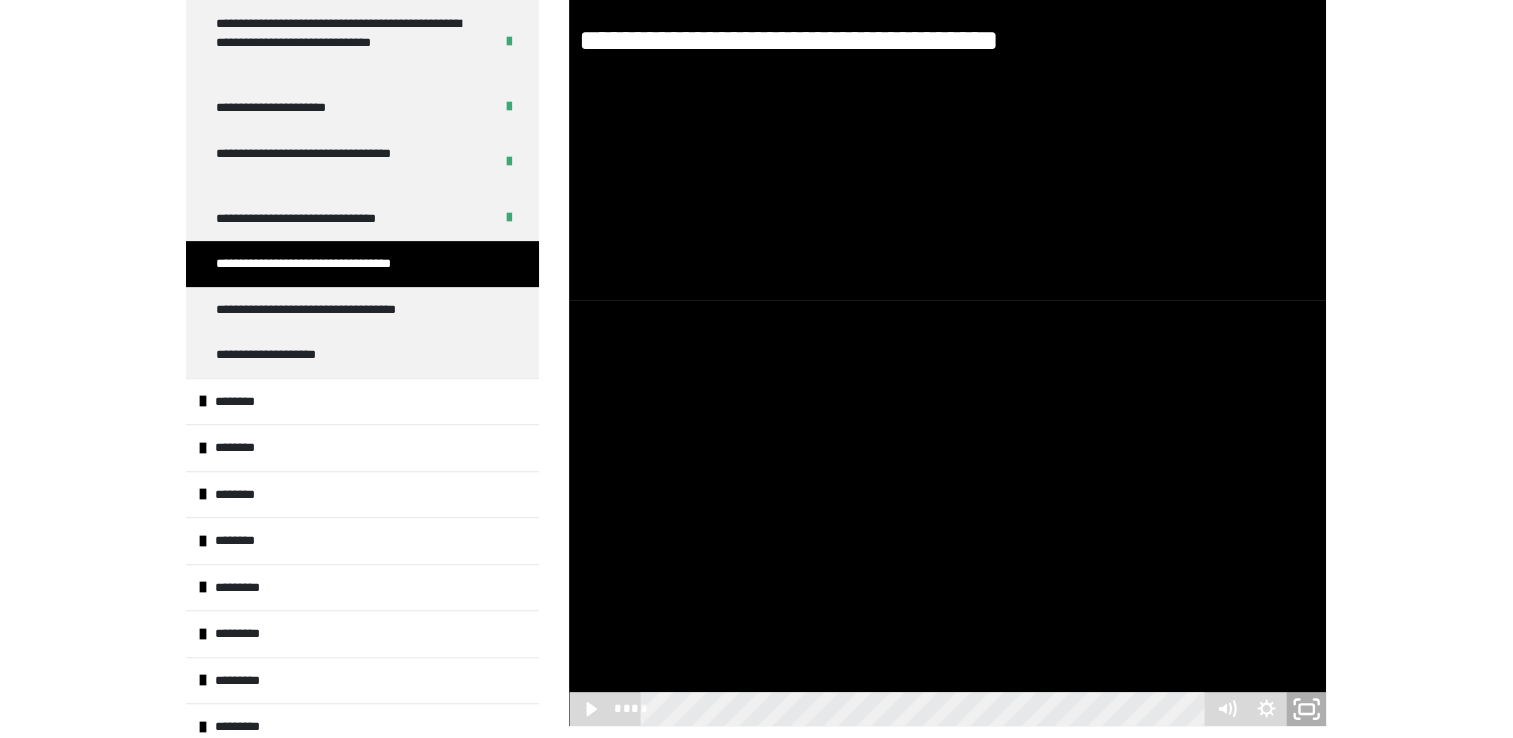 click 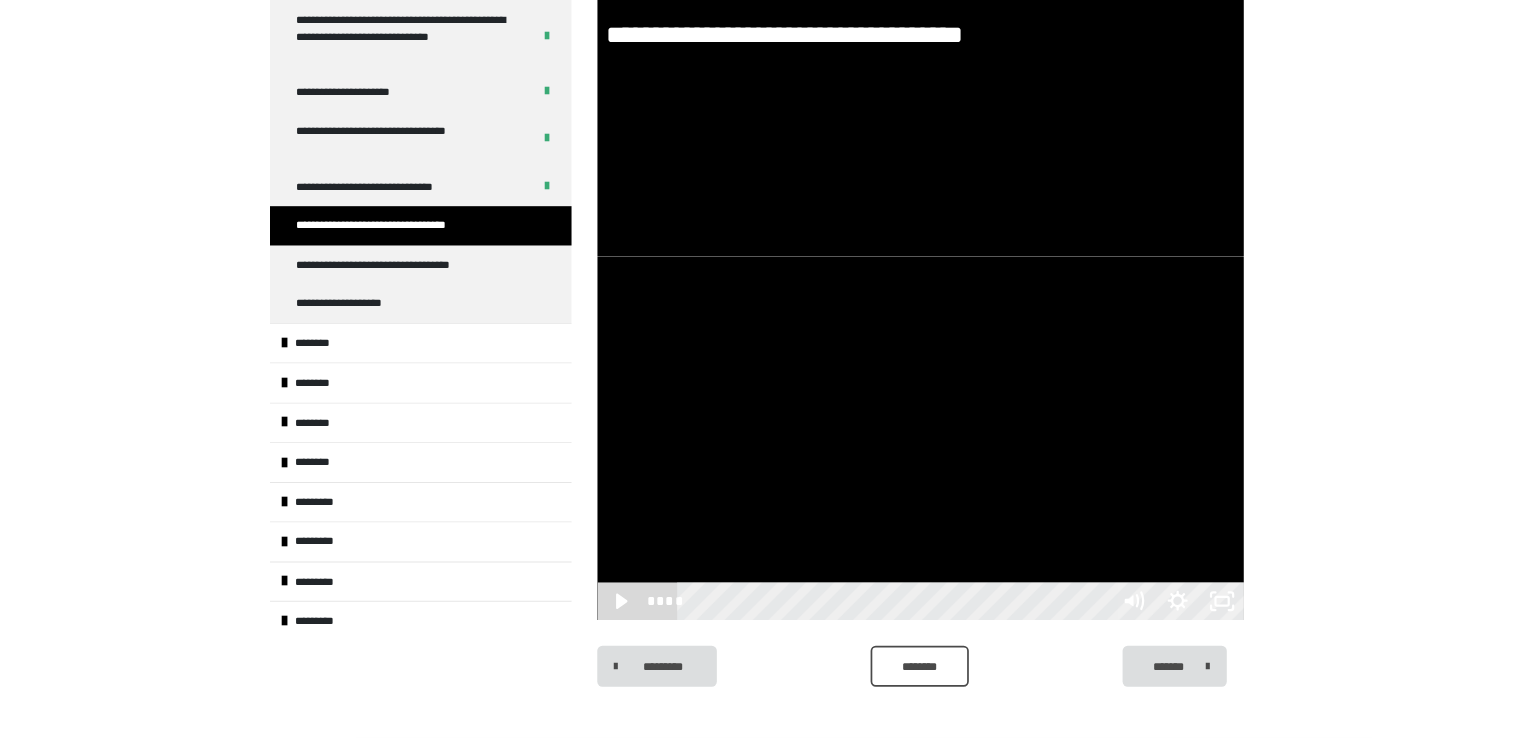 scroll, scrollTop: 626, scrollLeft: 0, axis: vertical 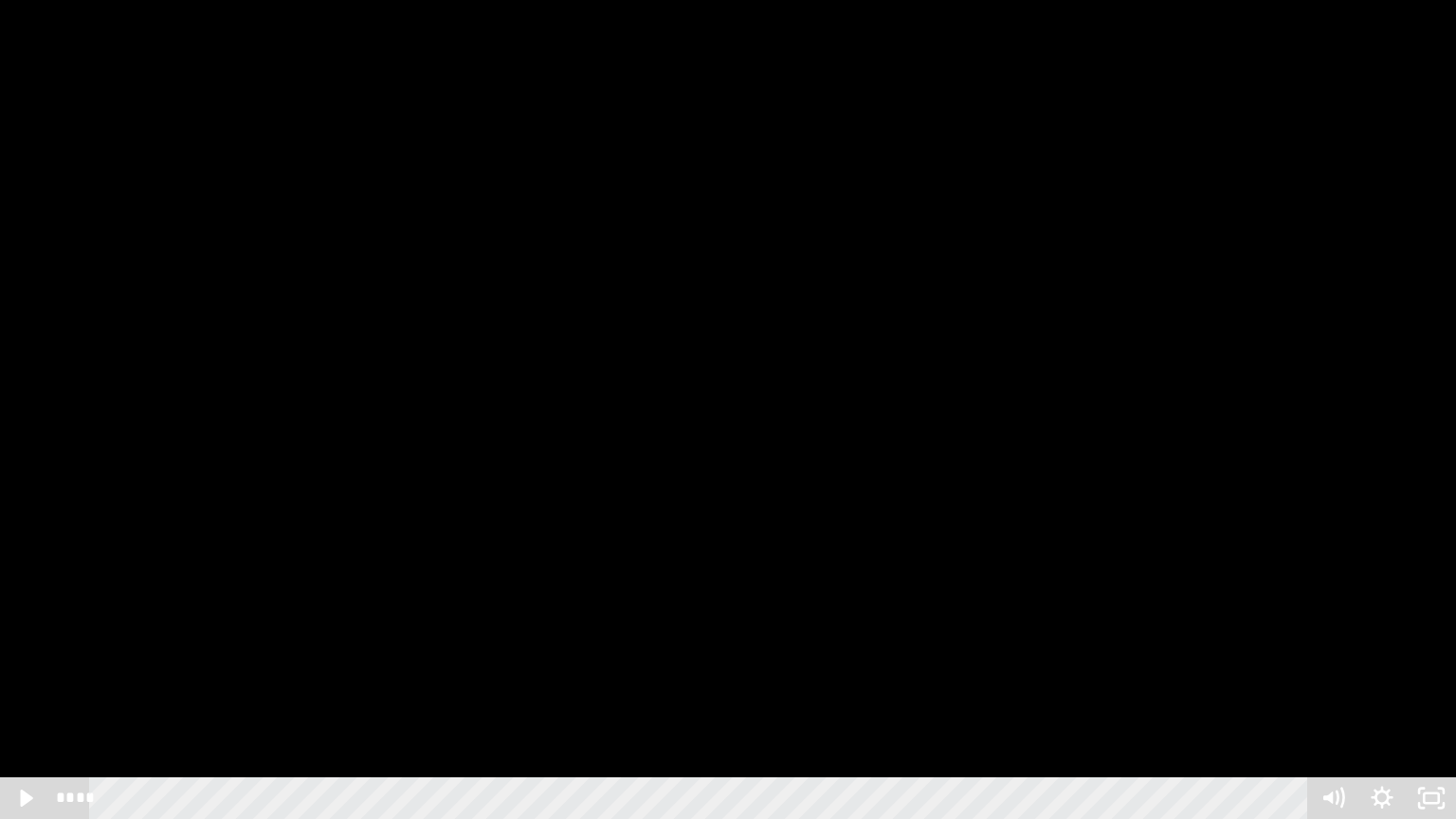 click at bounding box center (728, 410) 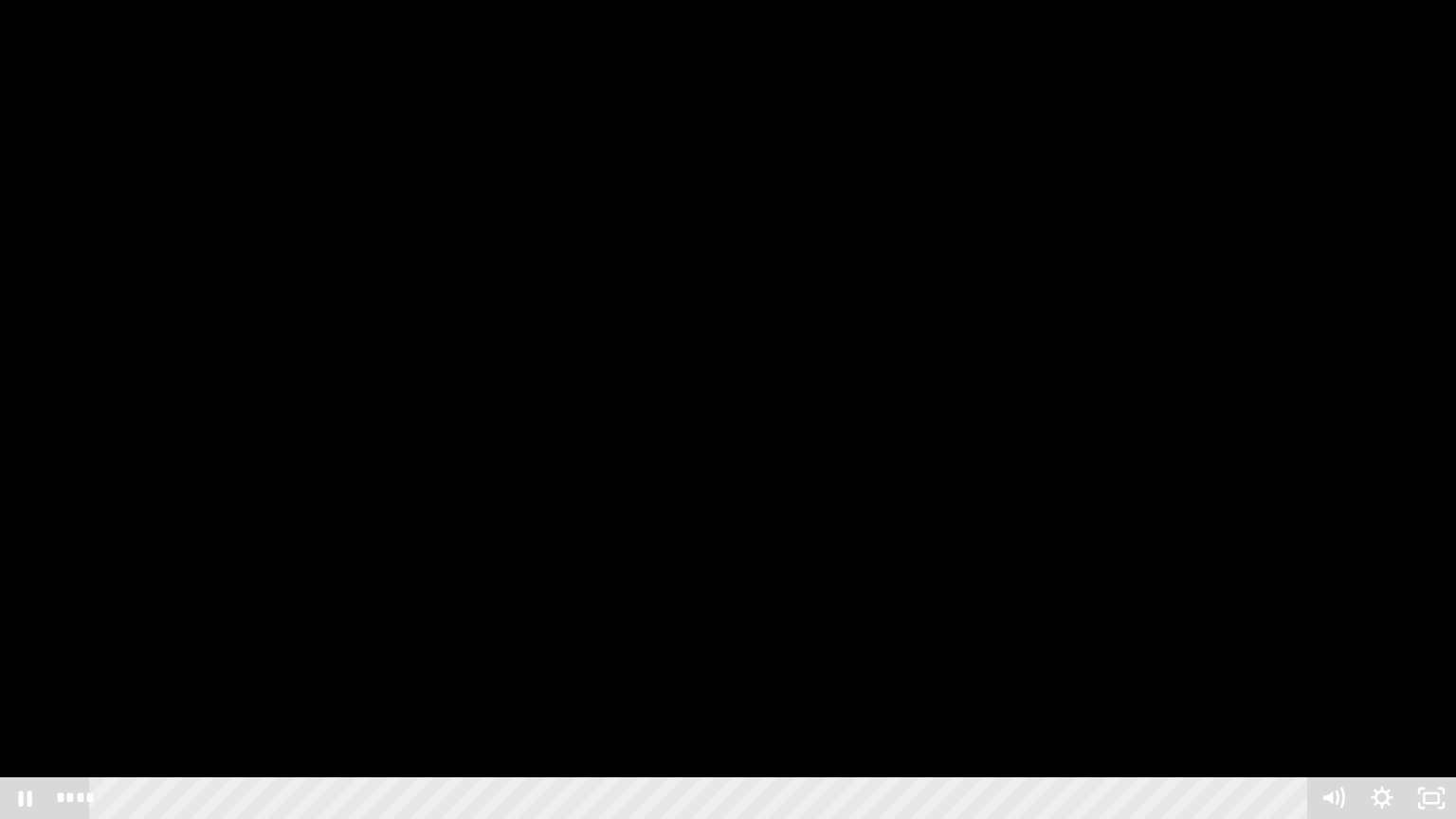 click at bounding box center (728, 410) 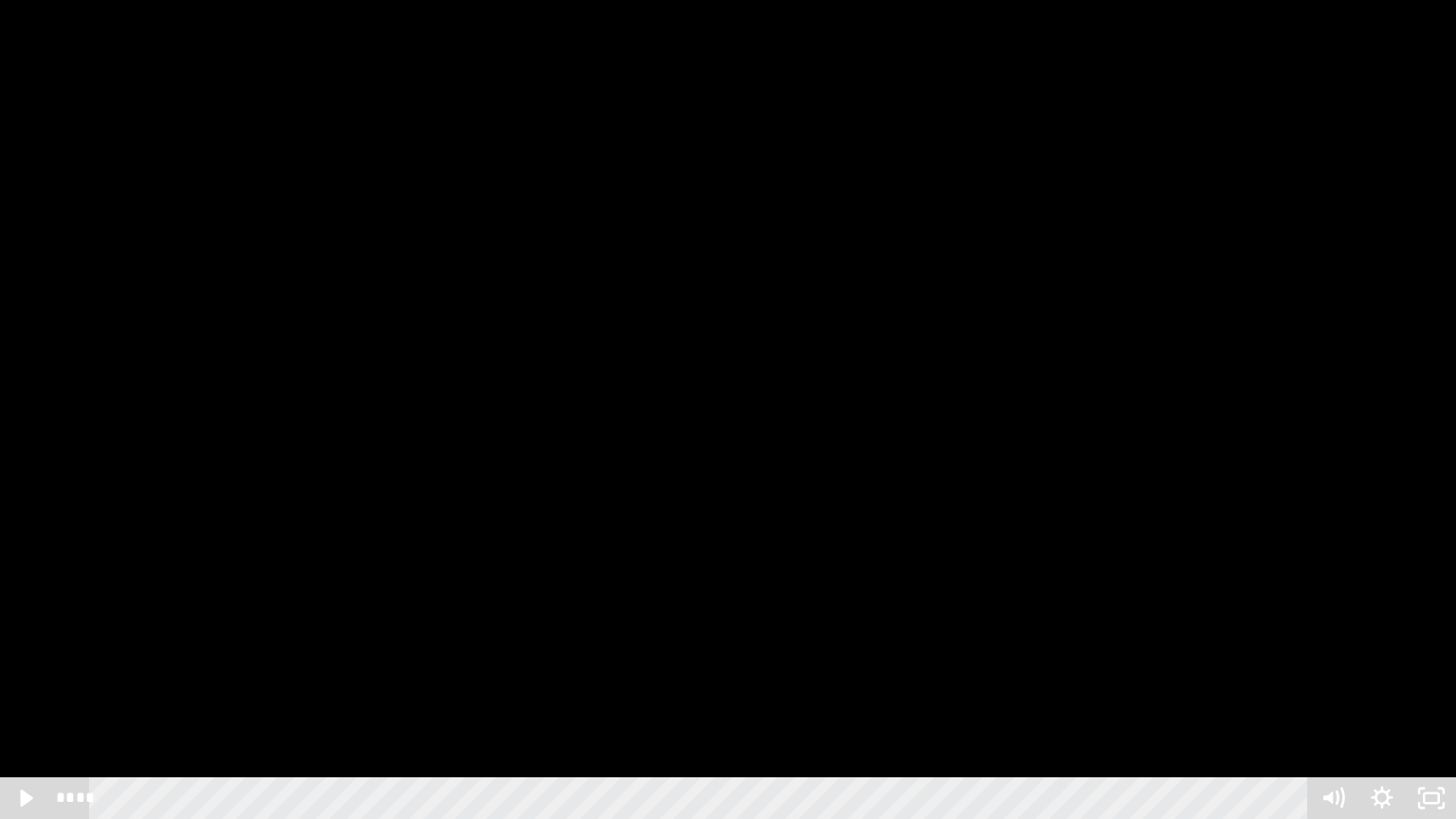 click at bounding box center [728, 410] 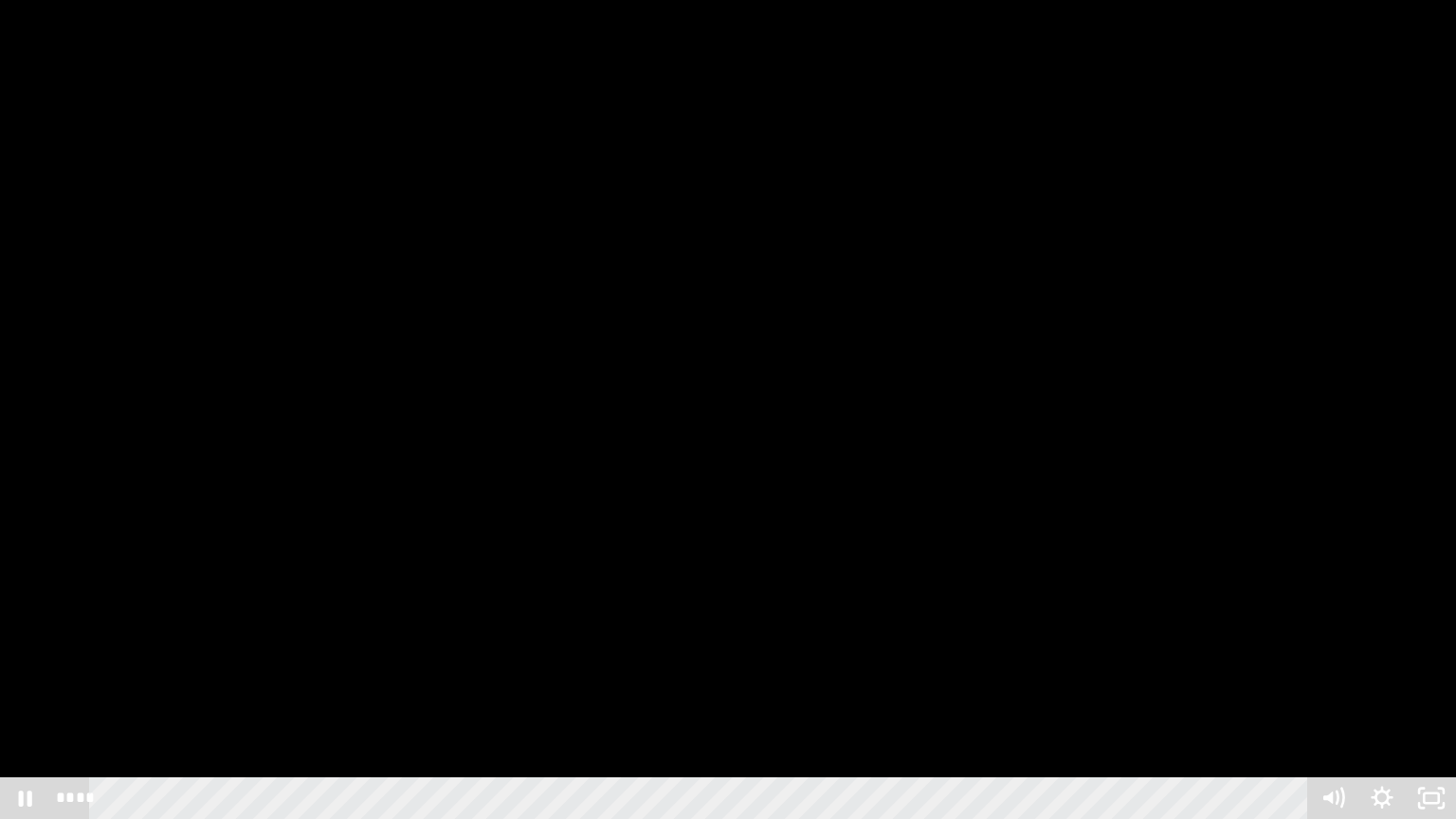 click at bounding box center [728, 410] 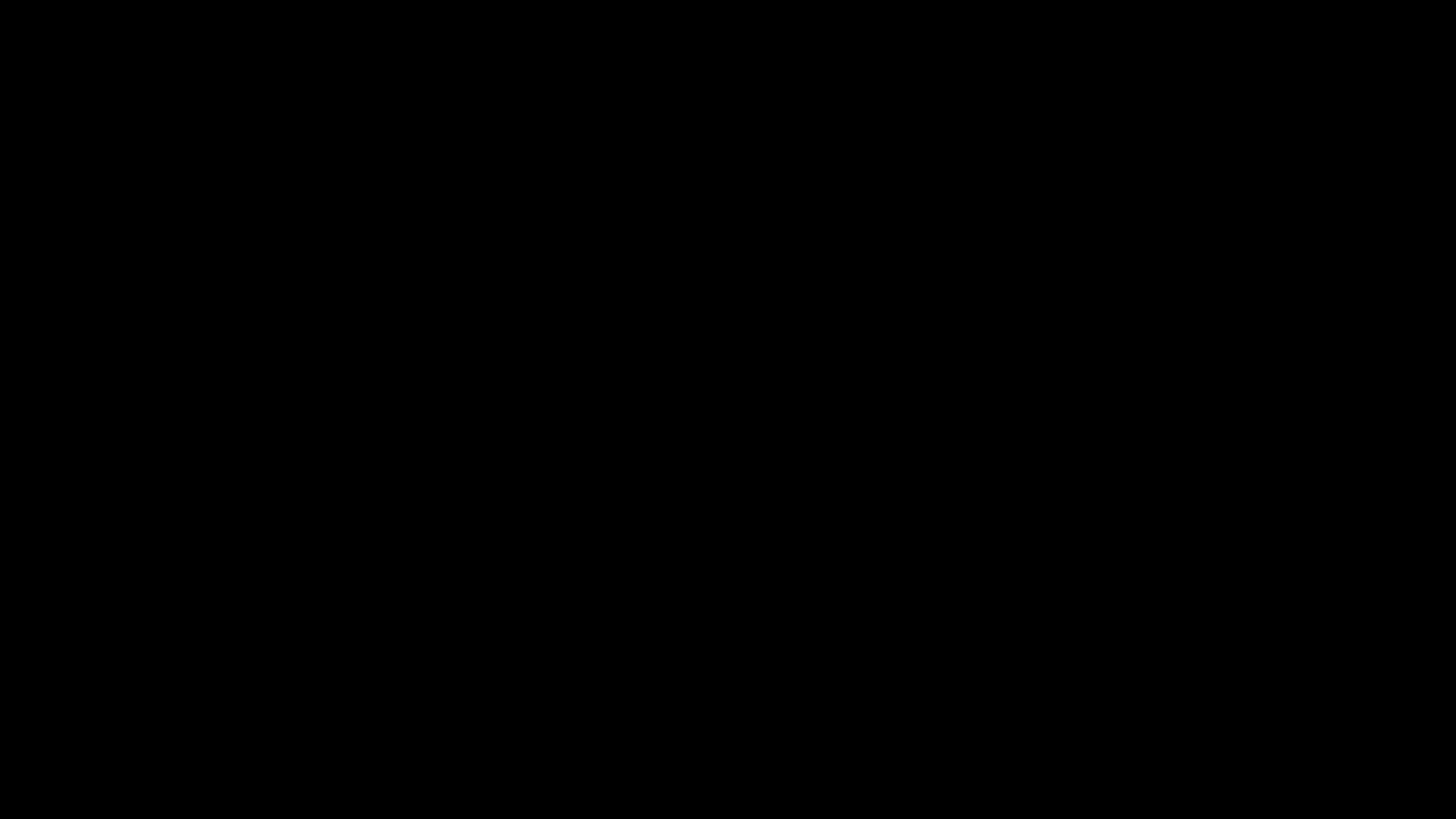click at bounding box center (728, 410) 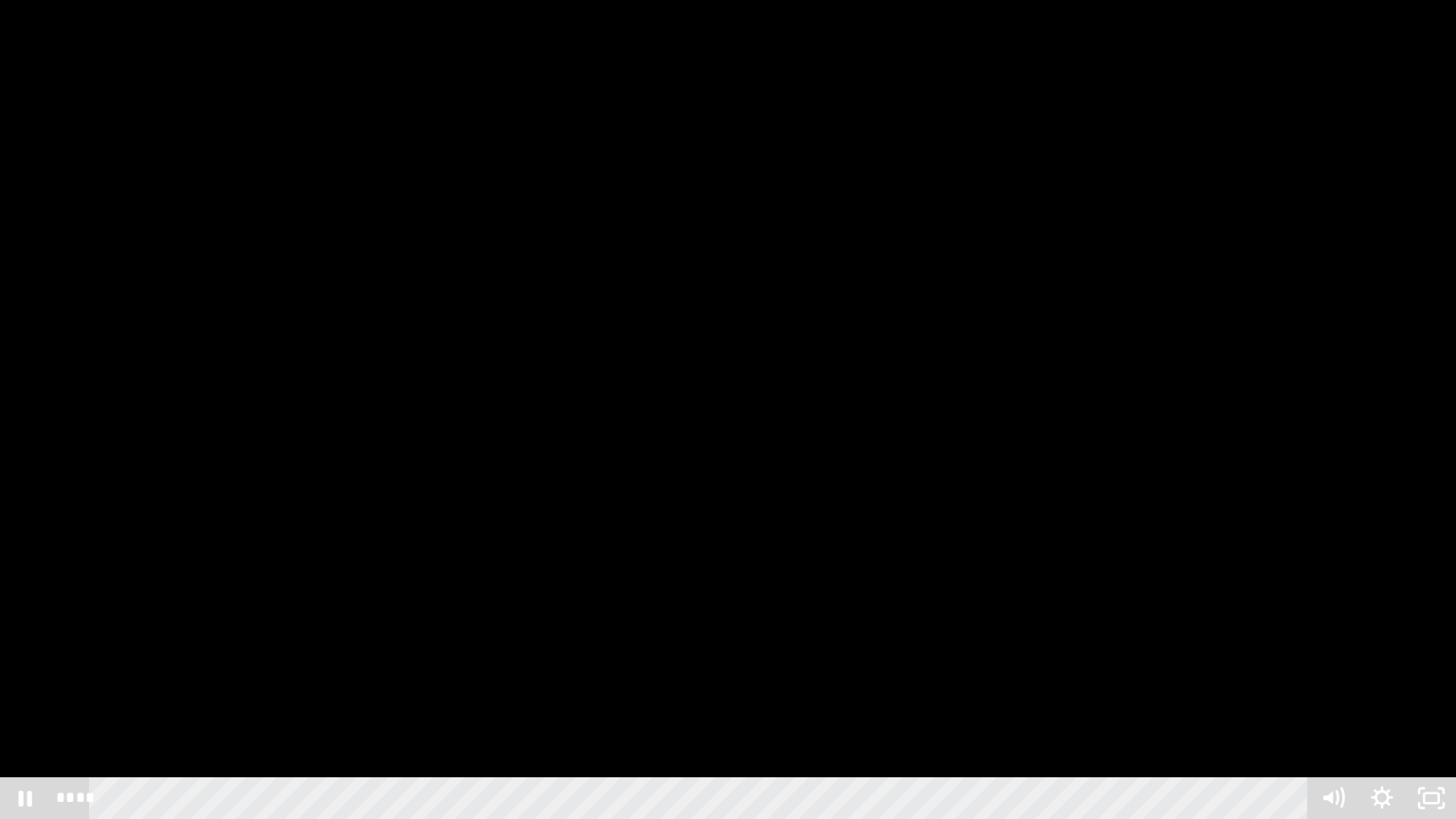 click at bounding box center [728, 410] 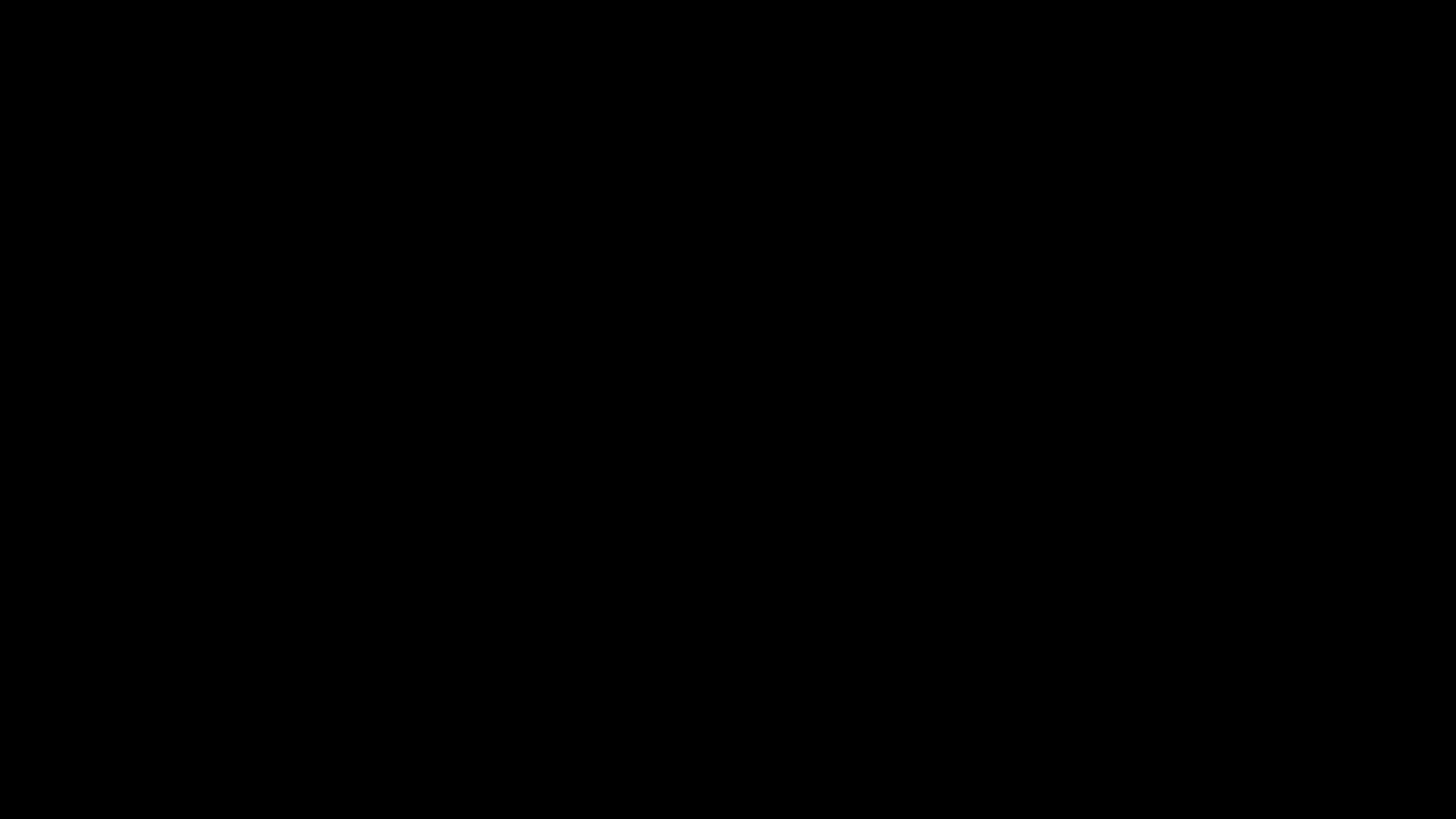 click at bounding box center [728, 410] 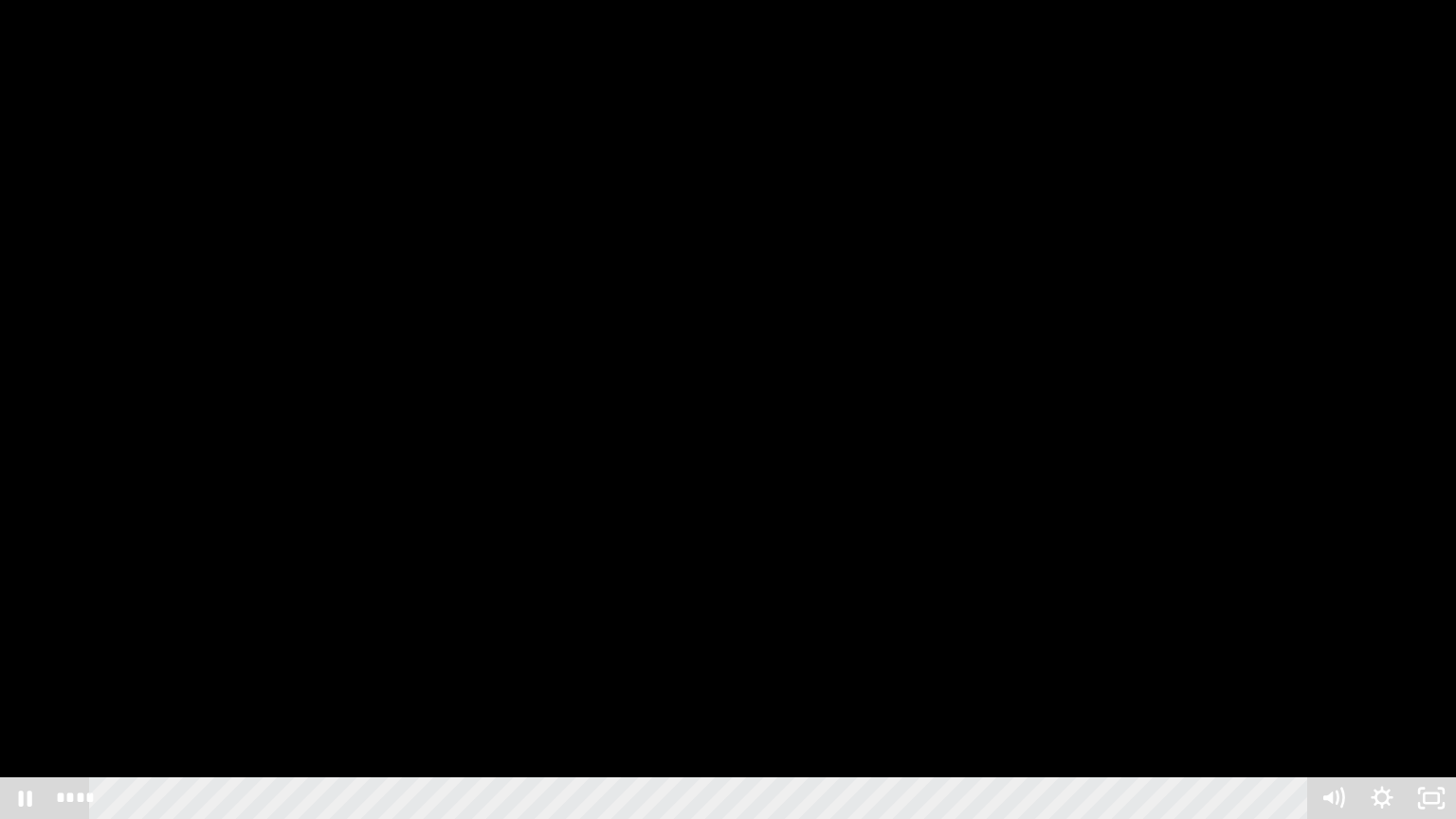 click at bounding box center [728, 410] 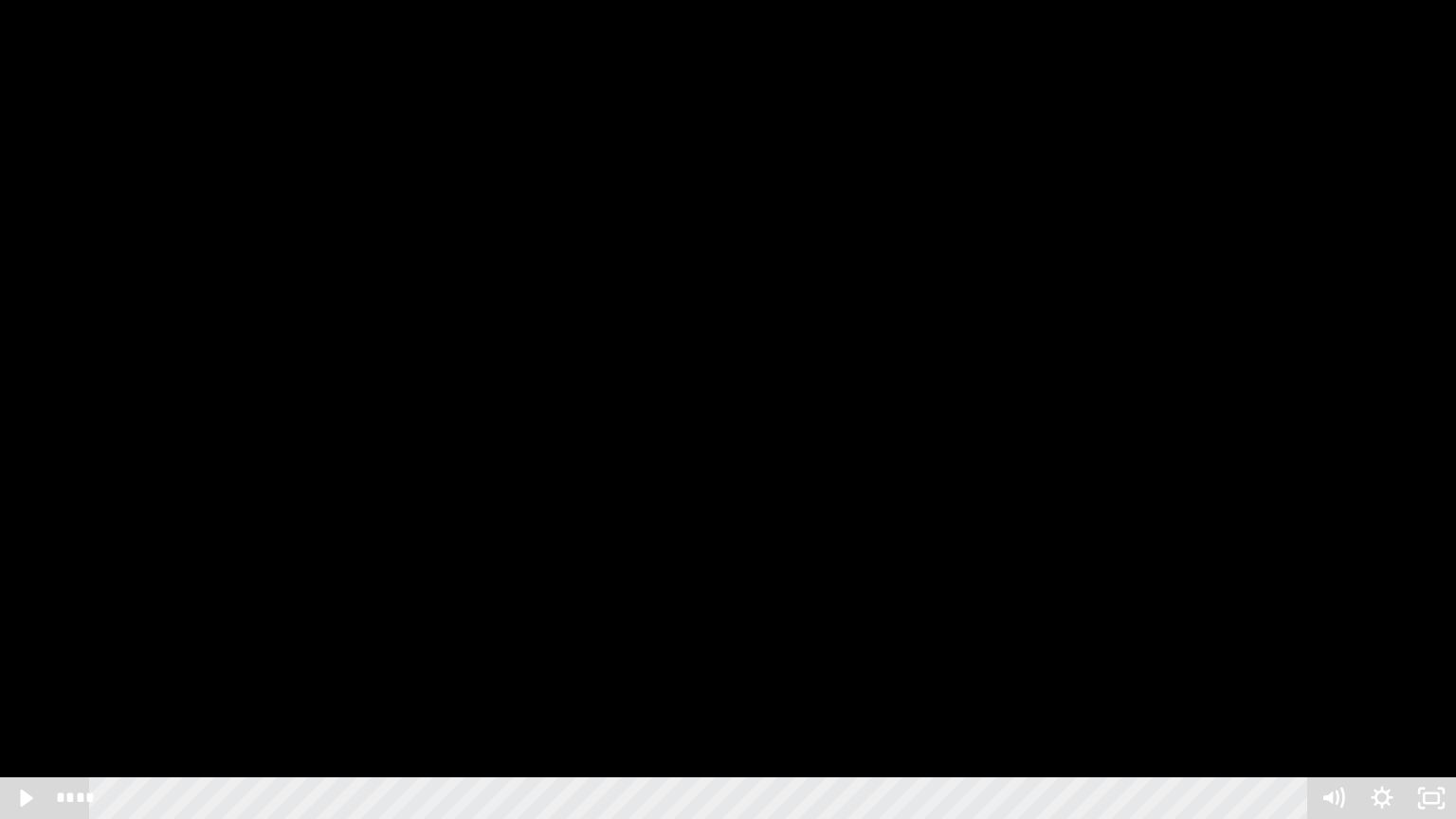 click at bounding box center (728, 410) 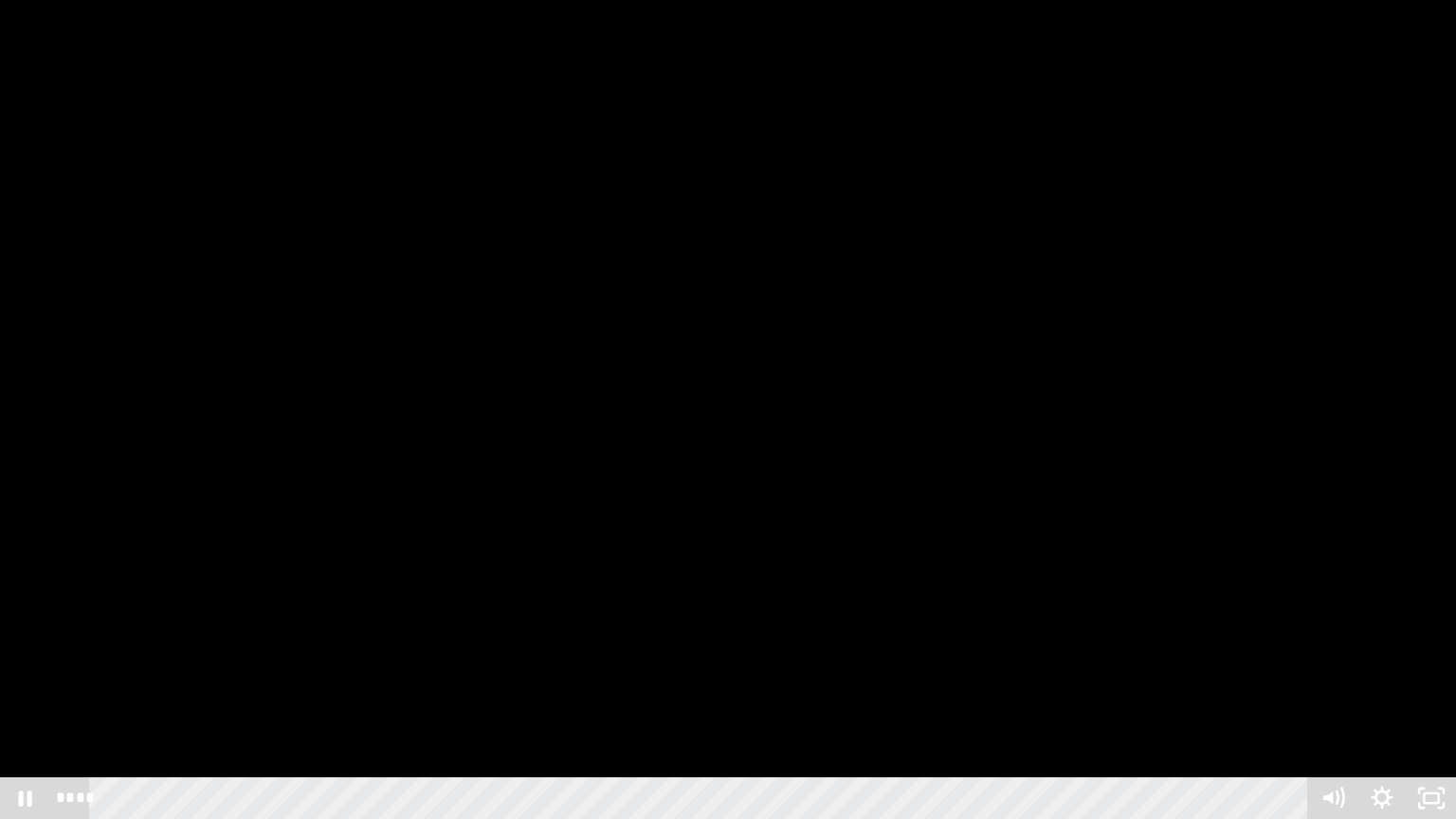 click at bounding box center [728, 410] 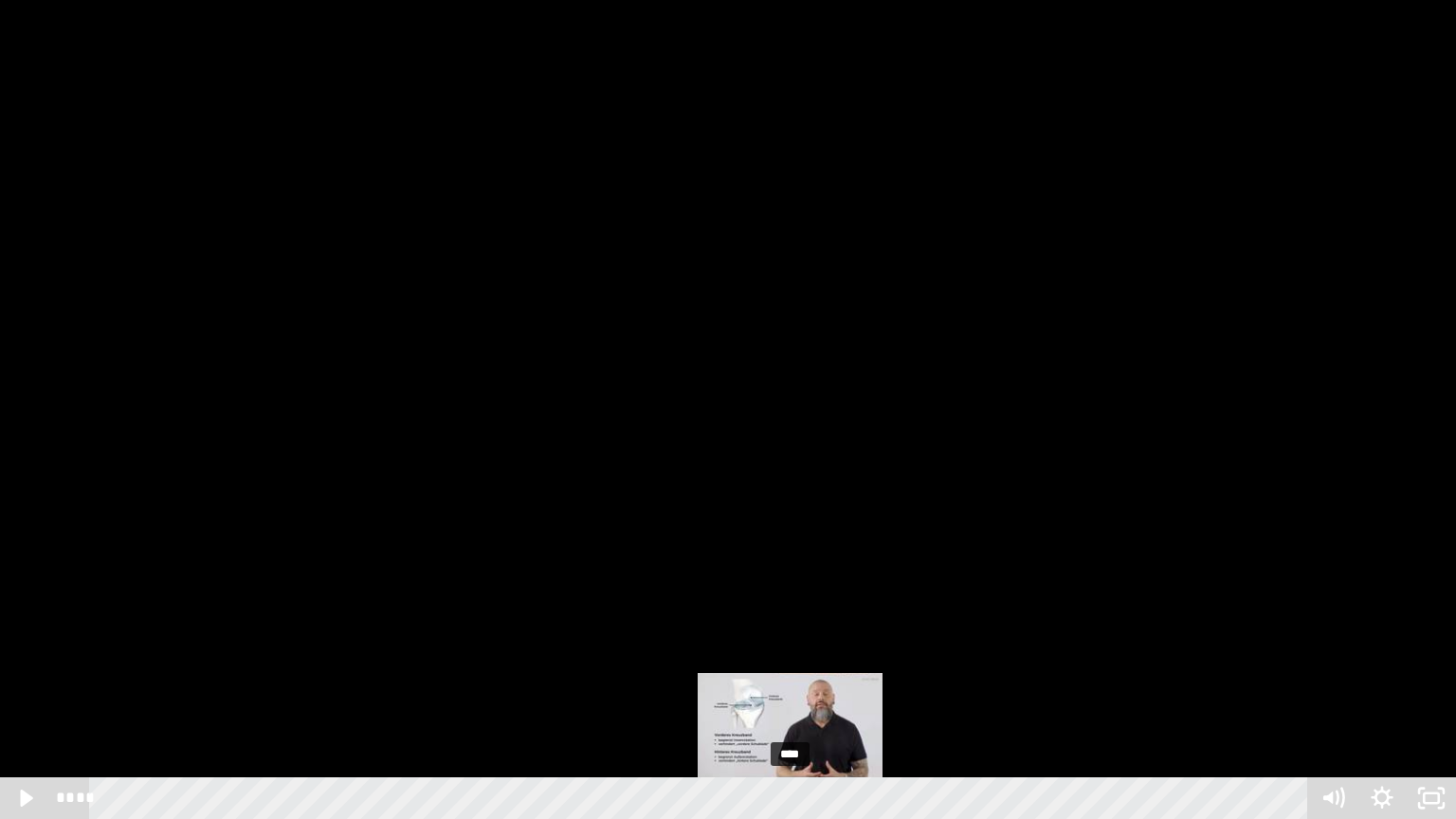 click on "****" at bounding box center (701, 798) 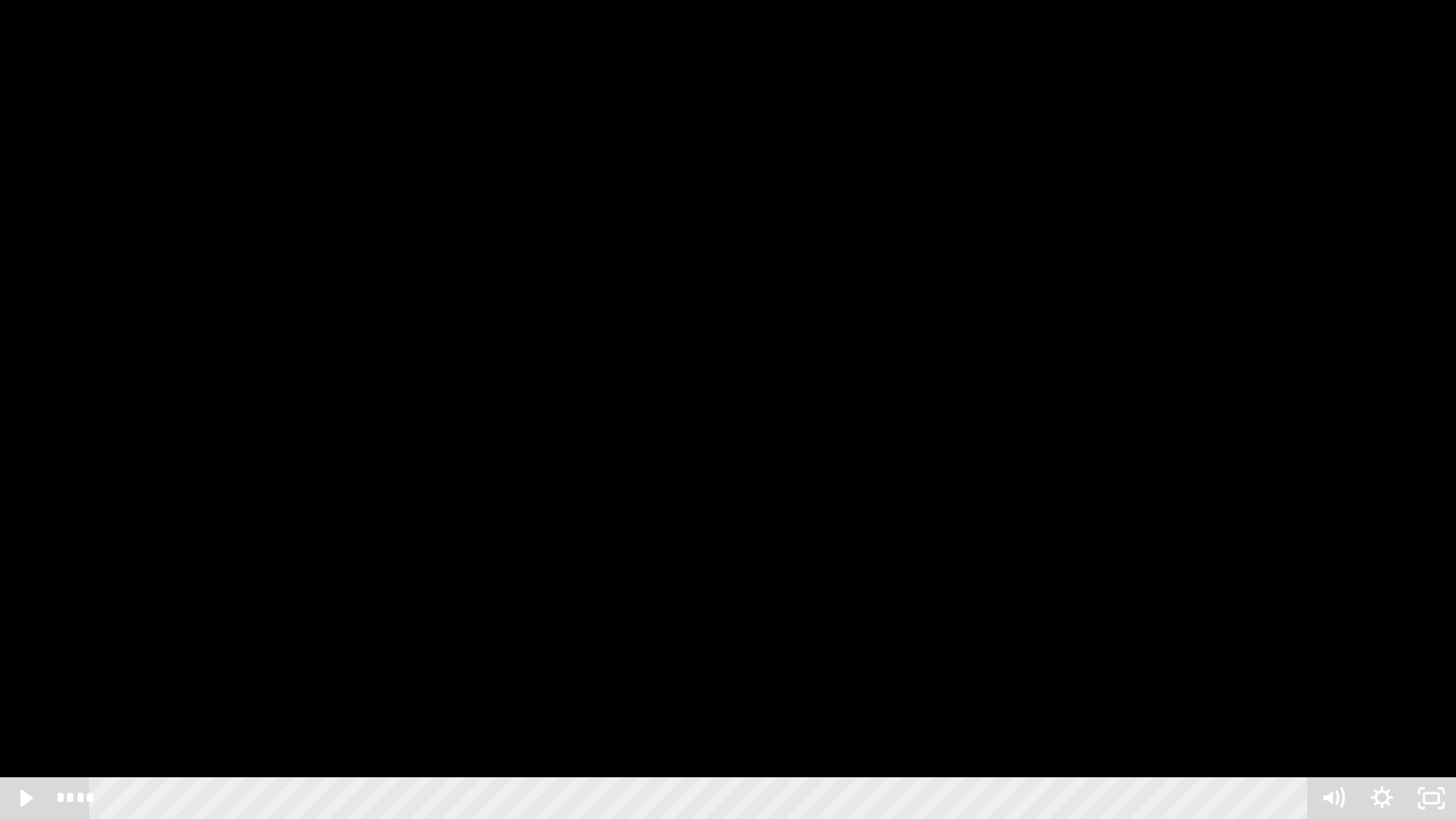 click at bounding box center [728, 410] 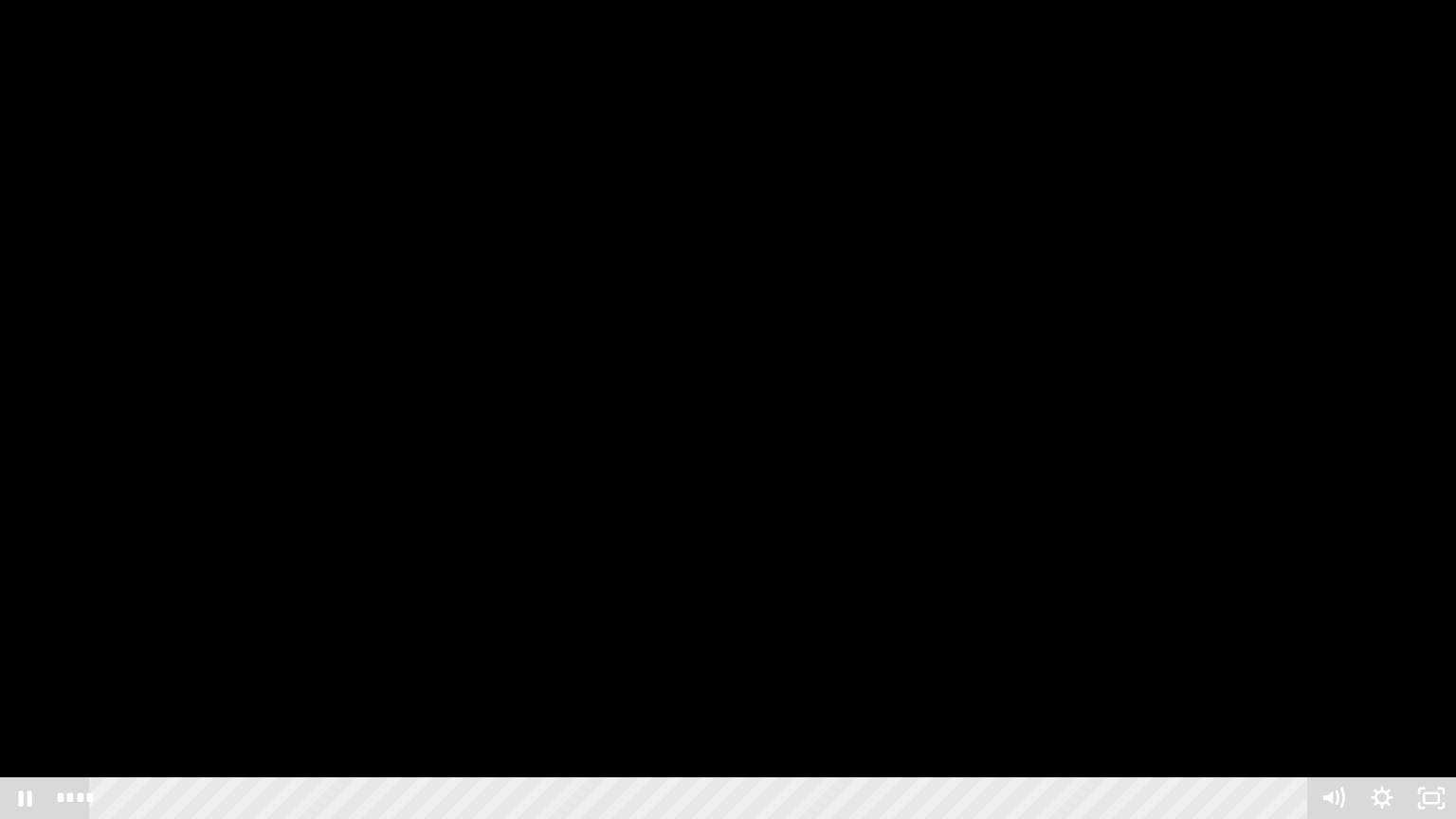 click at bounding box center [728, 410] 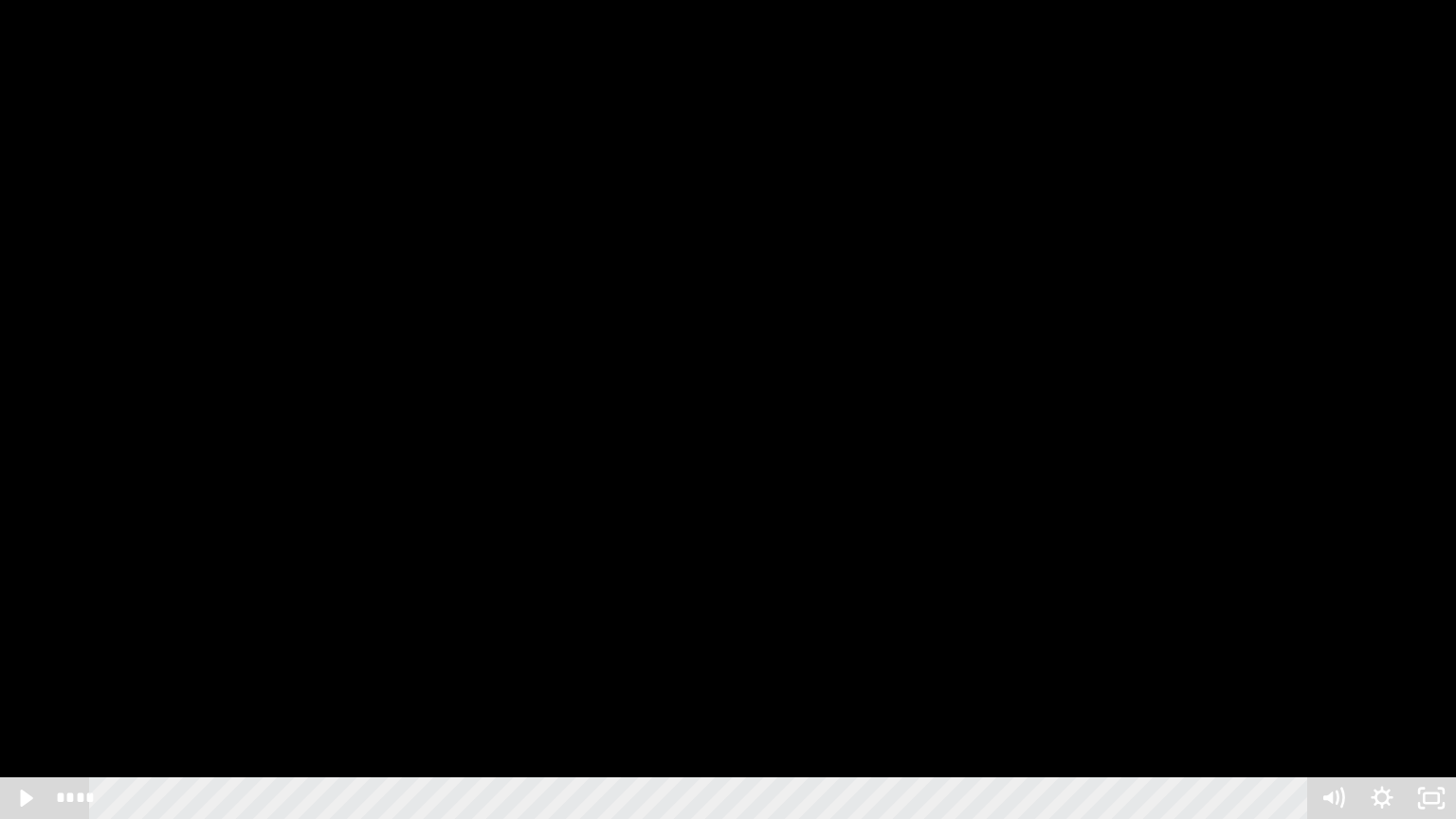 click at bounding box center (728, 410) 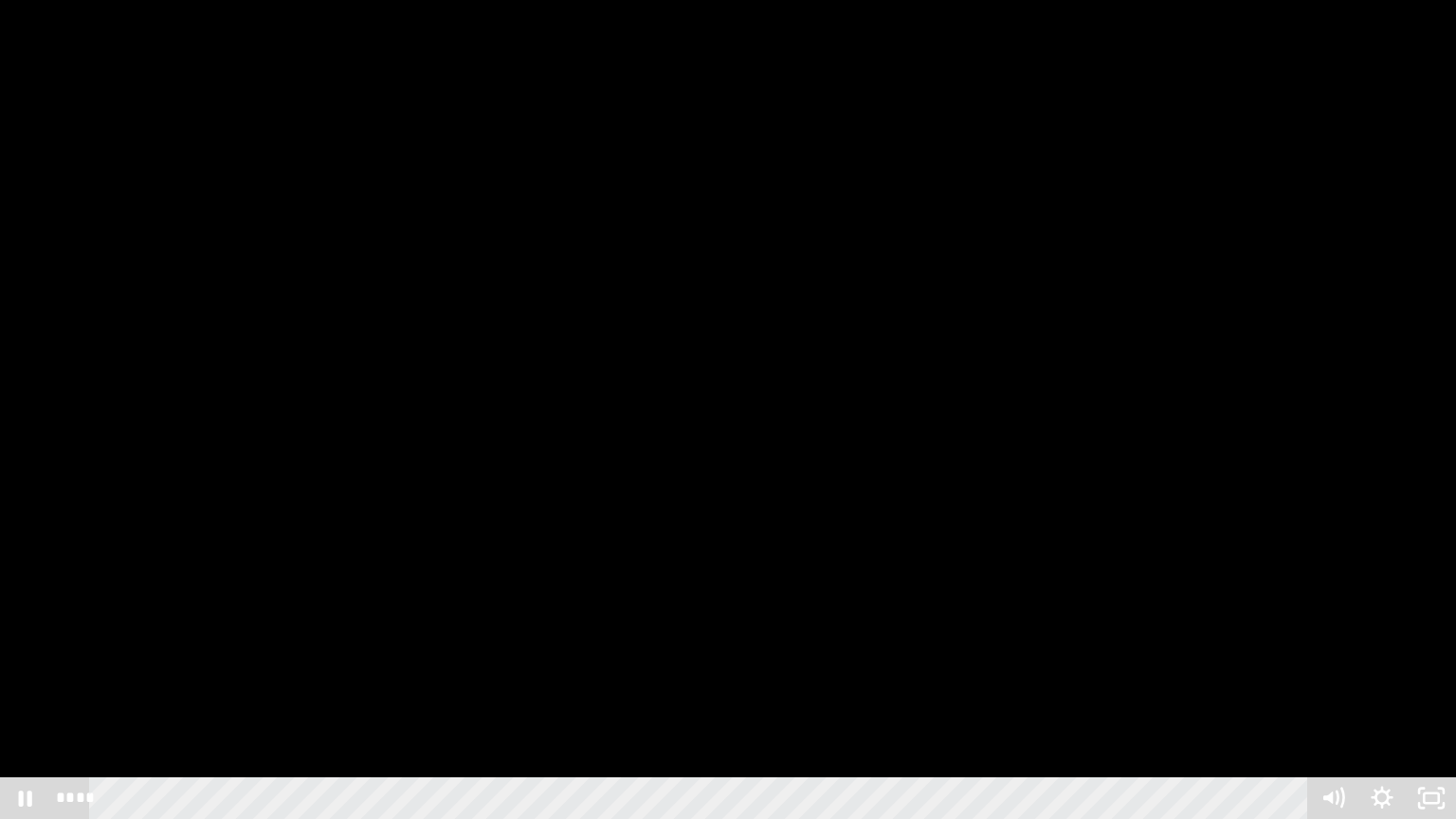 click at bounding box center (728, 410) 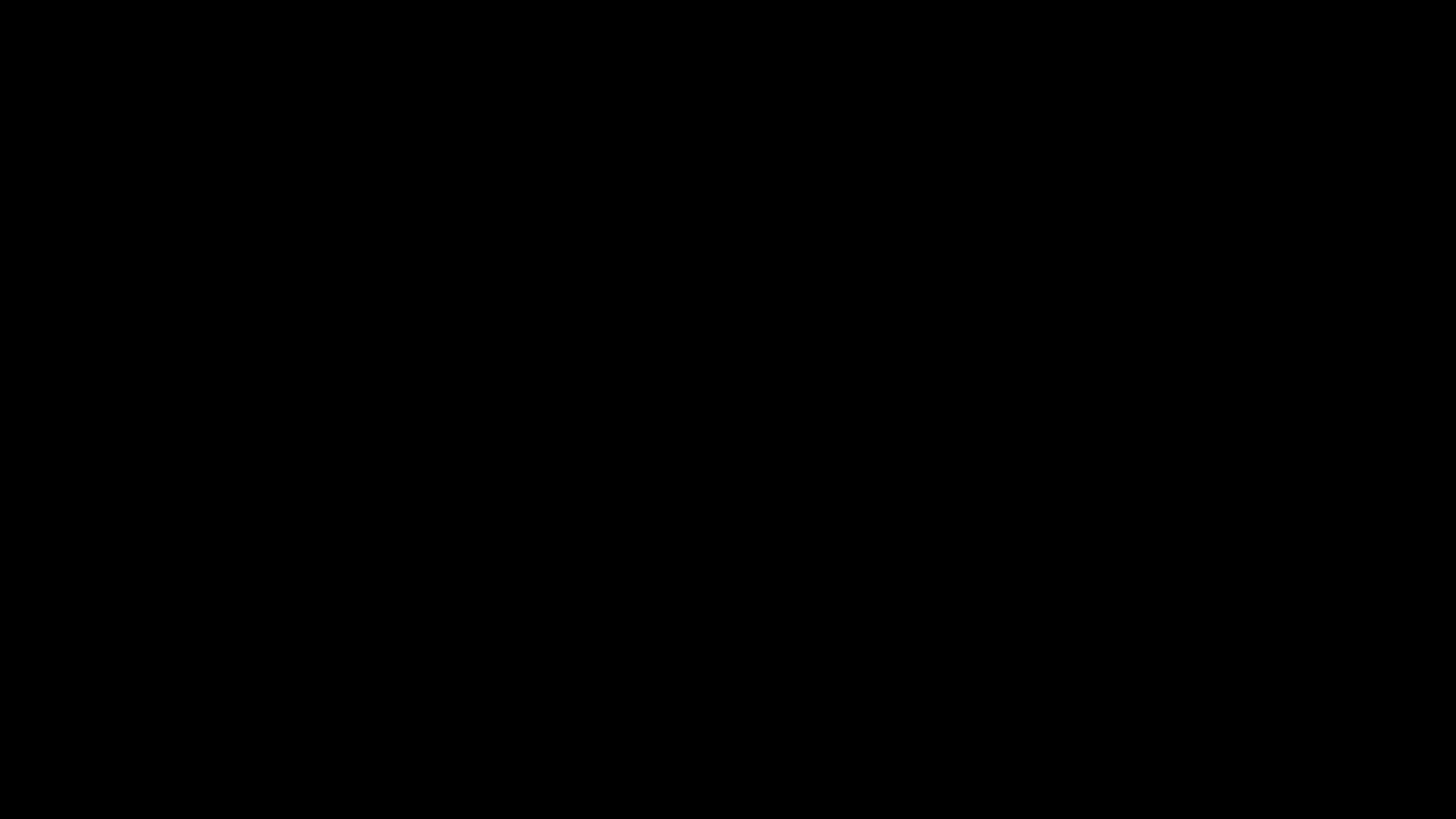 click at bounding box center (728, 410) 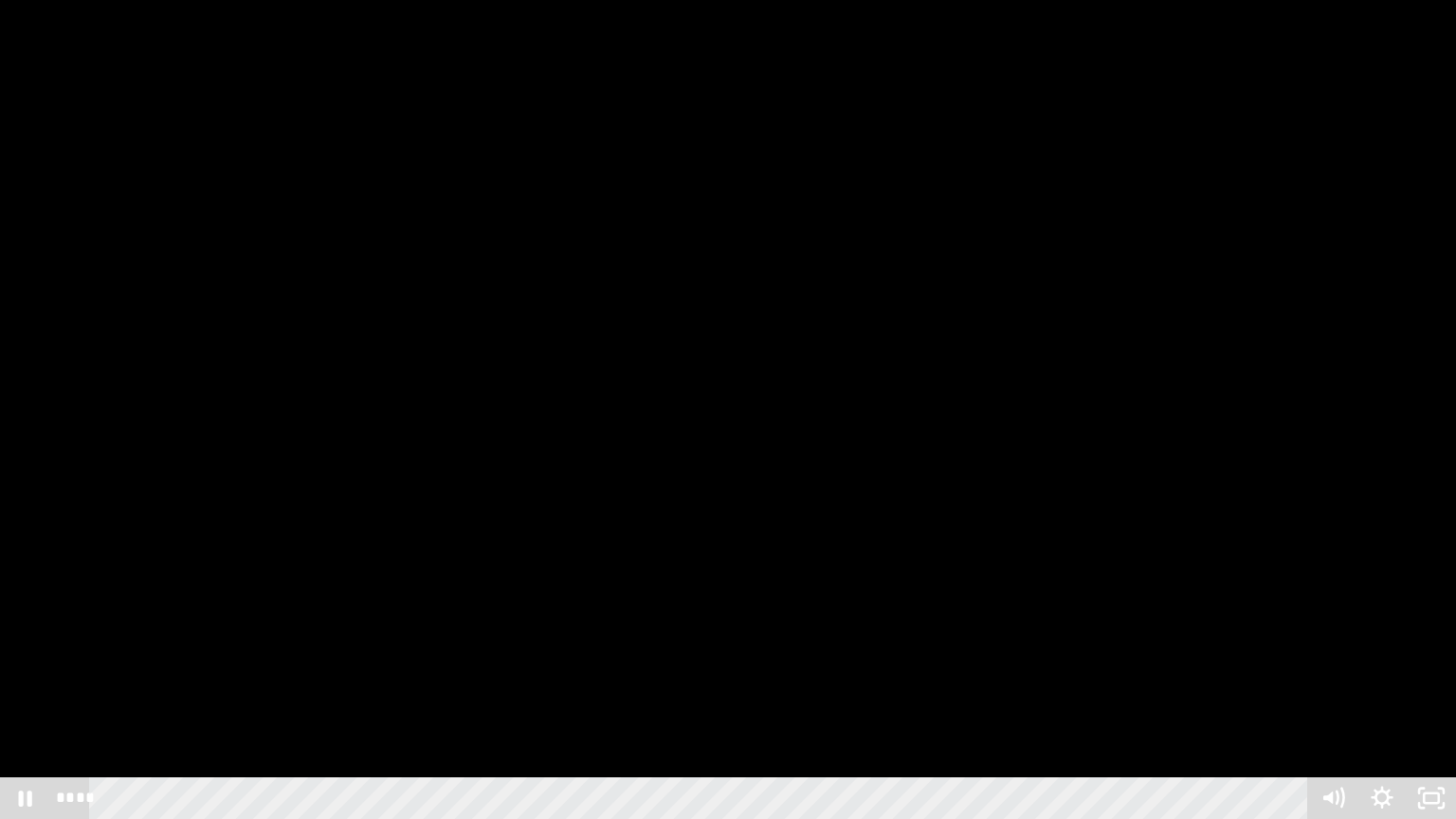 click at bounding box center (728, 410) 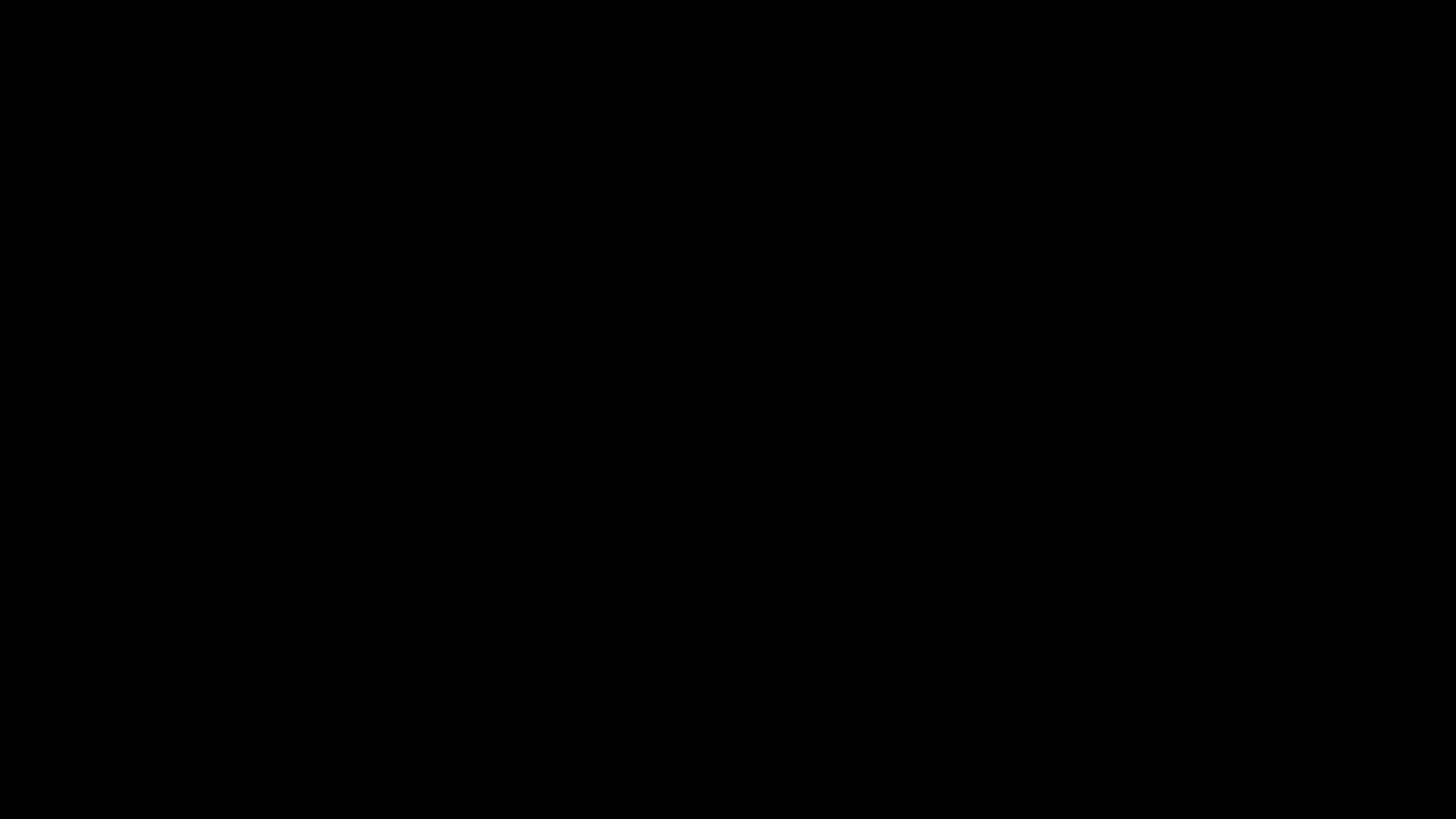 click at bounding box center (728, 410) 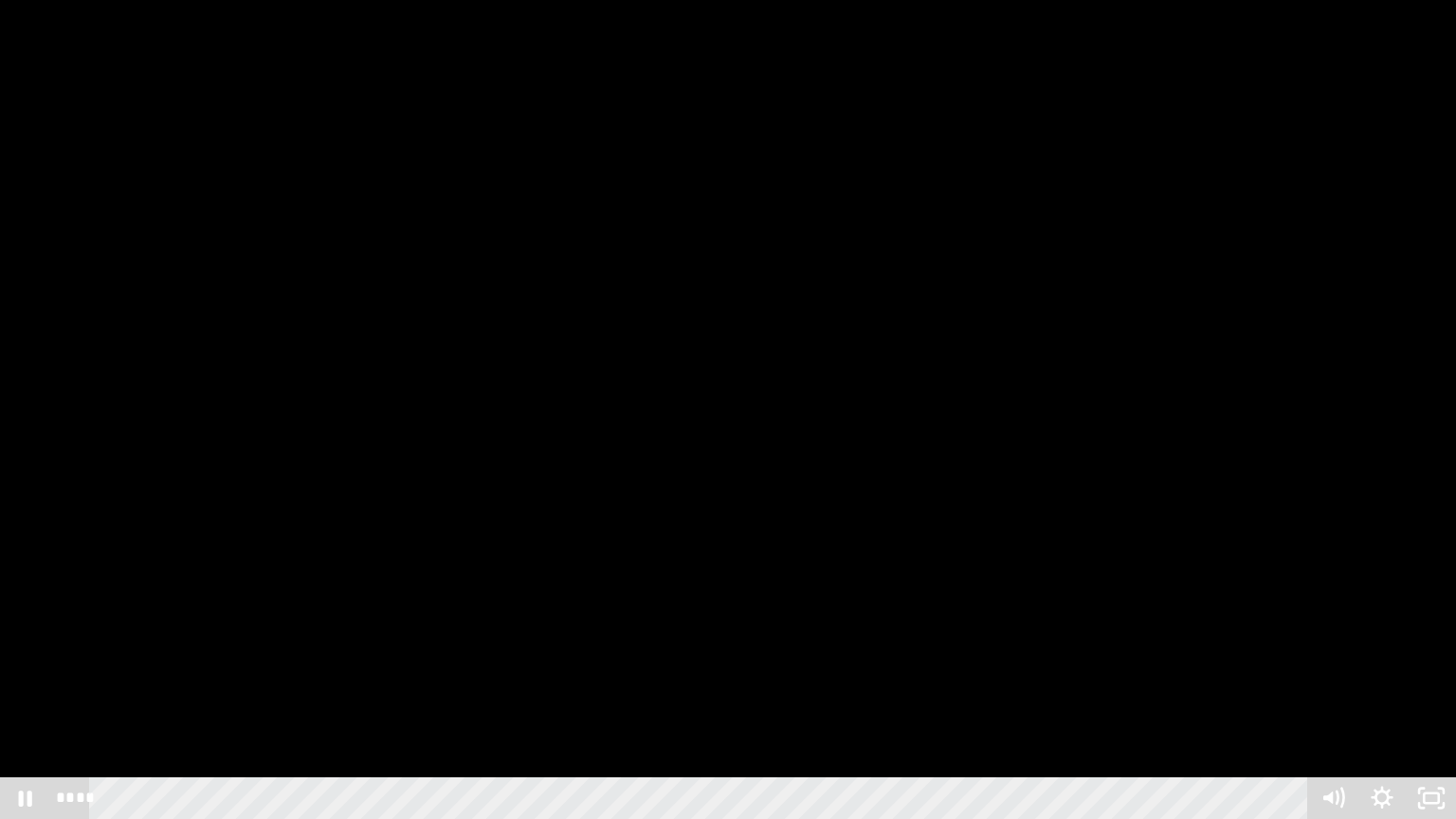 click at bounding box center [728, 410] 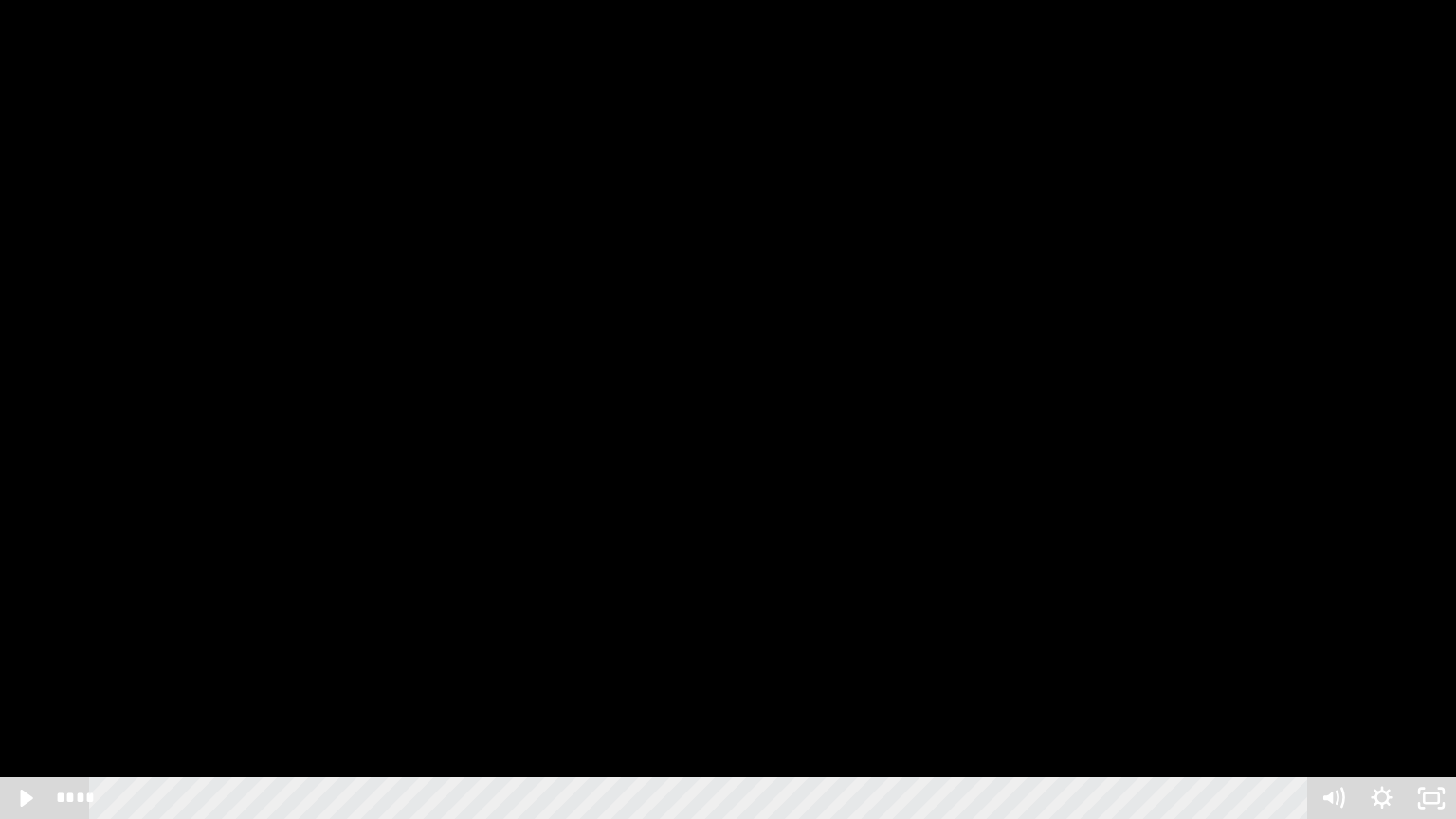 click at bounding box center (728, 410) 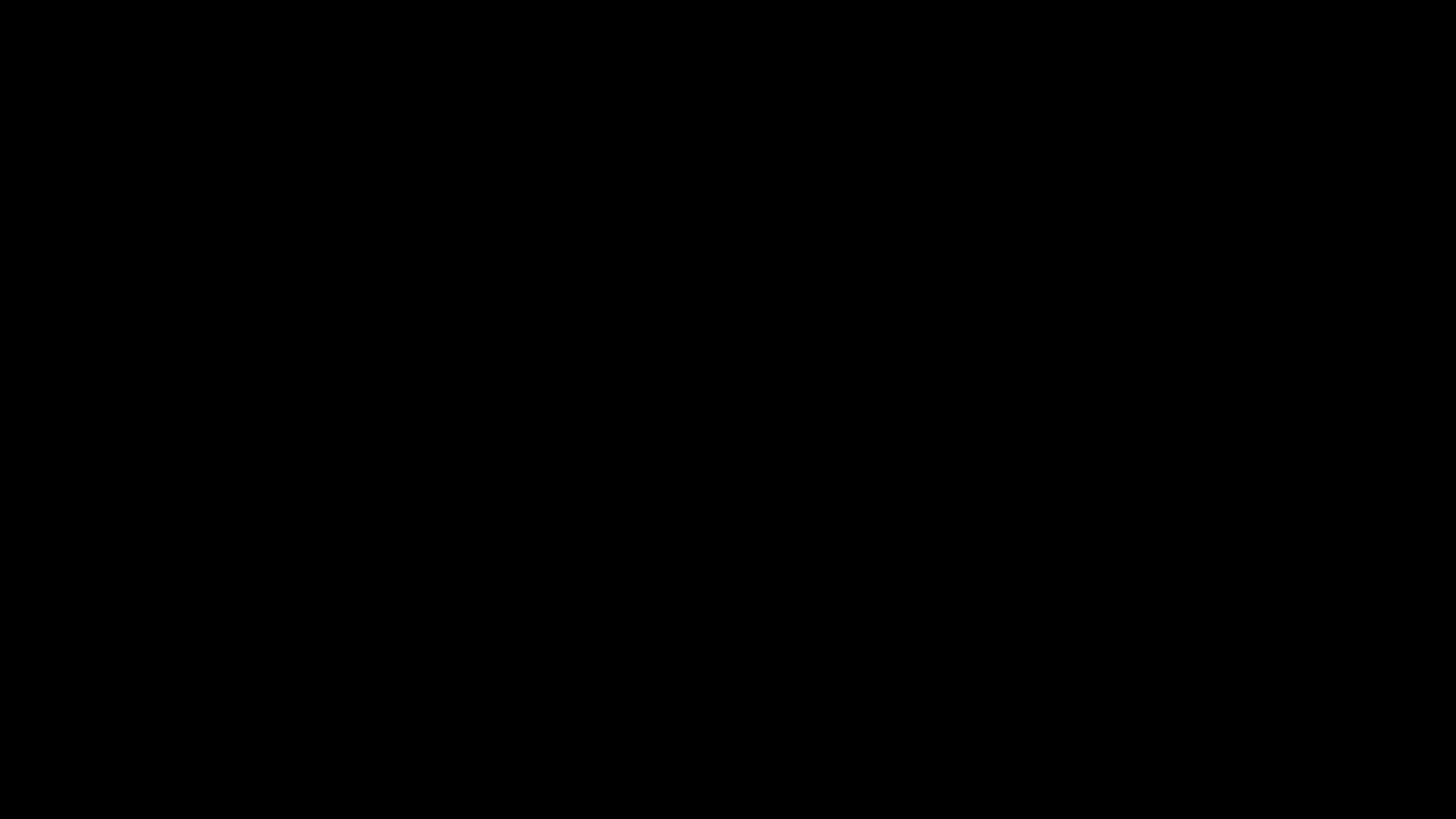 click at bounding box center (728, 410) 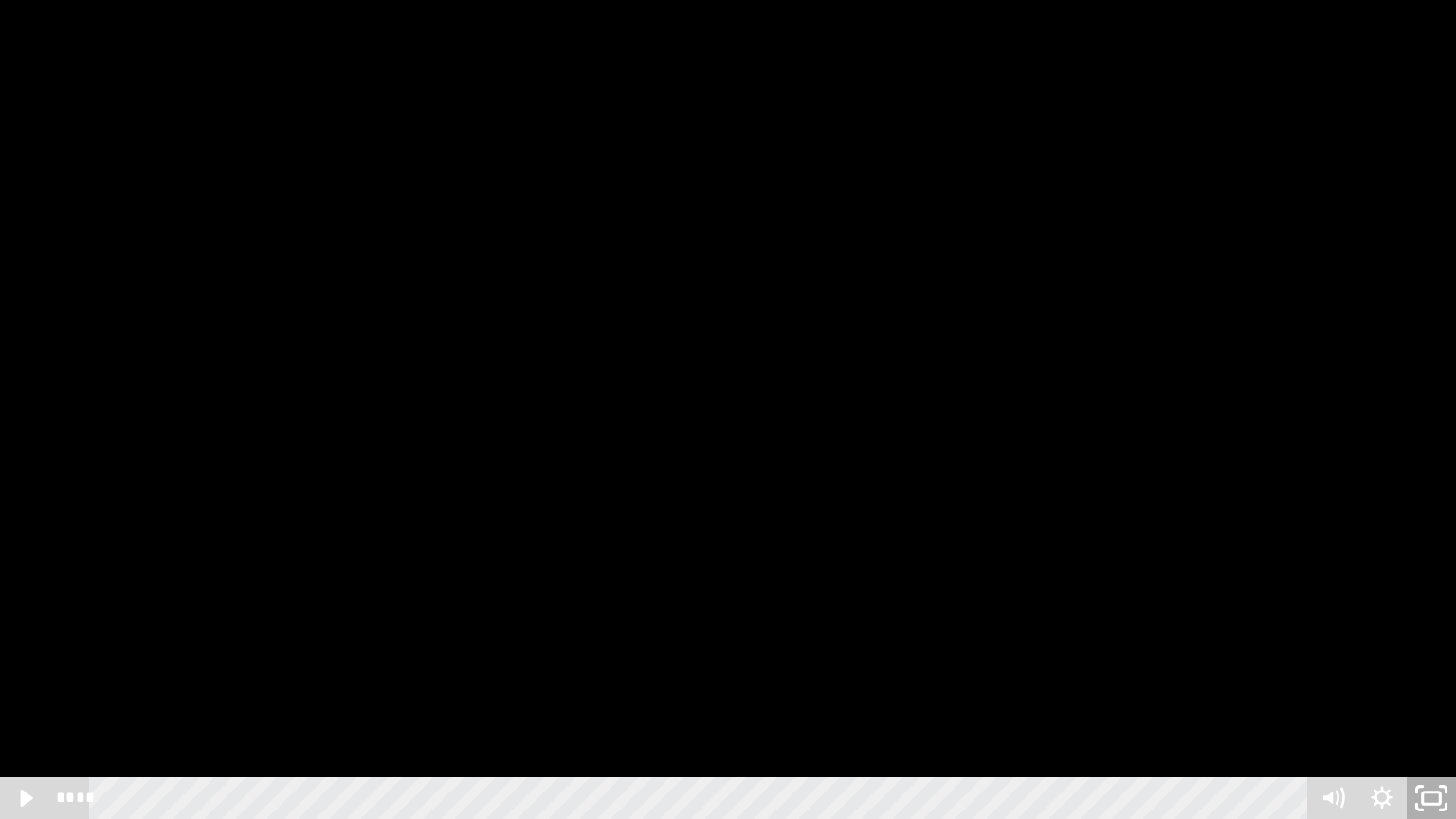 click 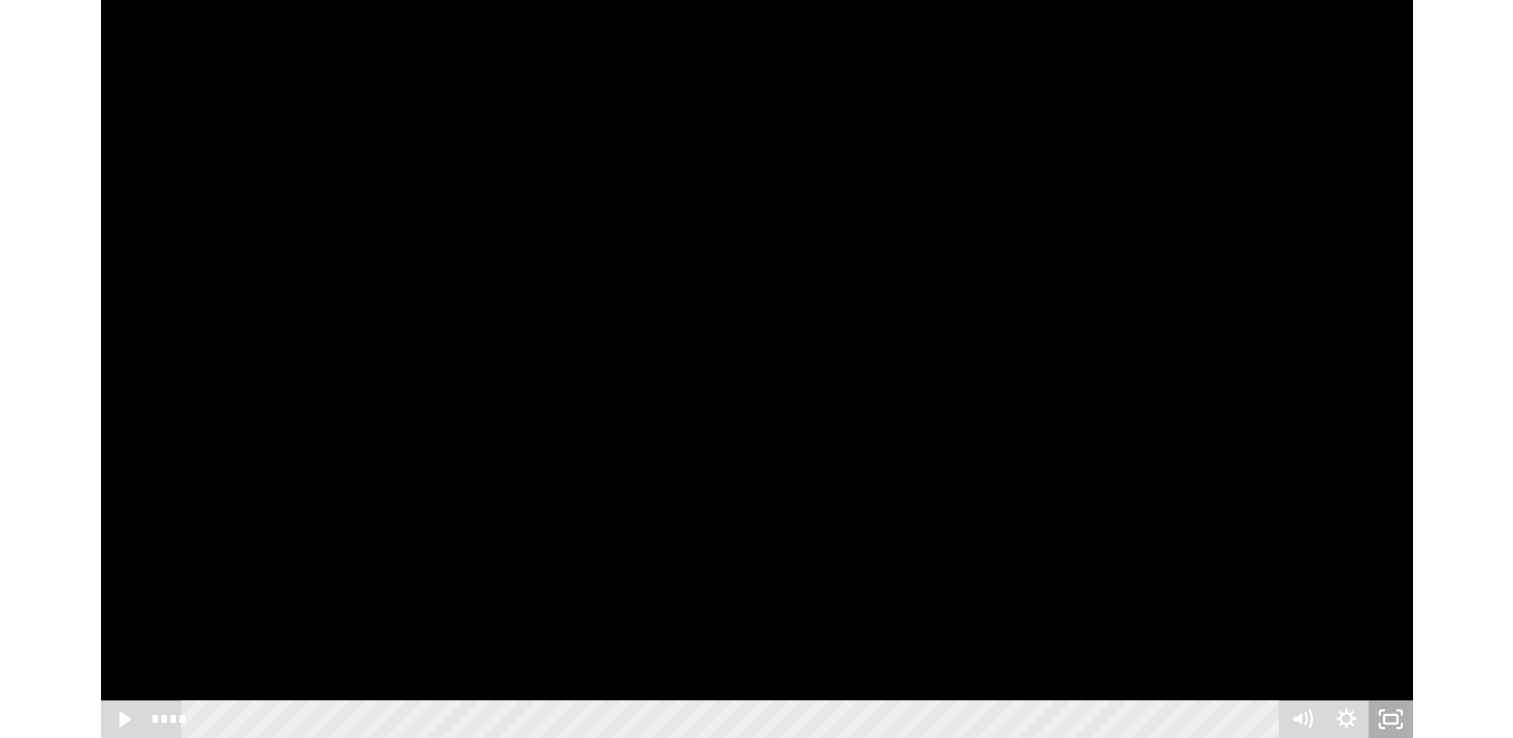 scroll, scrollTop: 656, scrollLeft: 0, axis: vertical 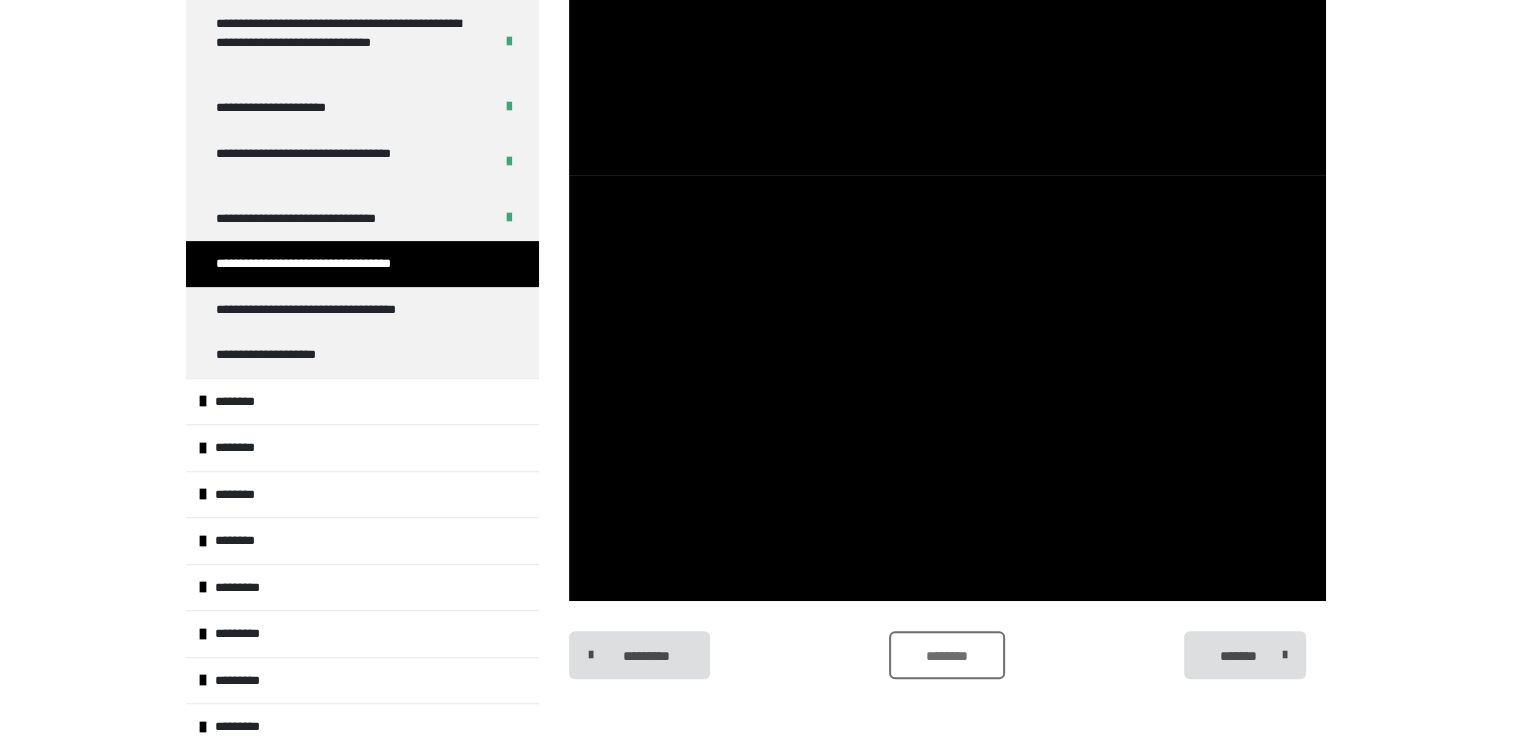 click on "********" at bounding box center (946, 656) 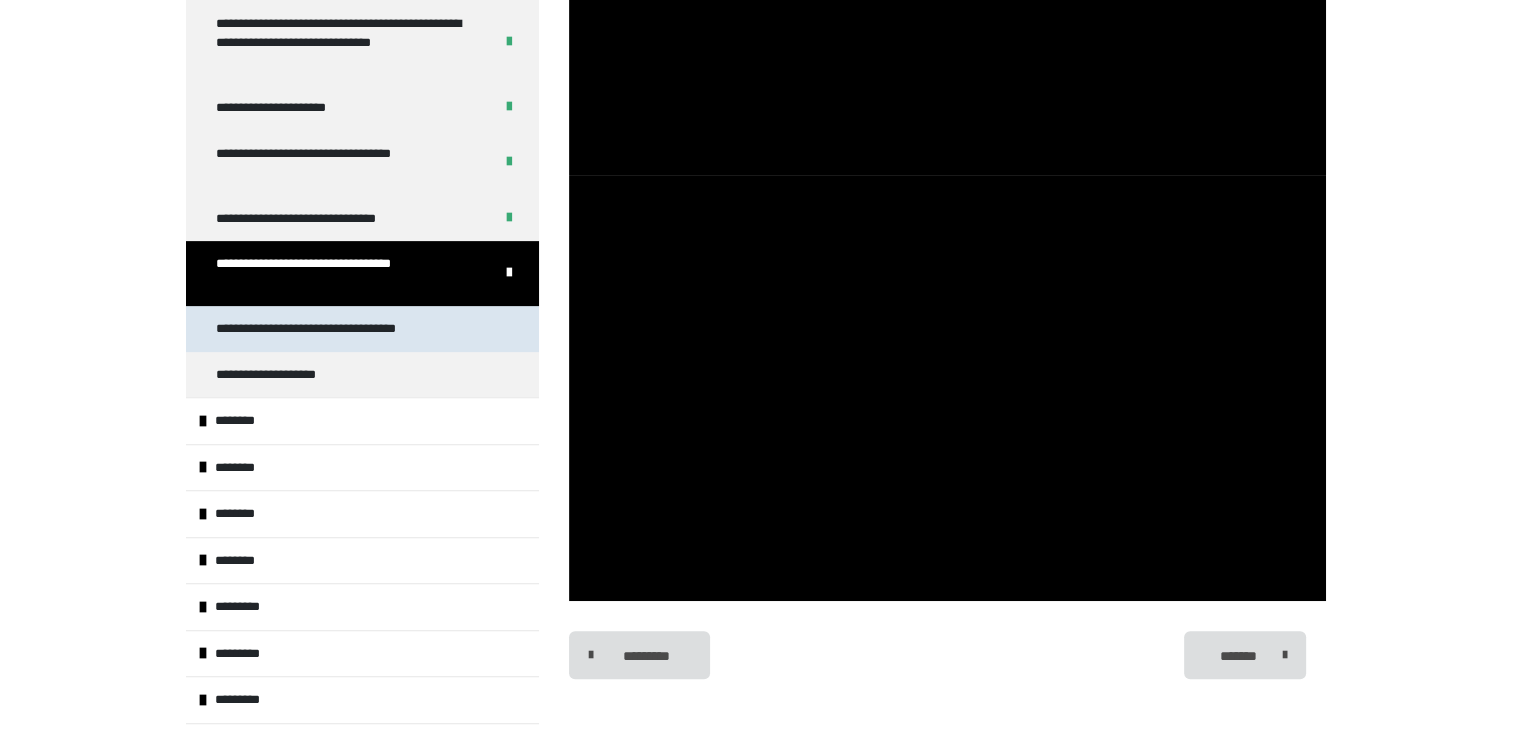 click on "**********" at bounding box center (343, 329) 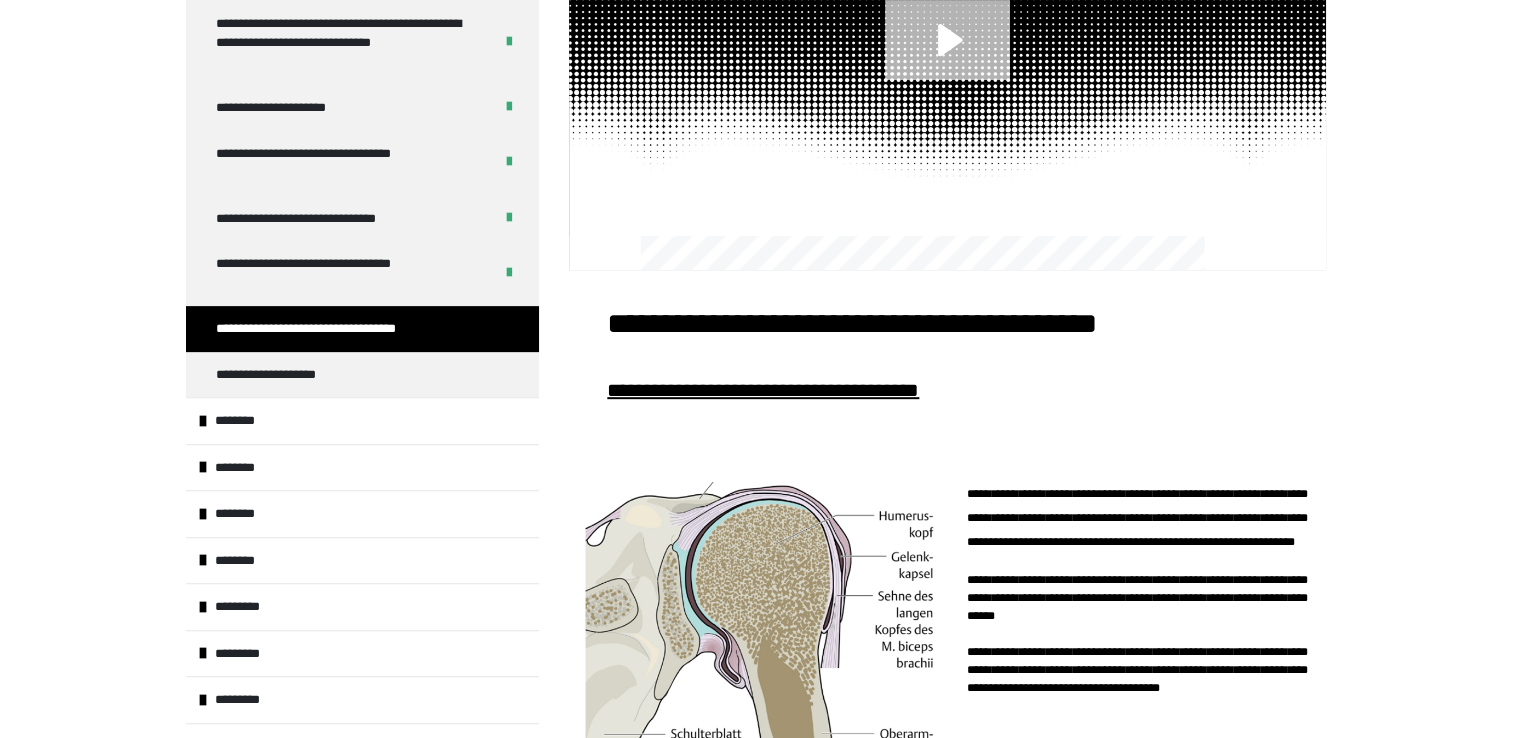 scroll, scrollTop: 1561, scrollLeft: 0, axis: vertical 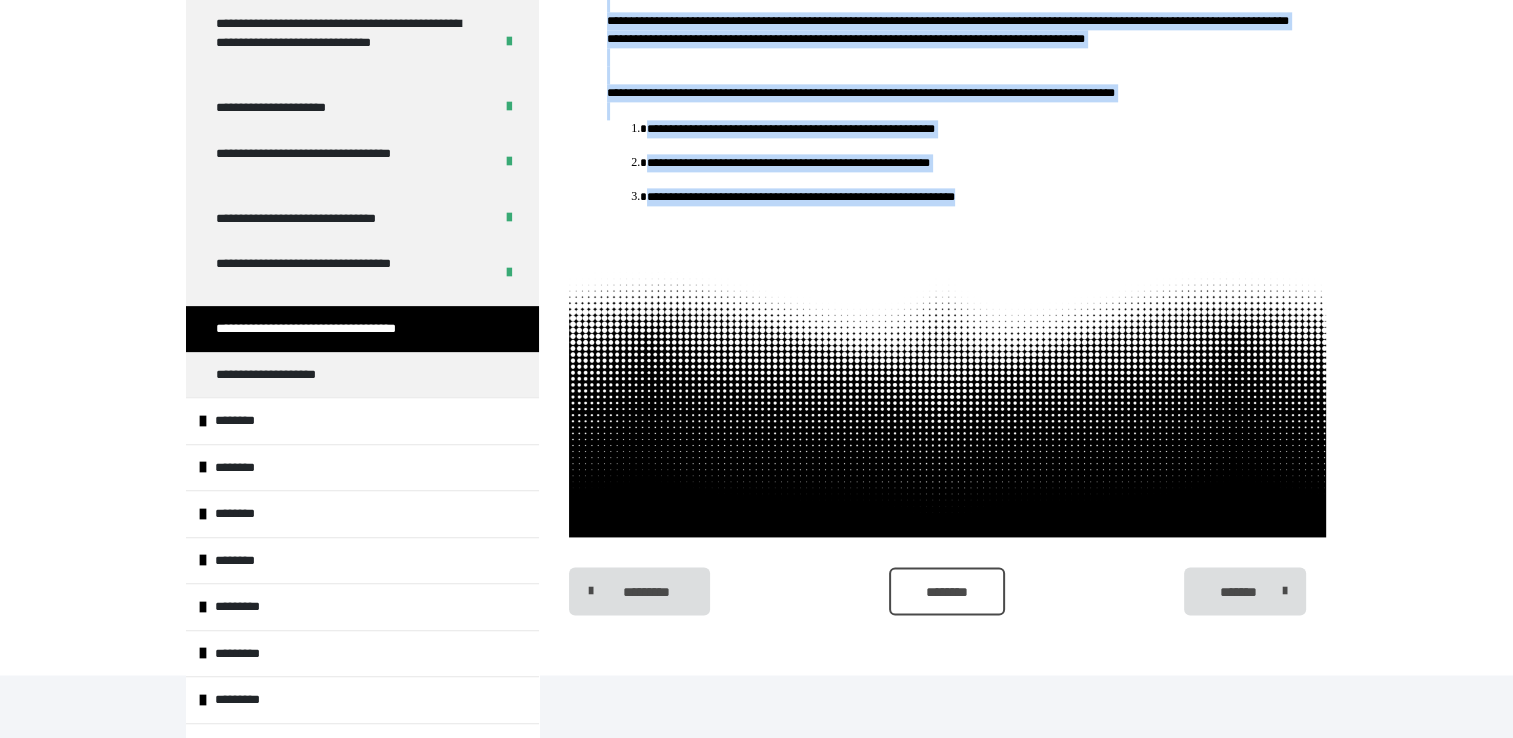 drag, startPoint x: 608, startPoint y: 310, endPoint x: 1096, endPoint y: 262, distance: 490.35498 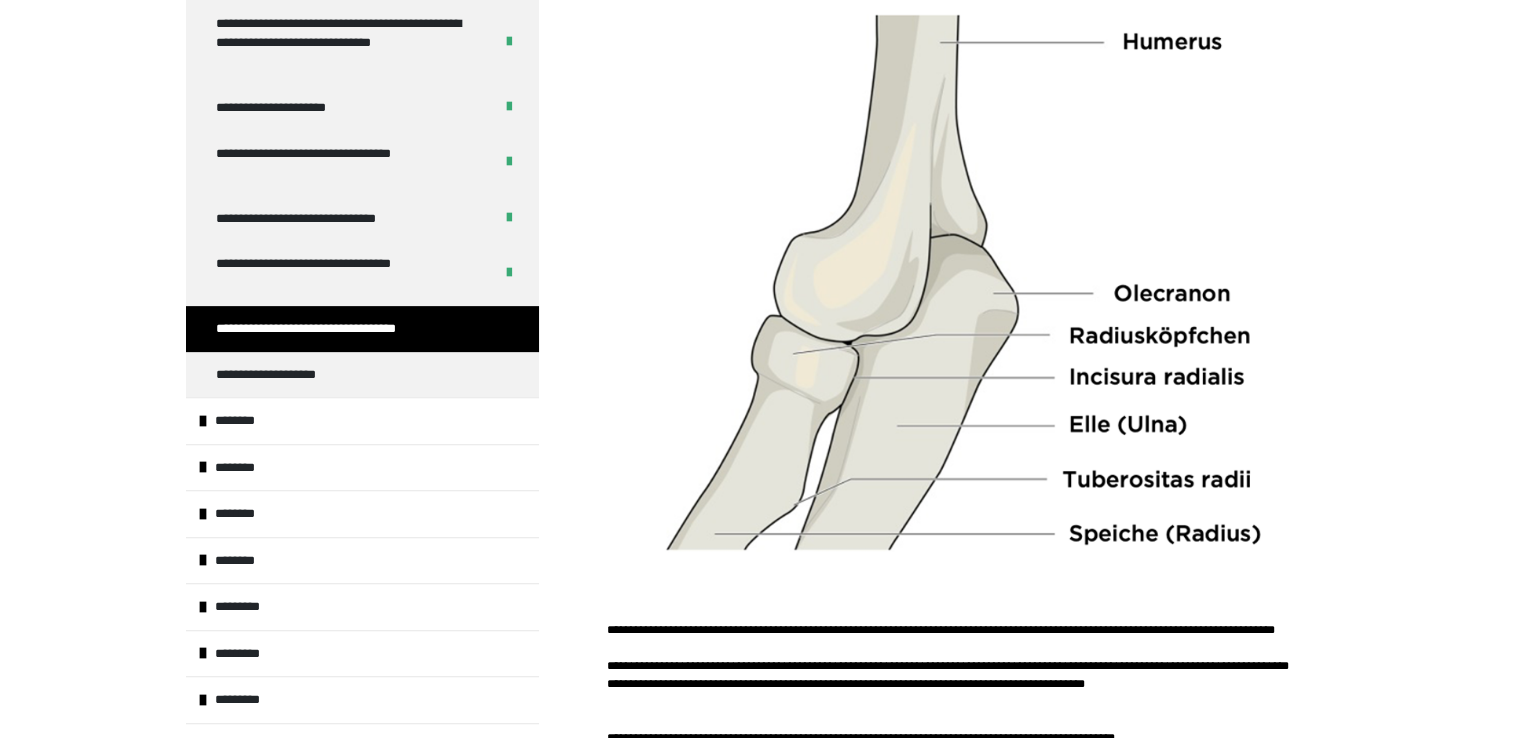 scroll, scrollTop: 1417, scrollLeft: 0, axis: vertical 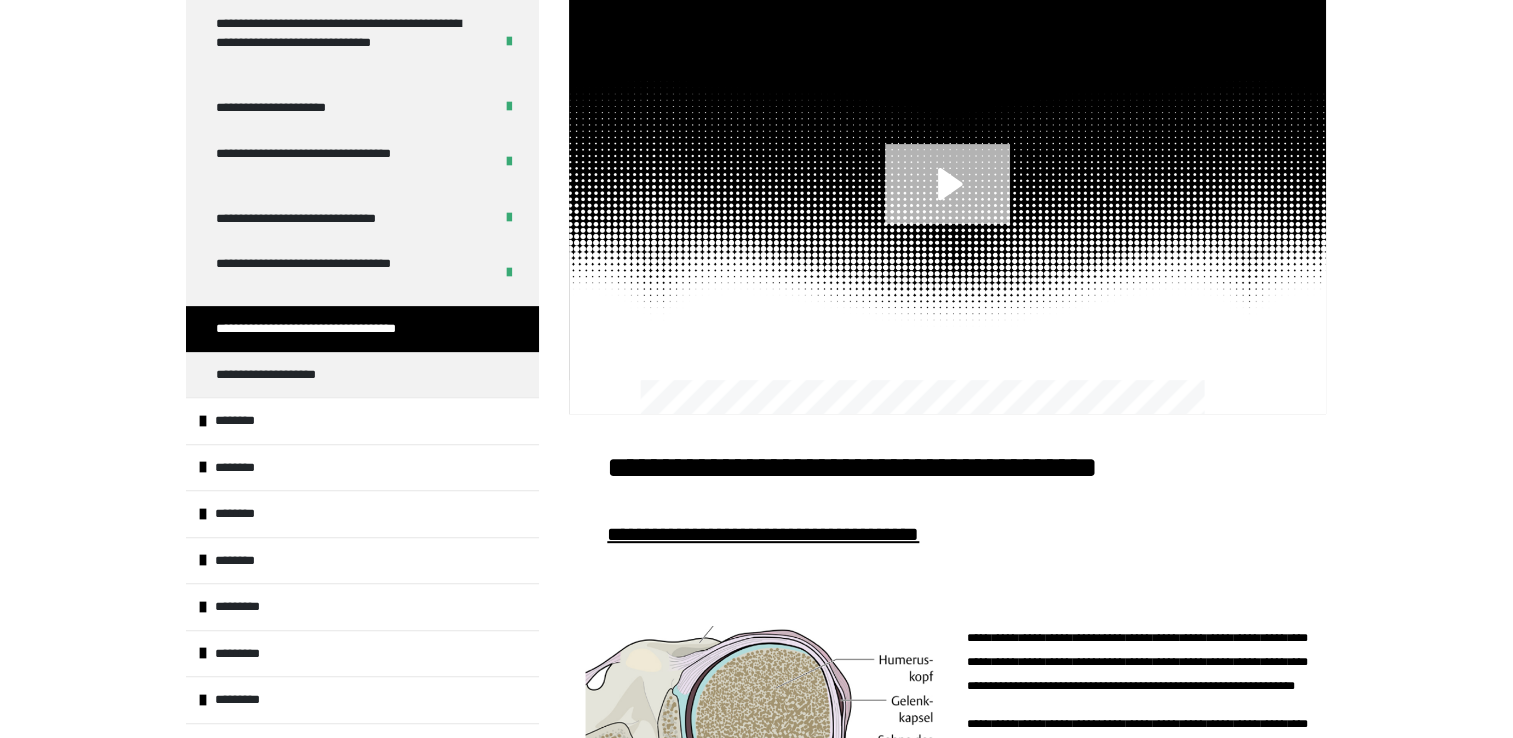 click 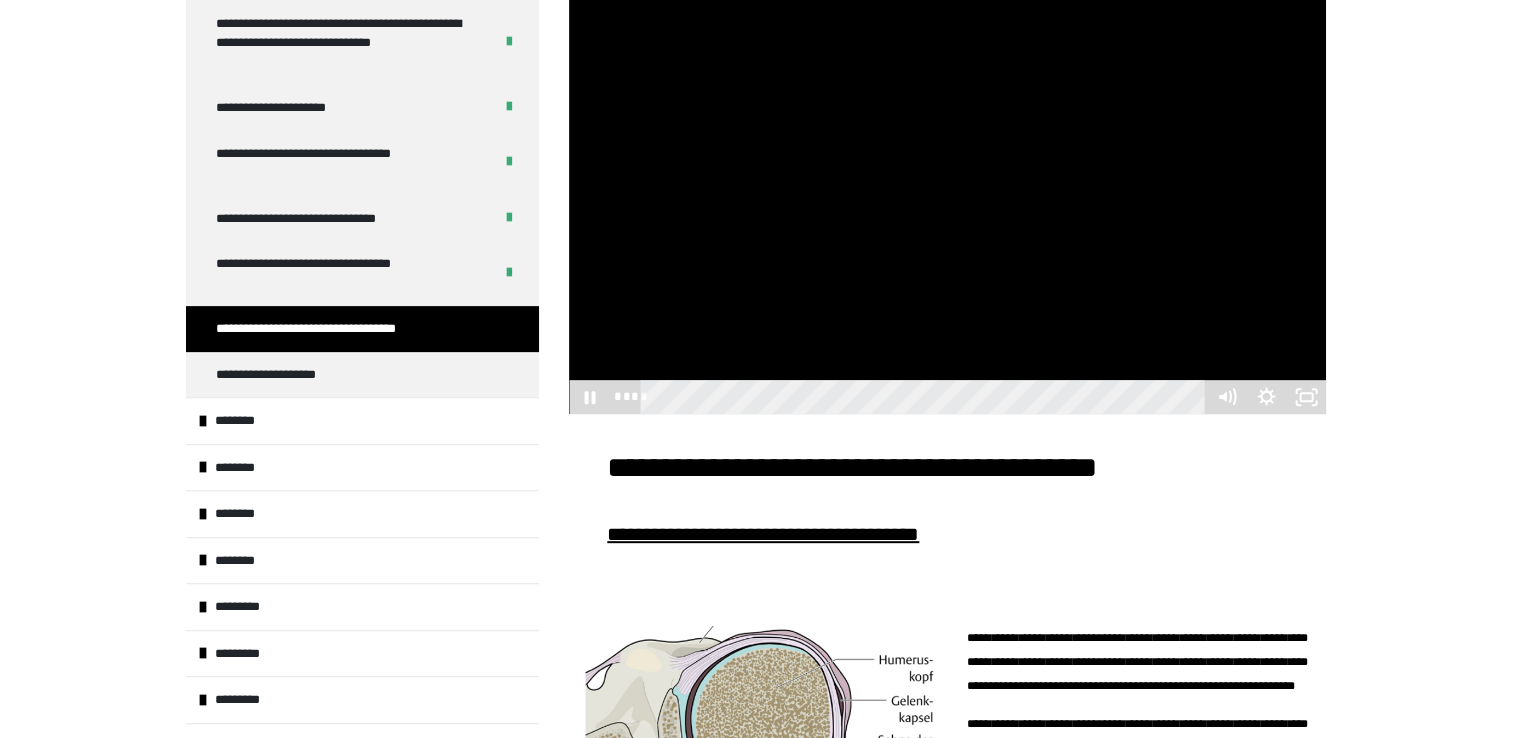 click at bounding box center (947, 201) 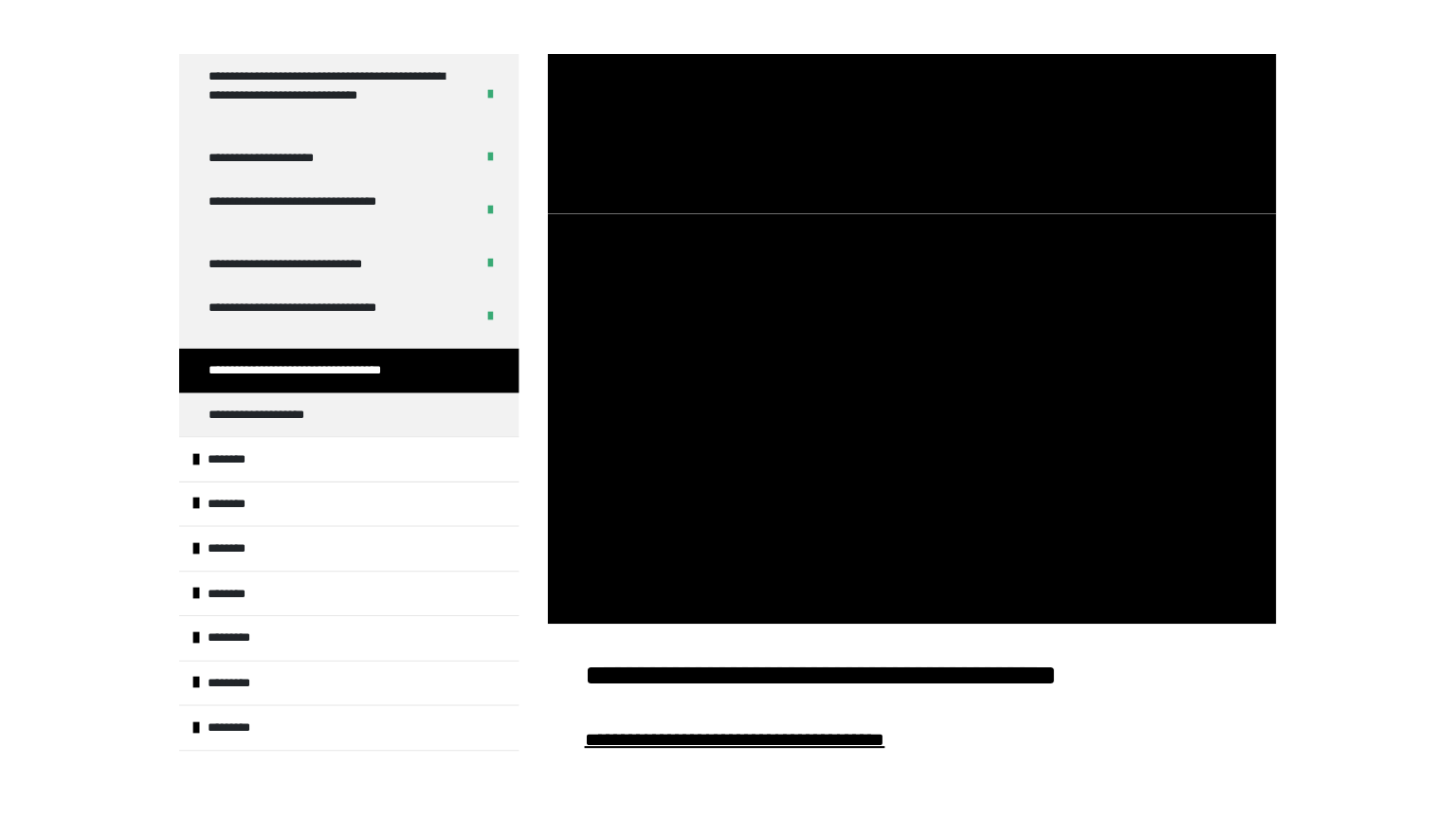 scroll, scrollTop: 574, scrollLeft: 0, axis: vertical 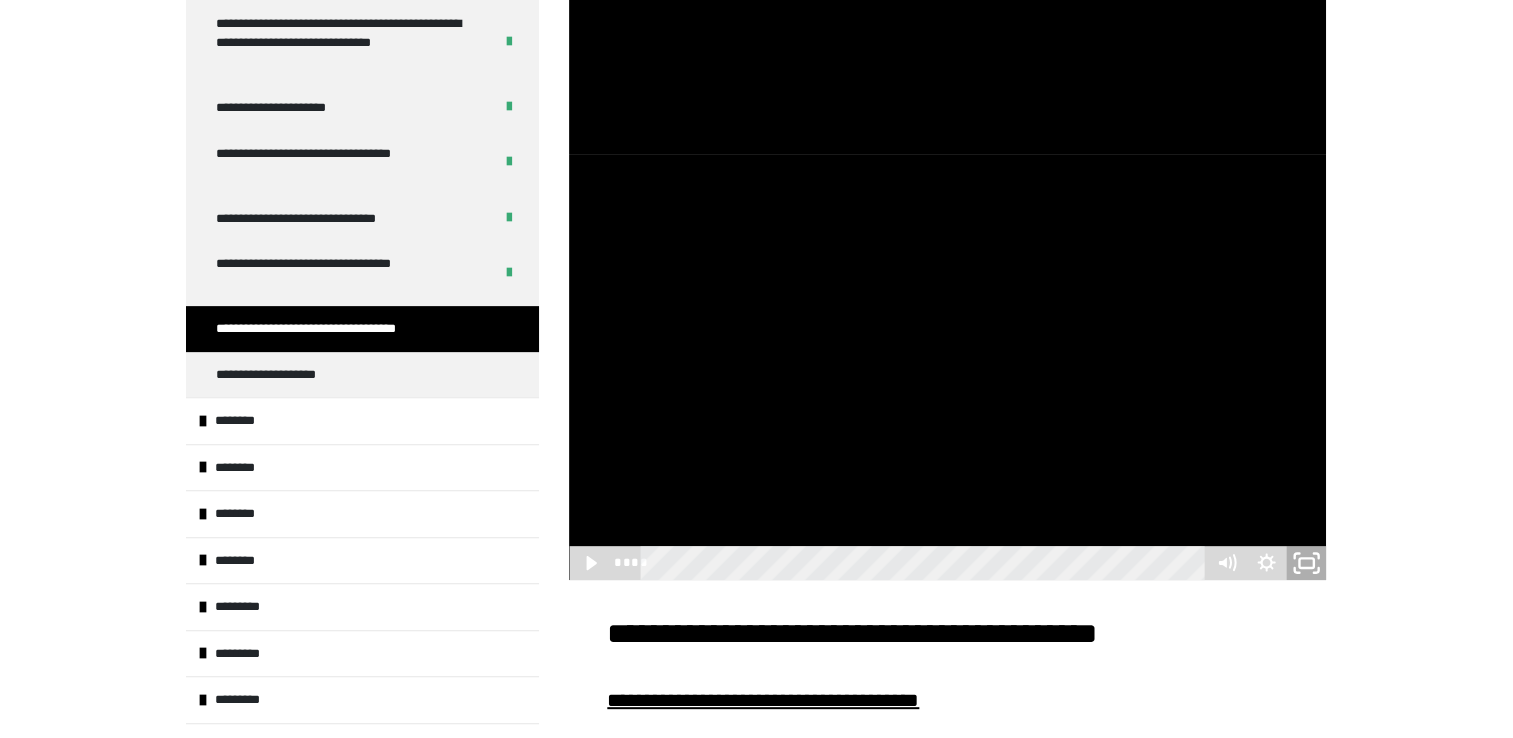 drag, startPoint x: 1311, startPoint y: 562, endPoint x: 1315, endPoint y: 632, distance: 70.11419 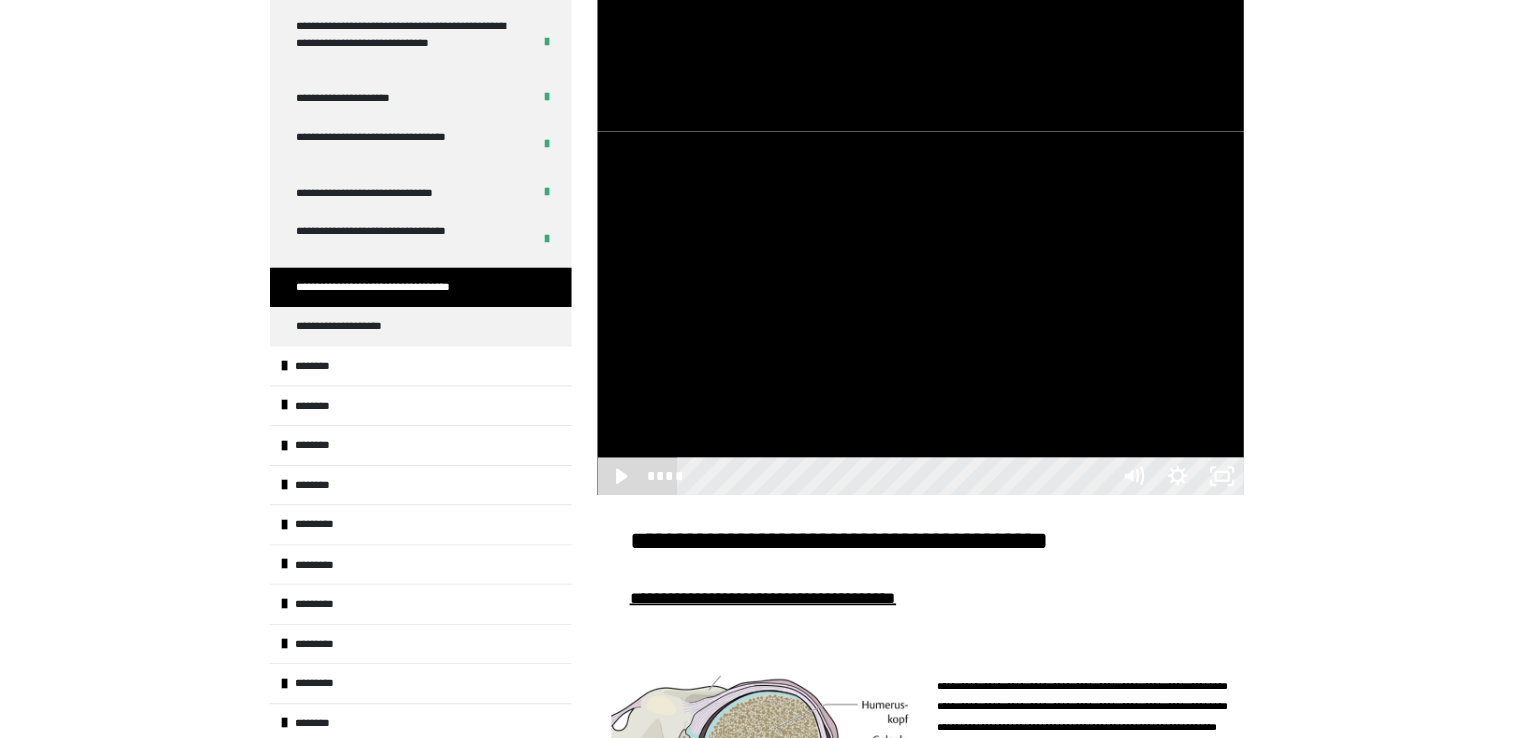 scroll, scrollTop: 646, scrollLeft: 0, axis: vertical 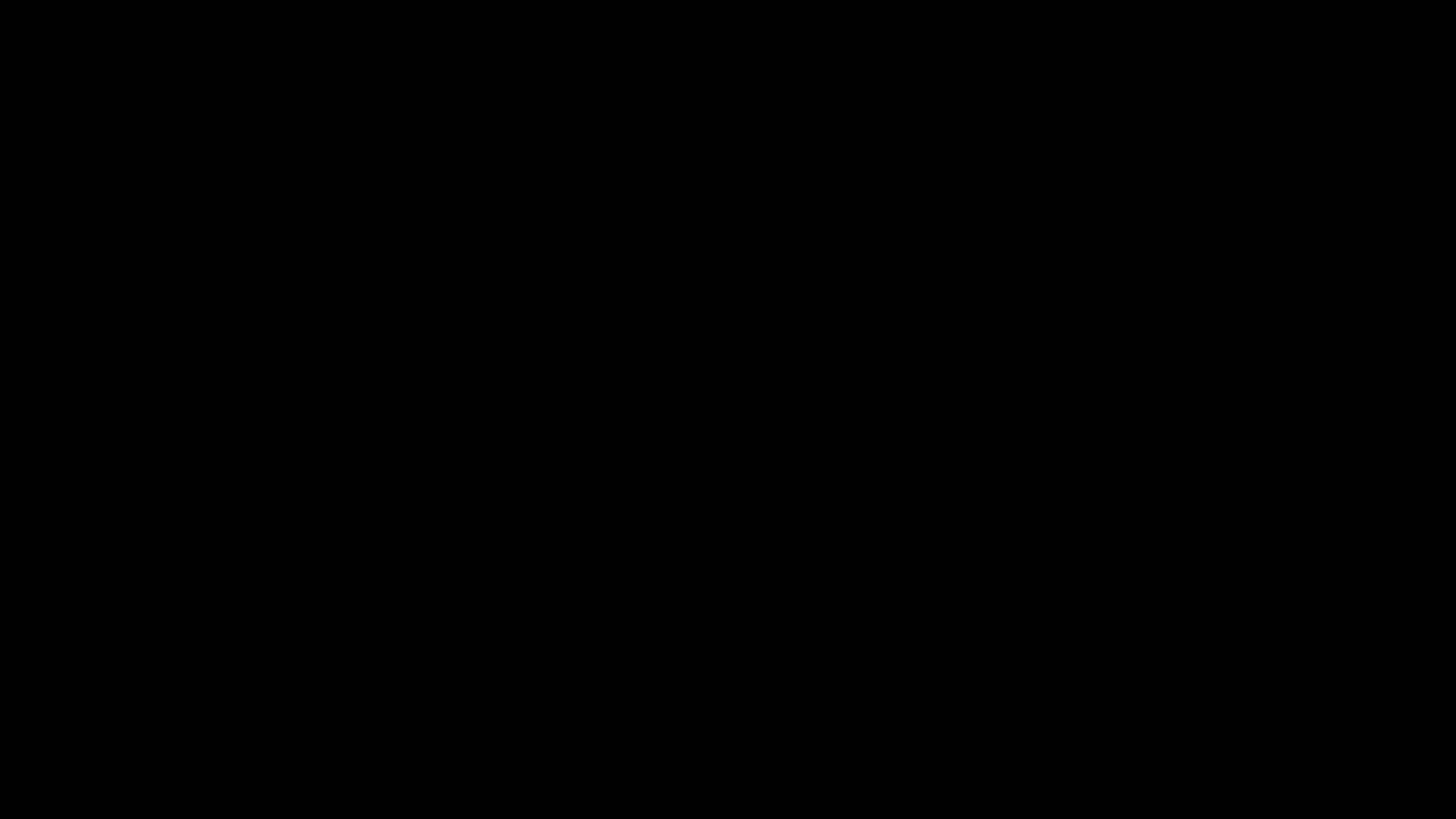 click at bounding box center [728, 410] 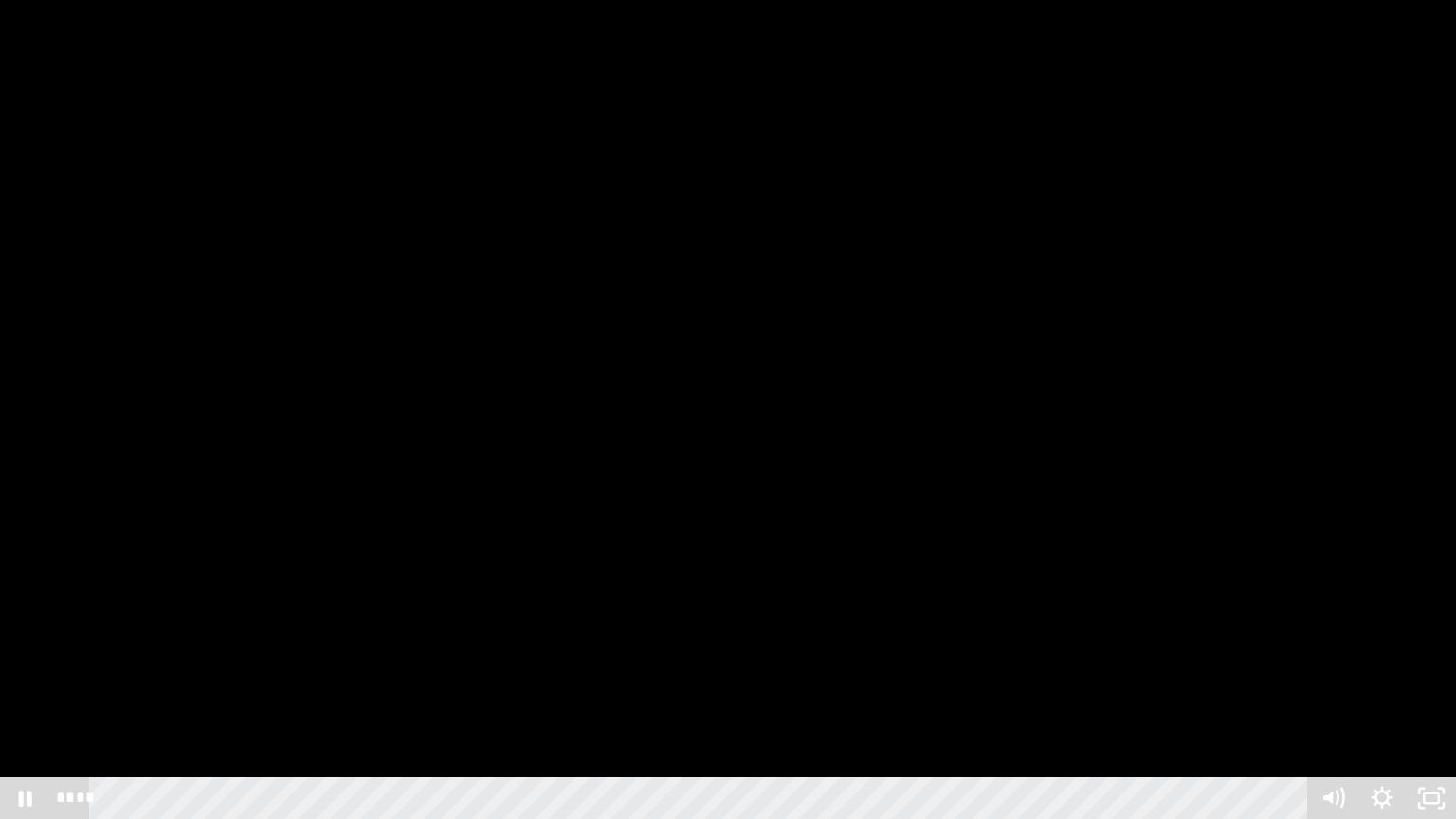 click at bounding box center [728, 410] 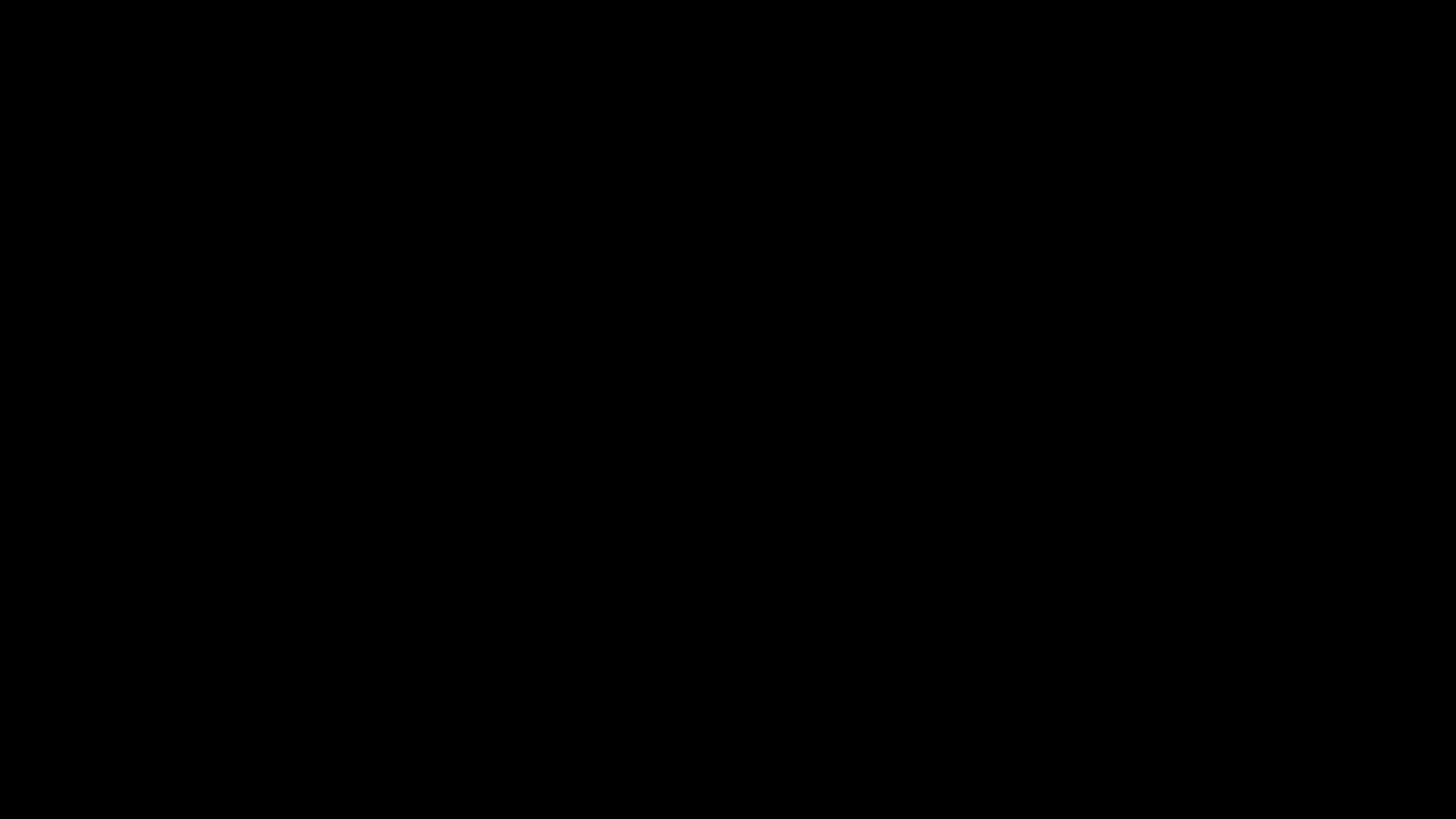 click at bounding box center (728, 410) 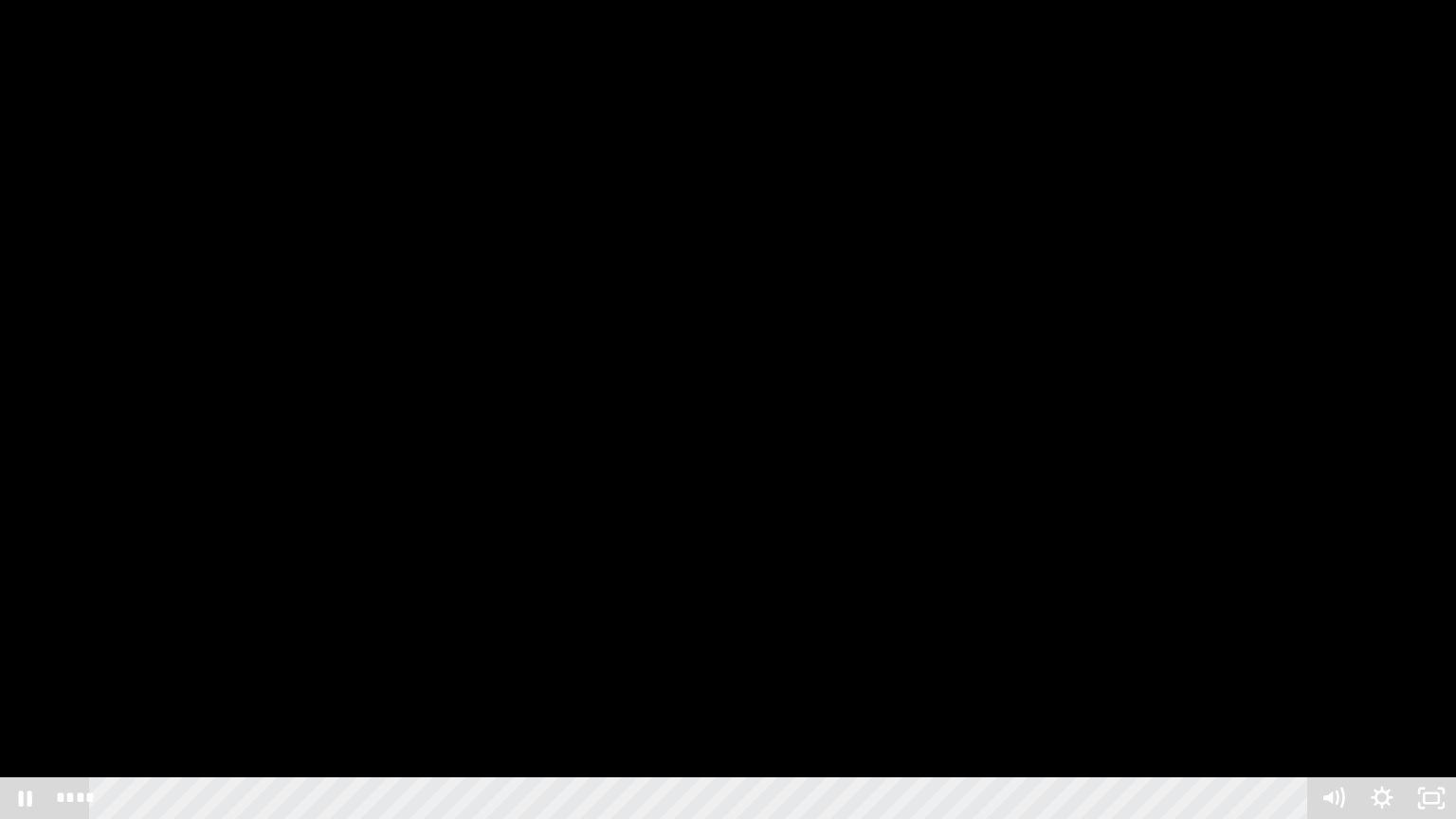 click at bounding box center [728, 410] 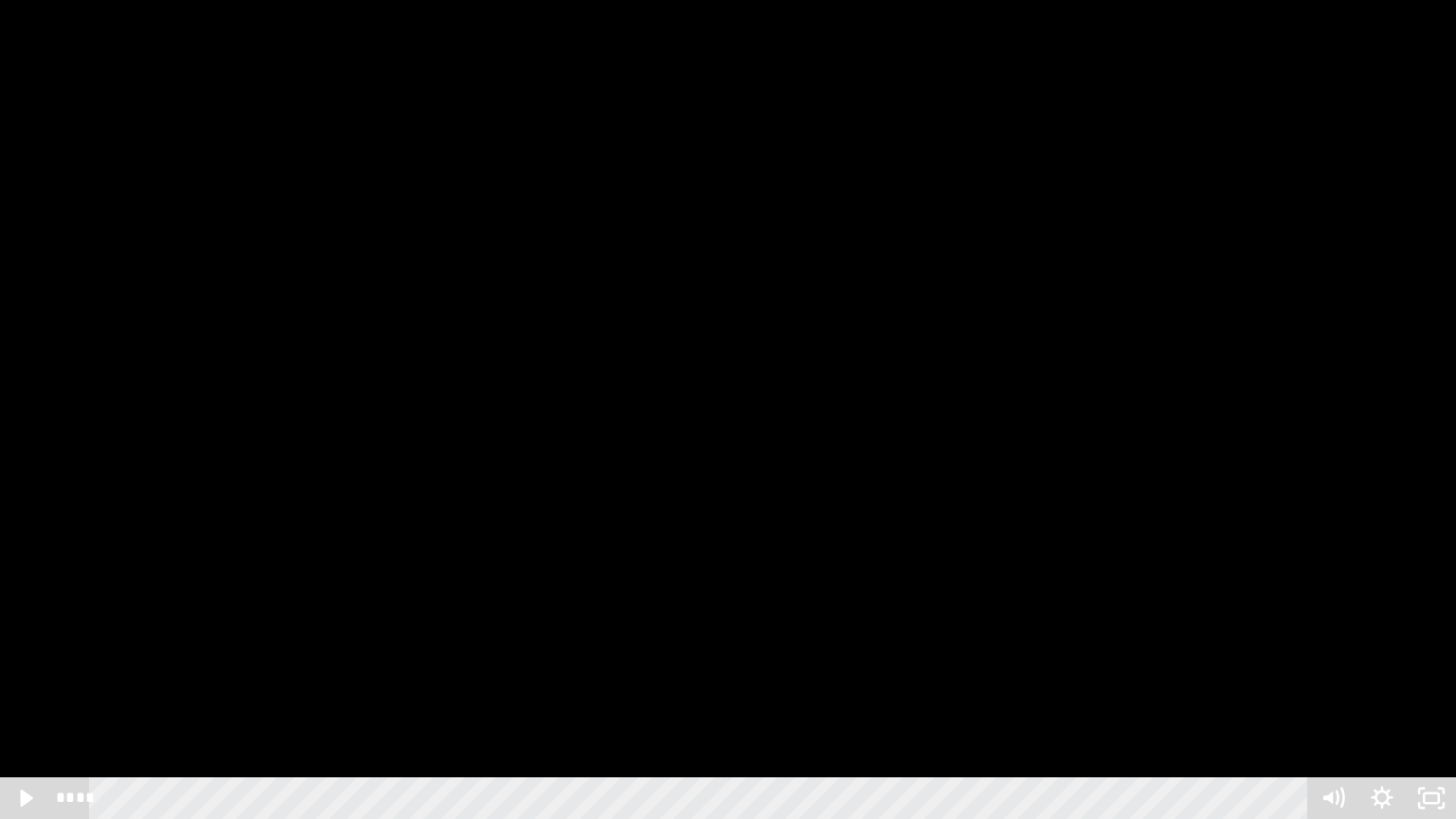 click at bounding box center [728, 410] 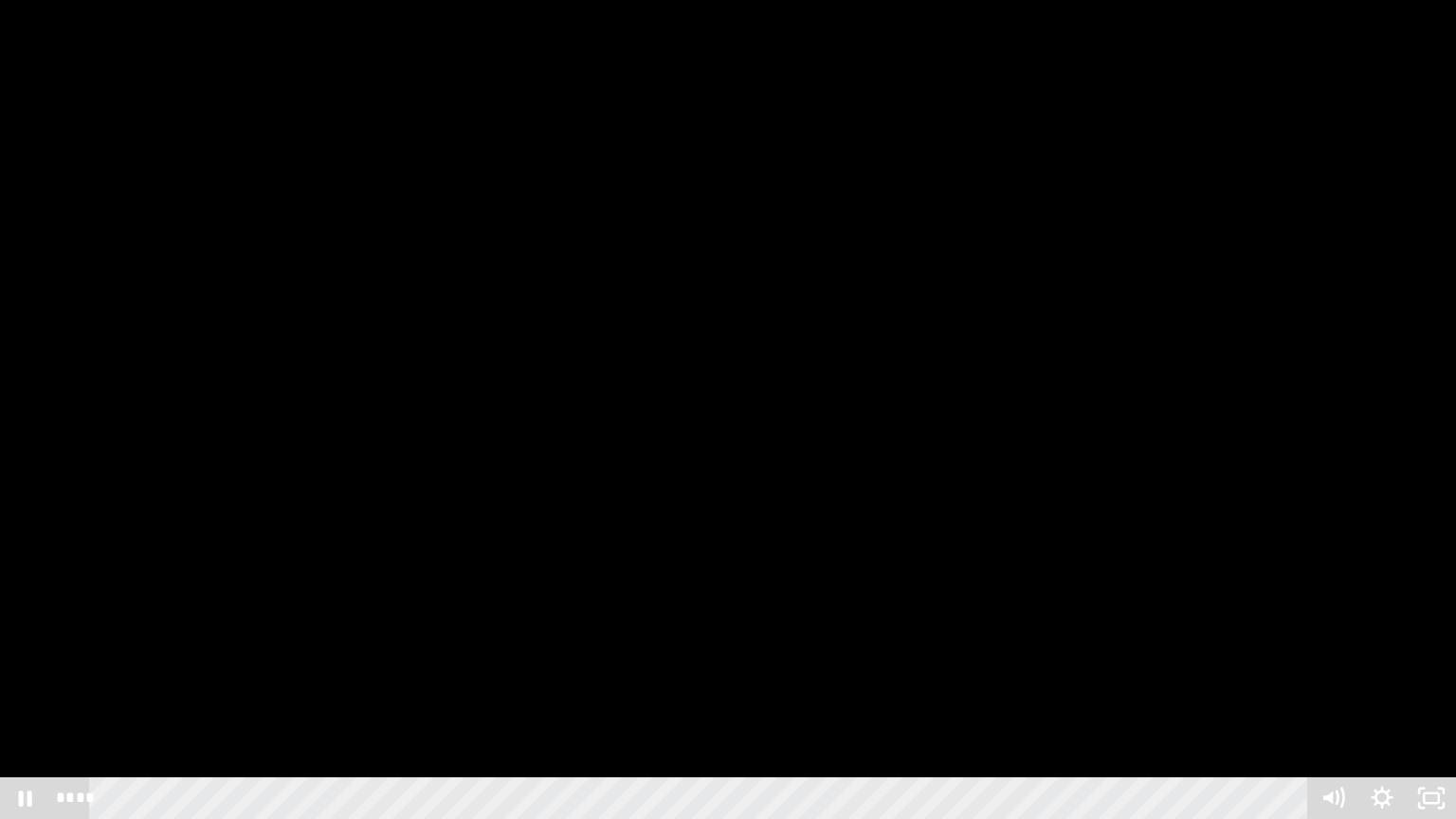 click at bounding box center (728, 410) 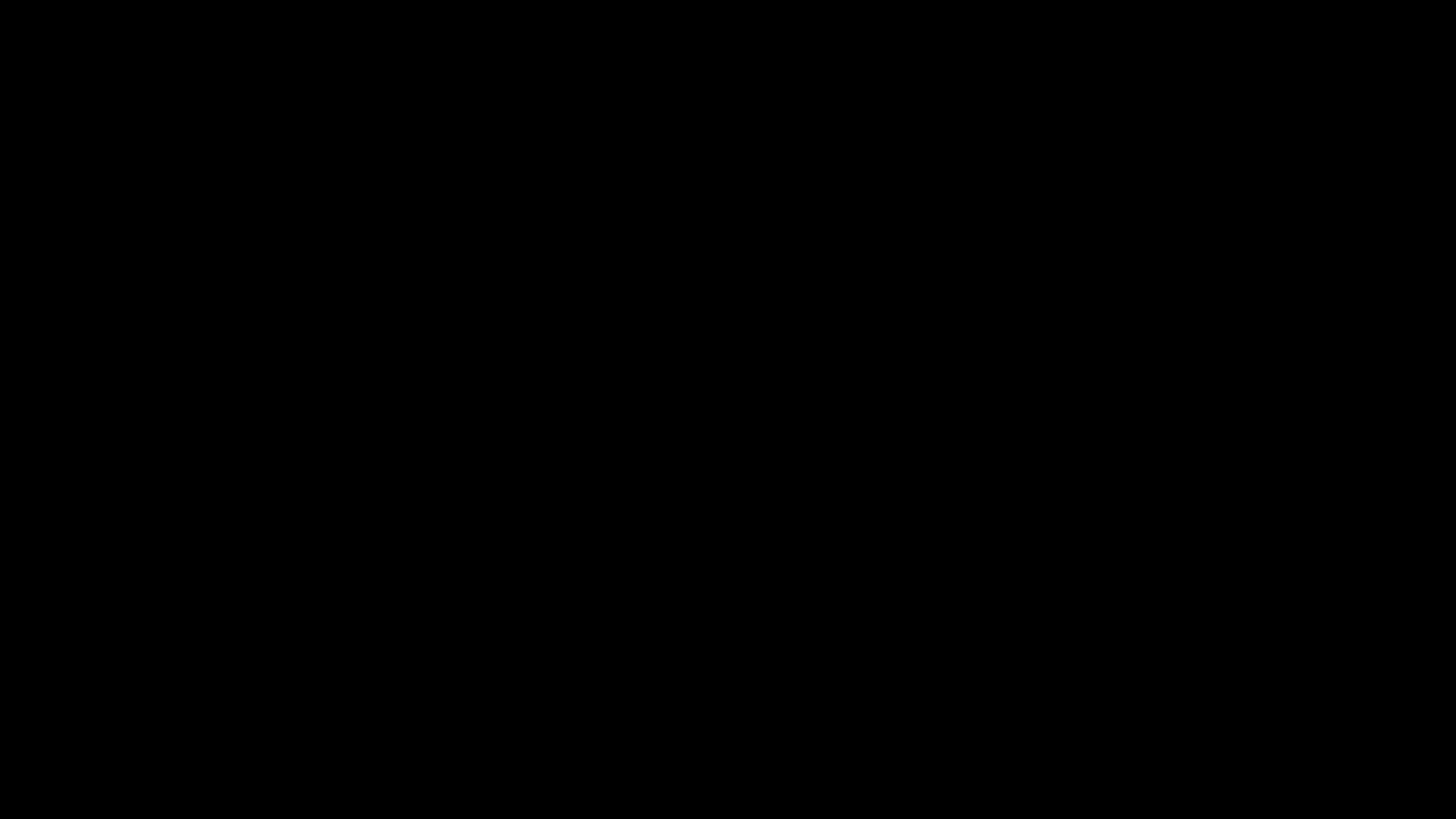 click at bounding box center (728, 410) 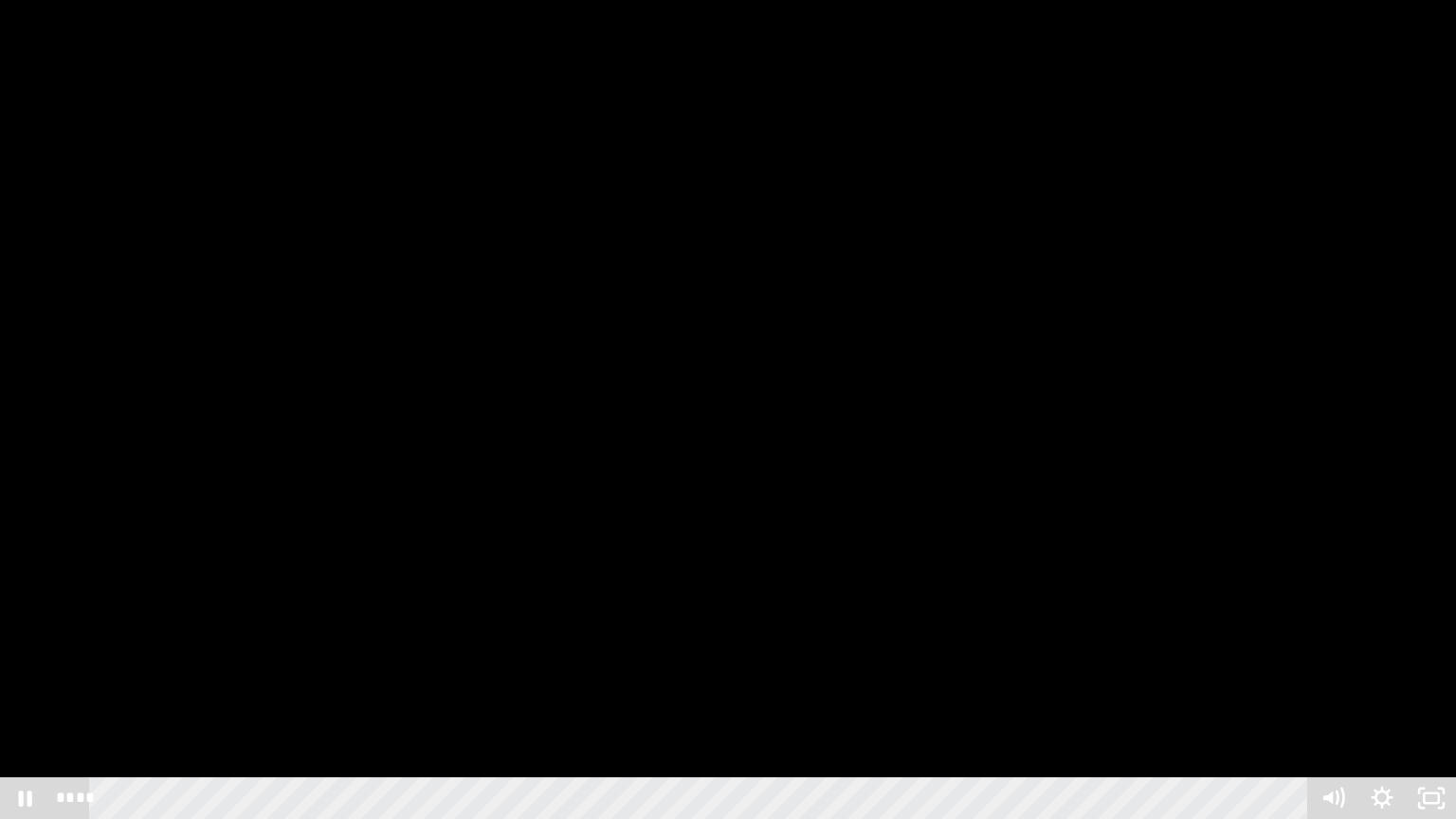 click at bounding box center (728, 410) 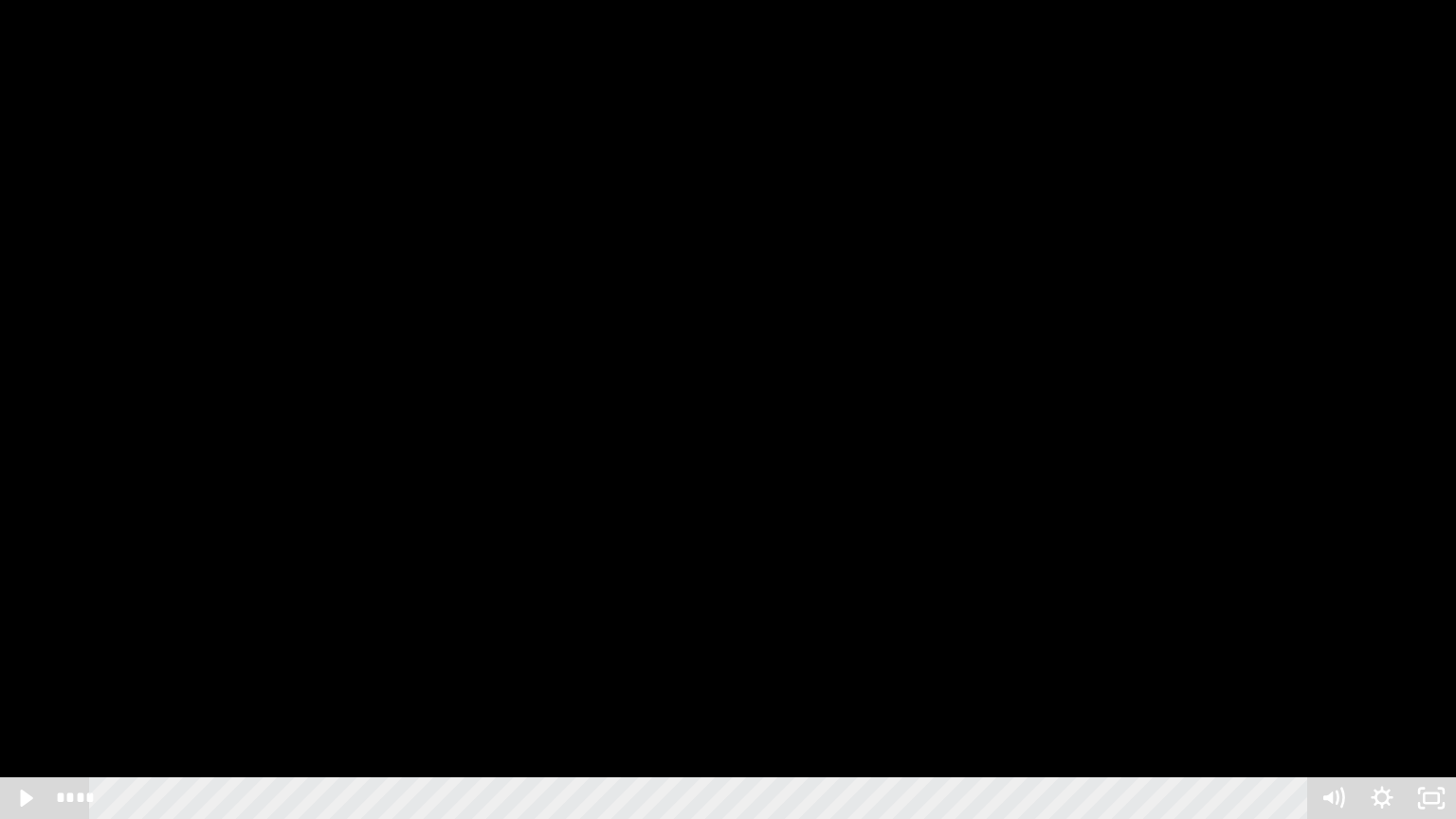 click at bounding box center [728, 410] 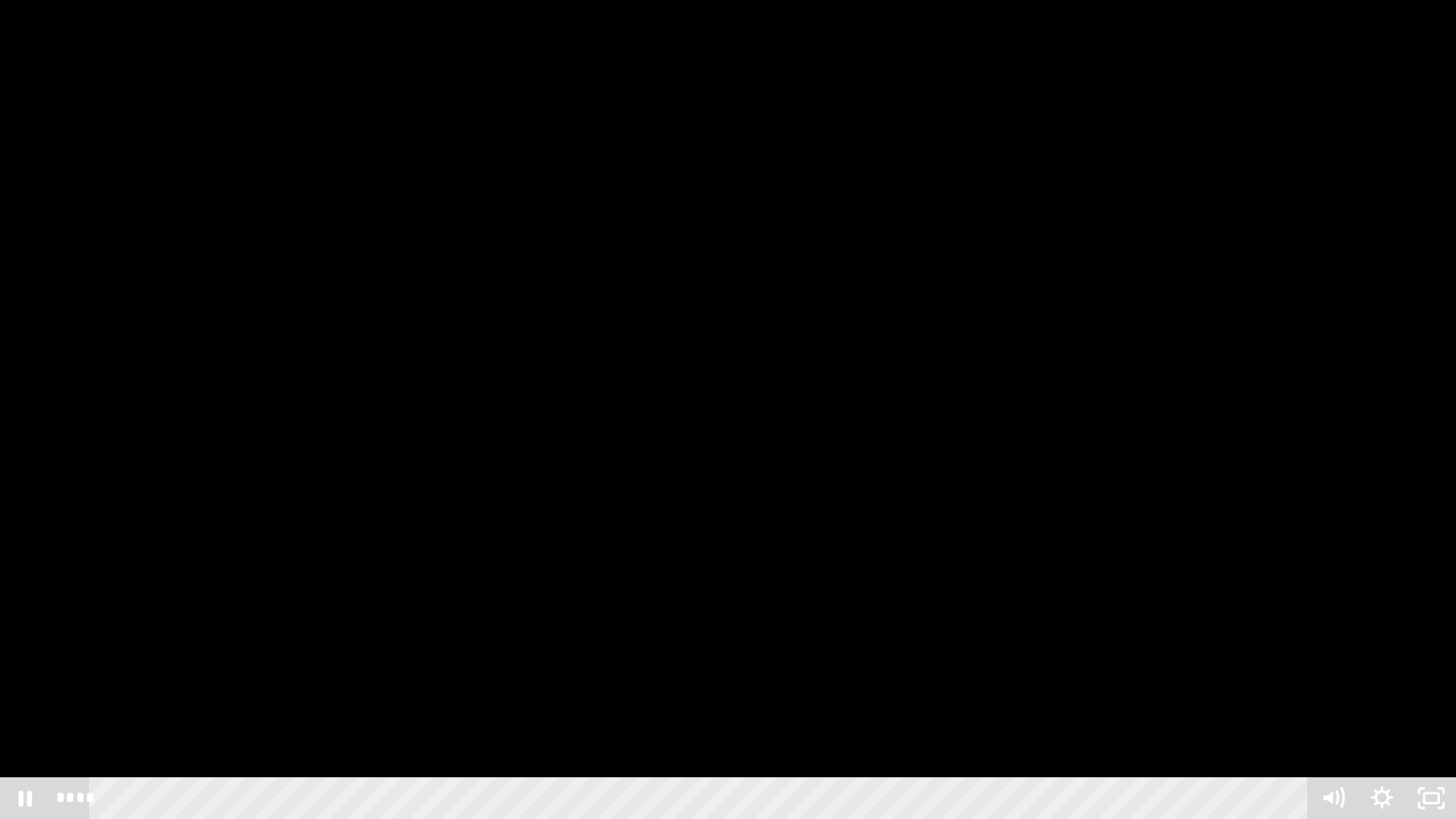 click at bounding box center (728, 410) 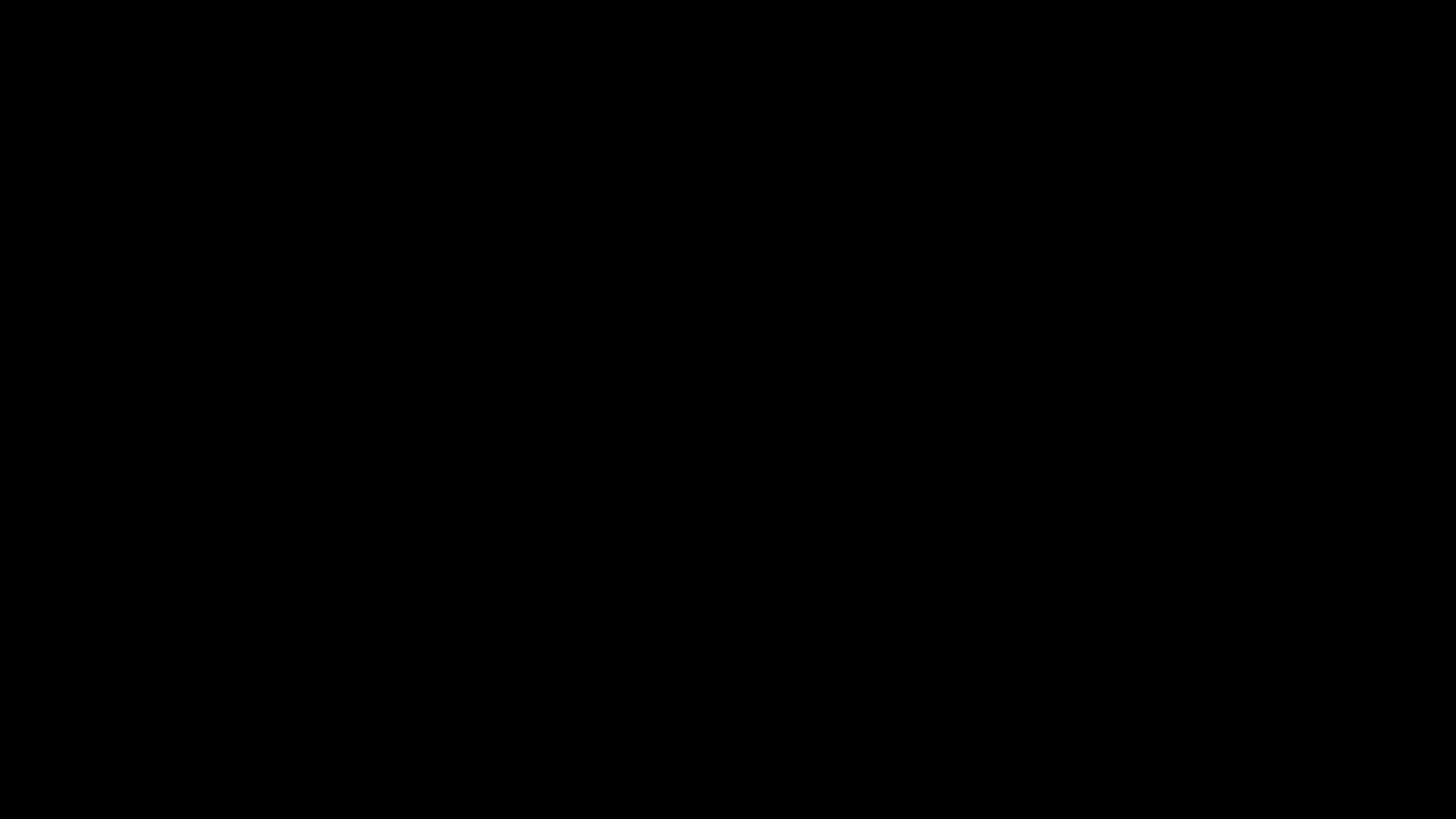 click at bounding box center (728, 410) 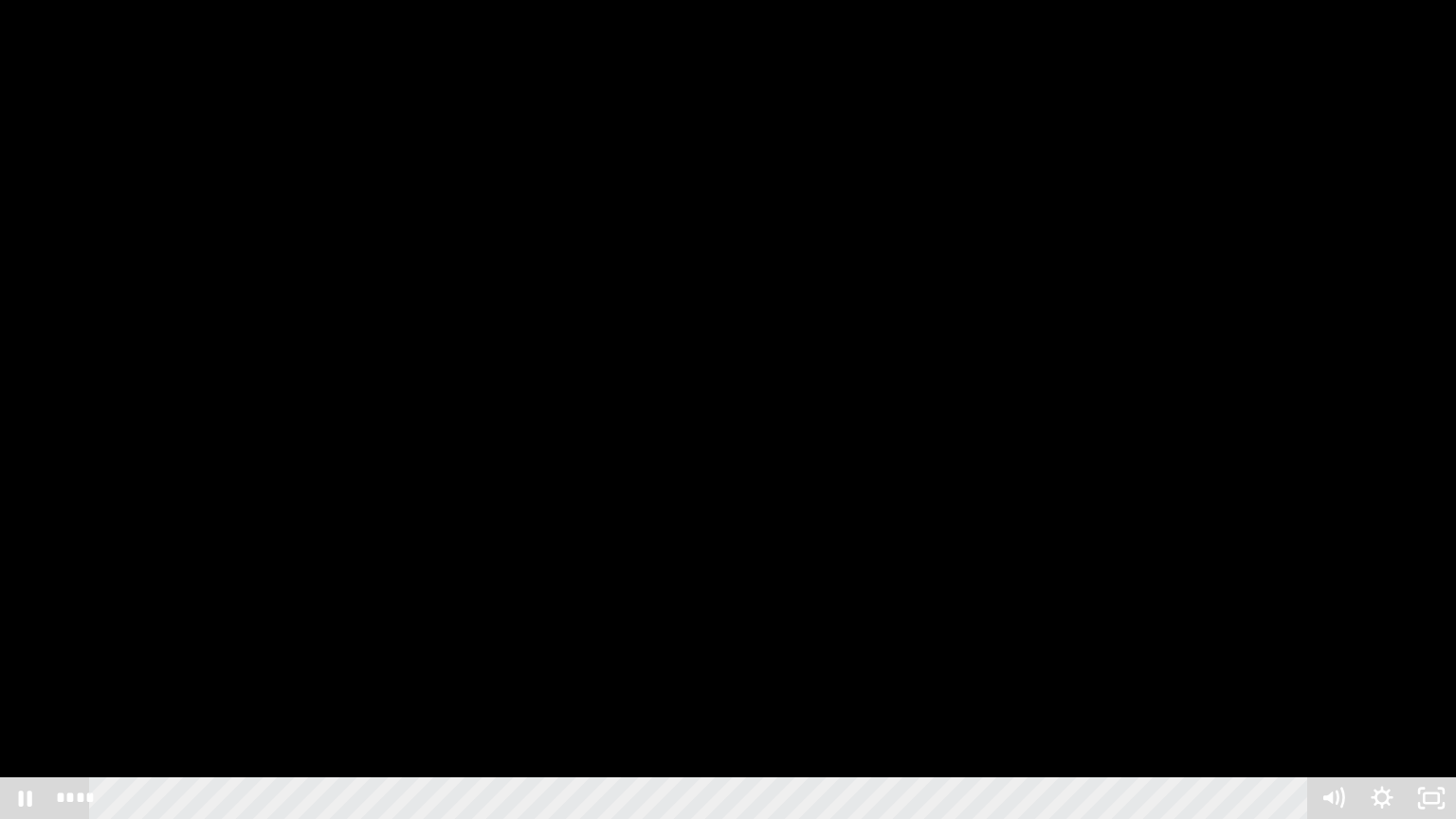 click at bounding box center [728, 410] 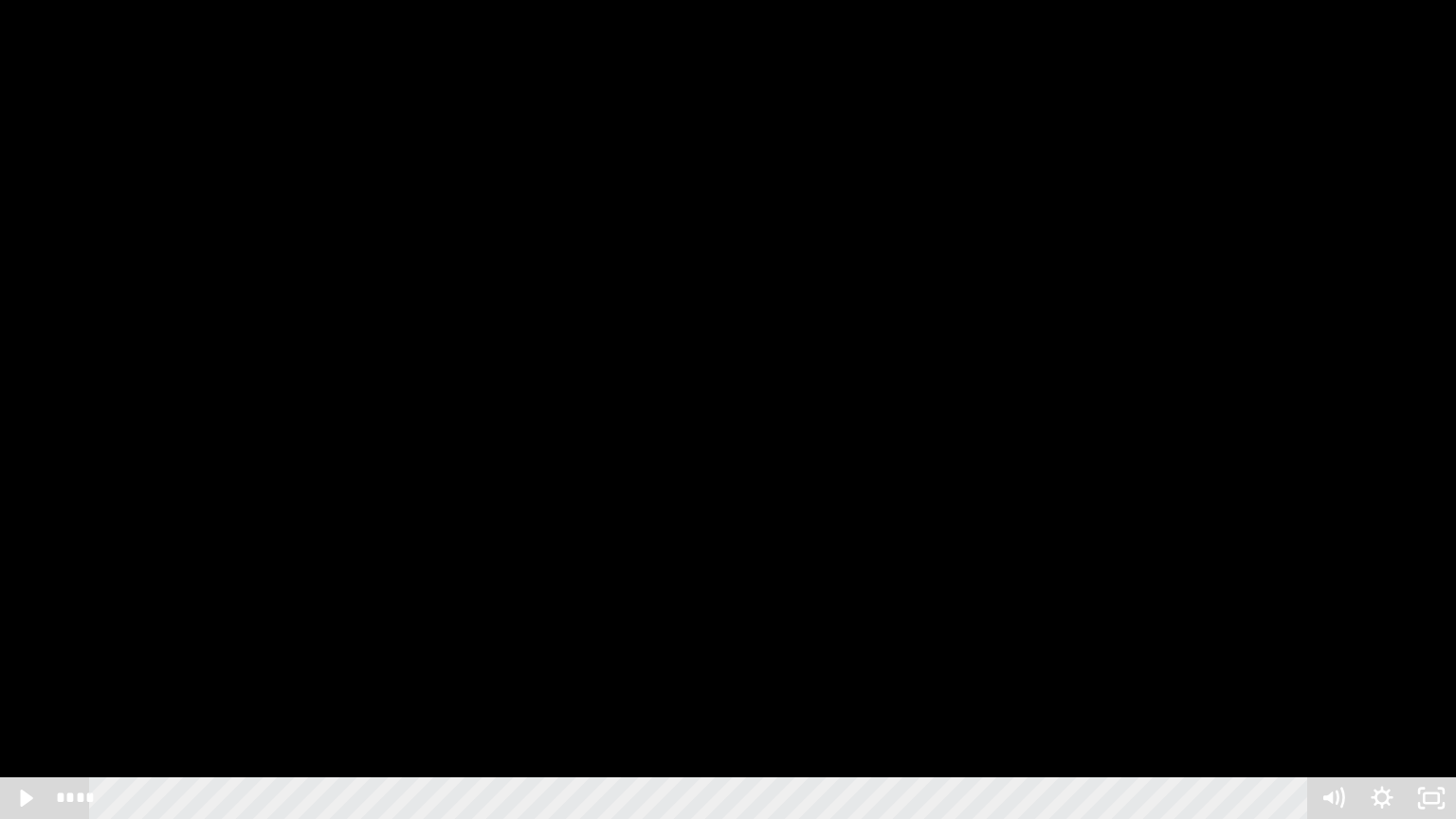 click at bounding box center [728, 410] 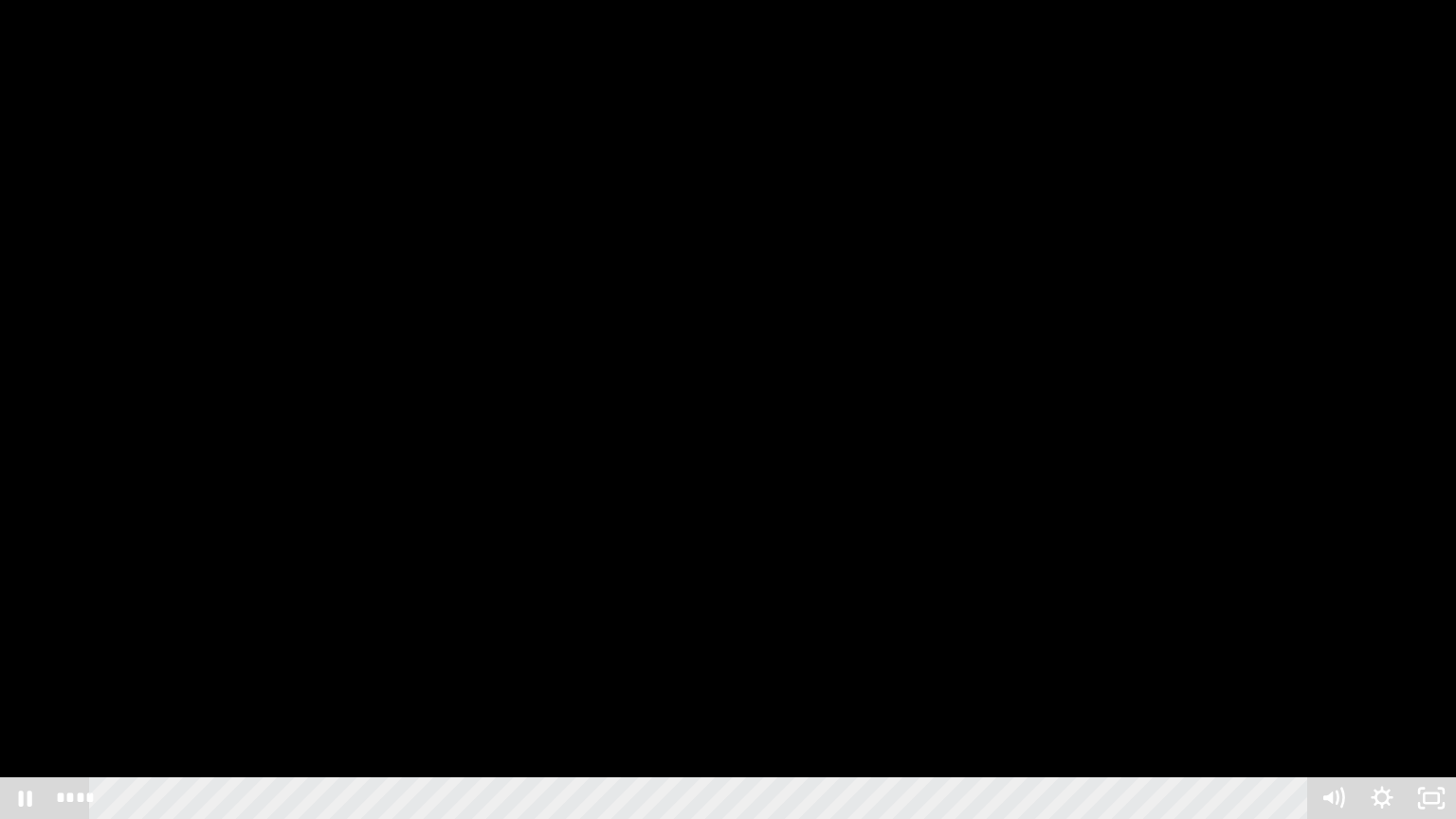 click at bounding box center [728, 410] 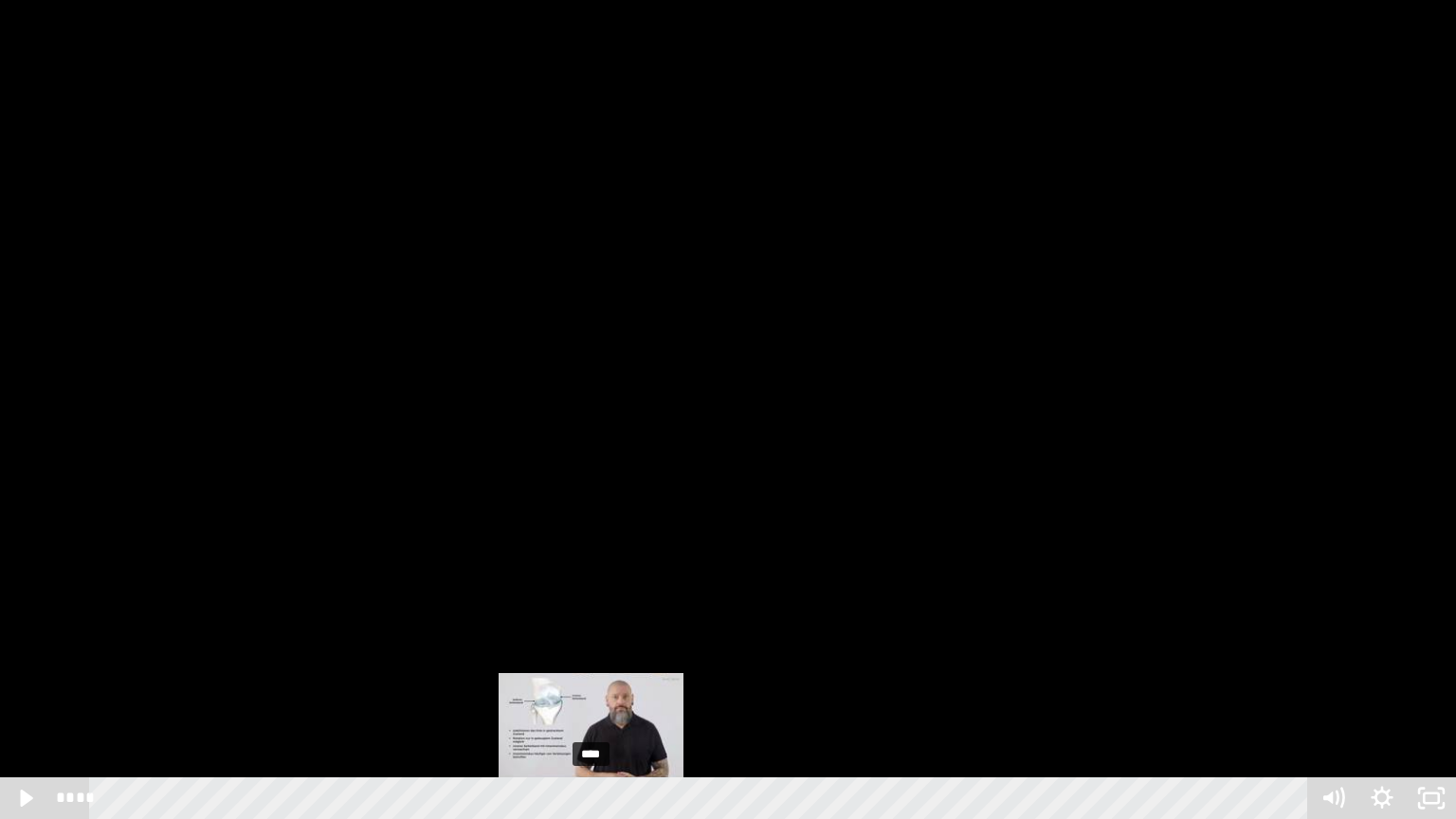 click on "****" at bounding box center [701, 798] 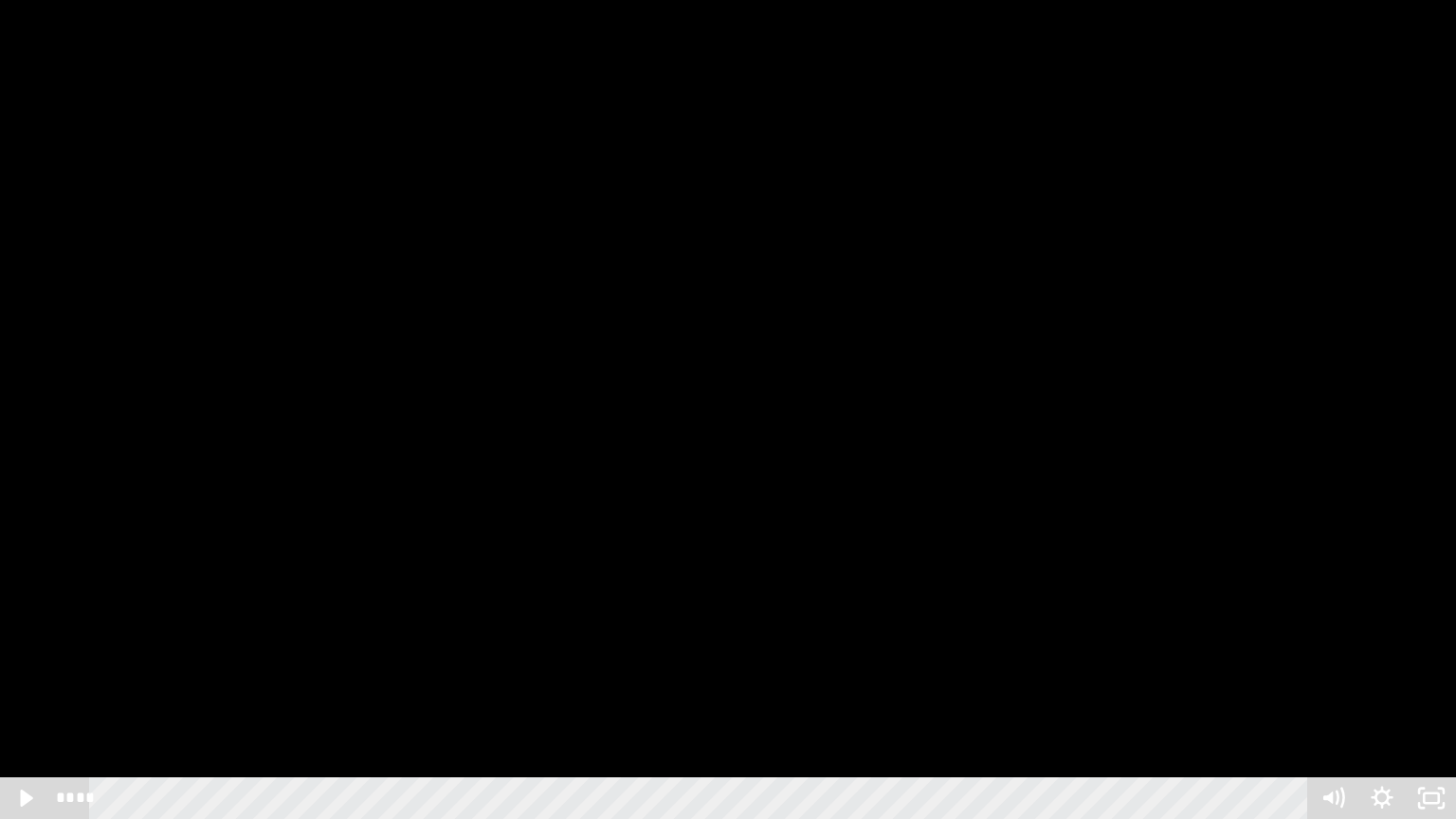 click at bounding box center (728, 410) 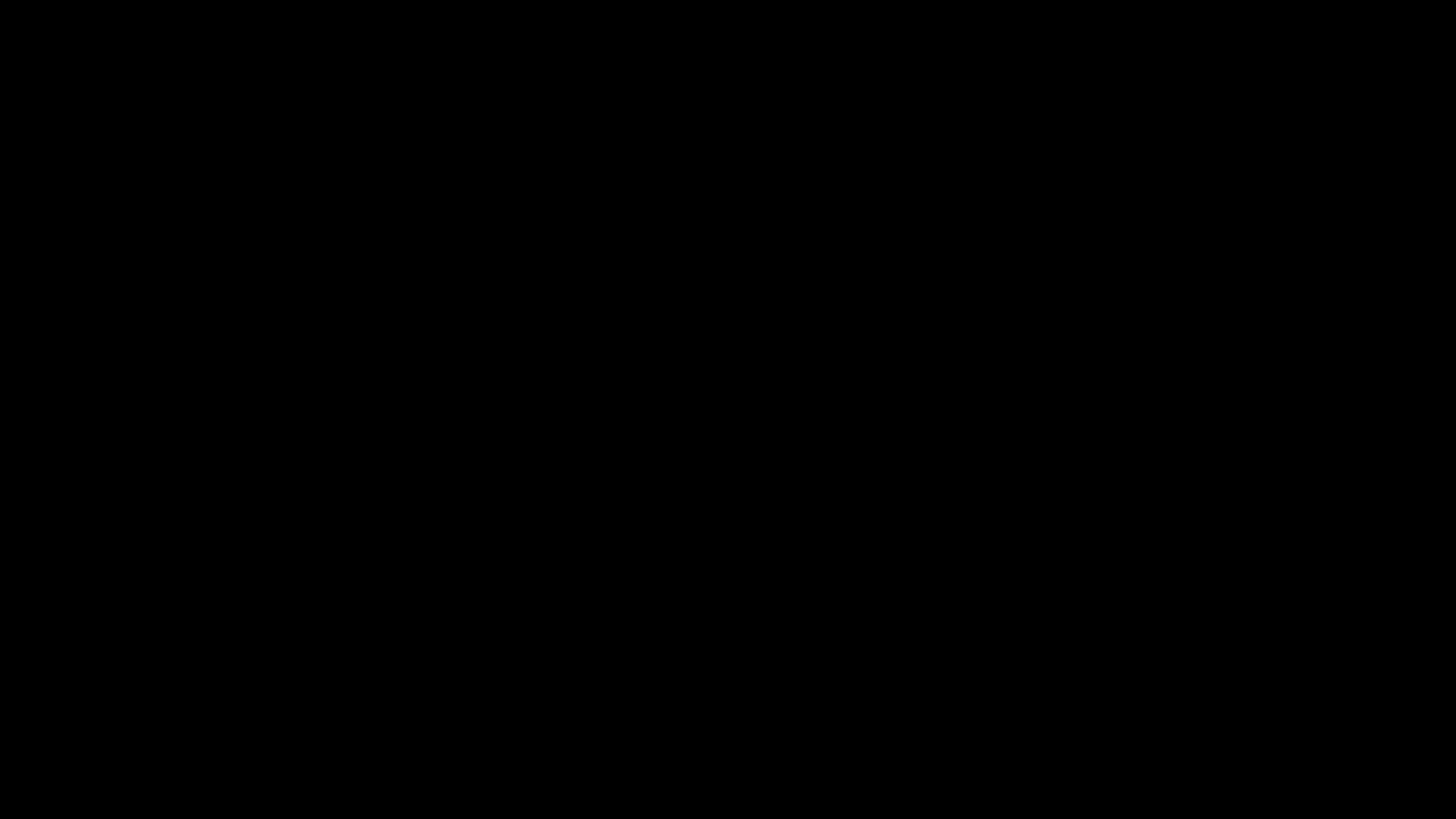 click at bounding box center [728, 410] 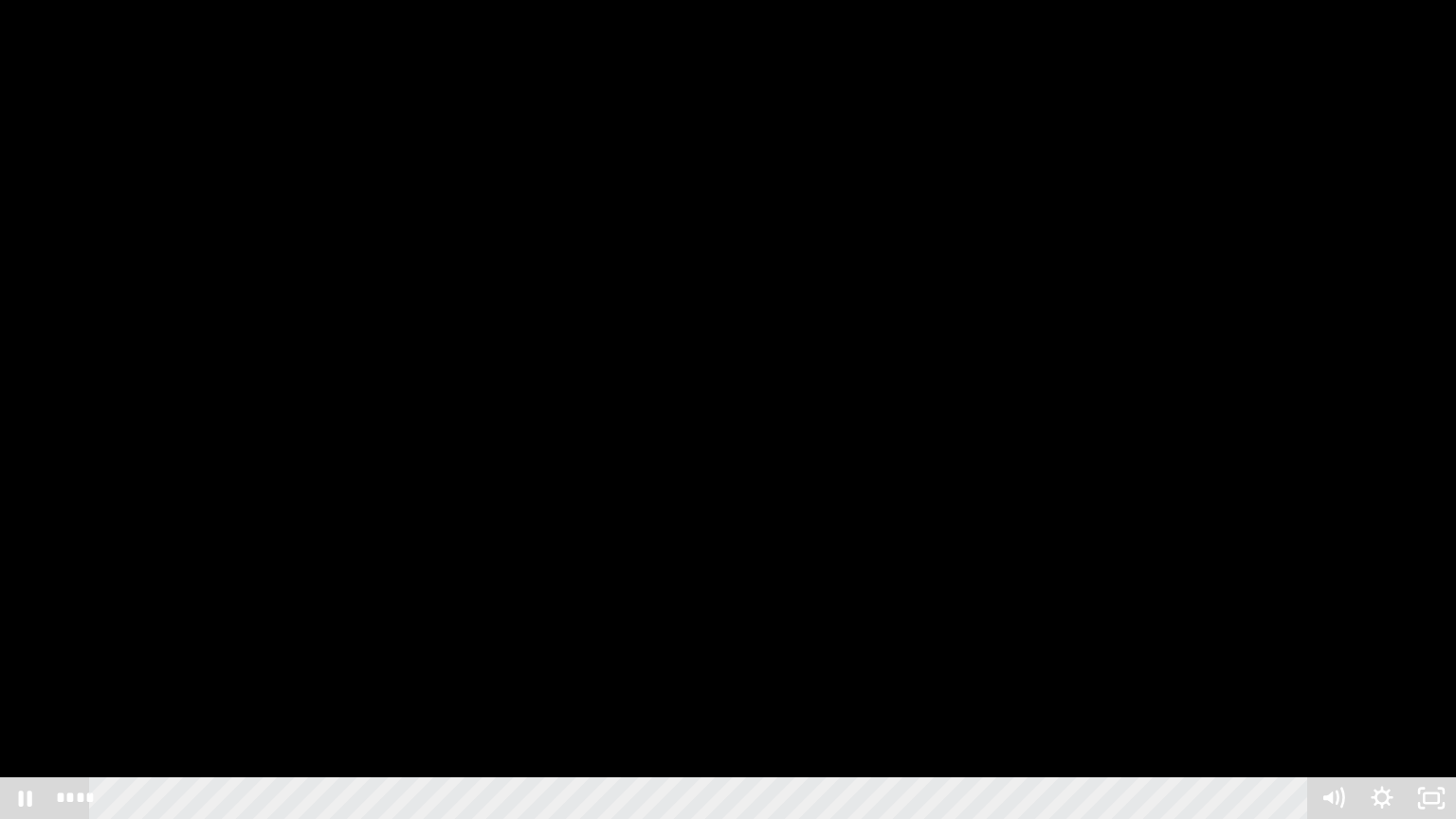click at bounding box center [728, 410] 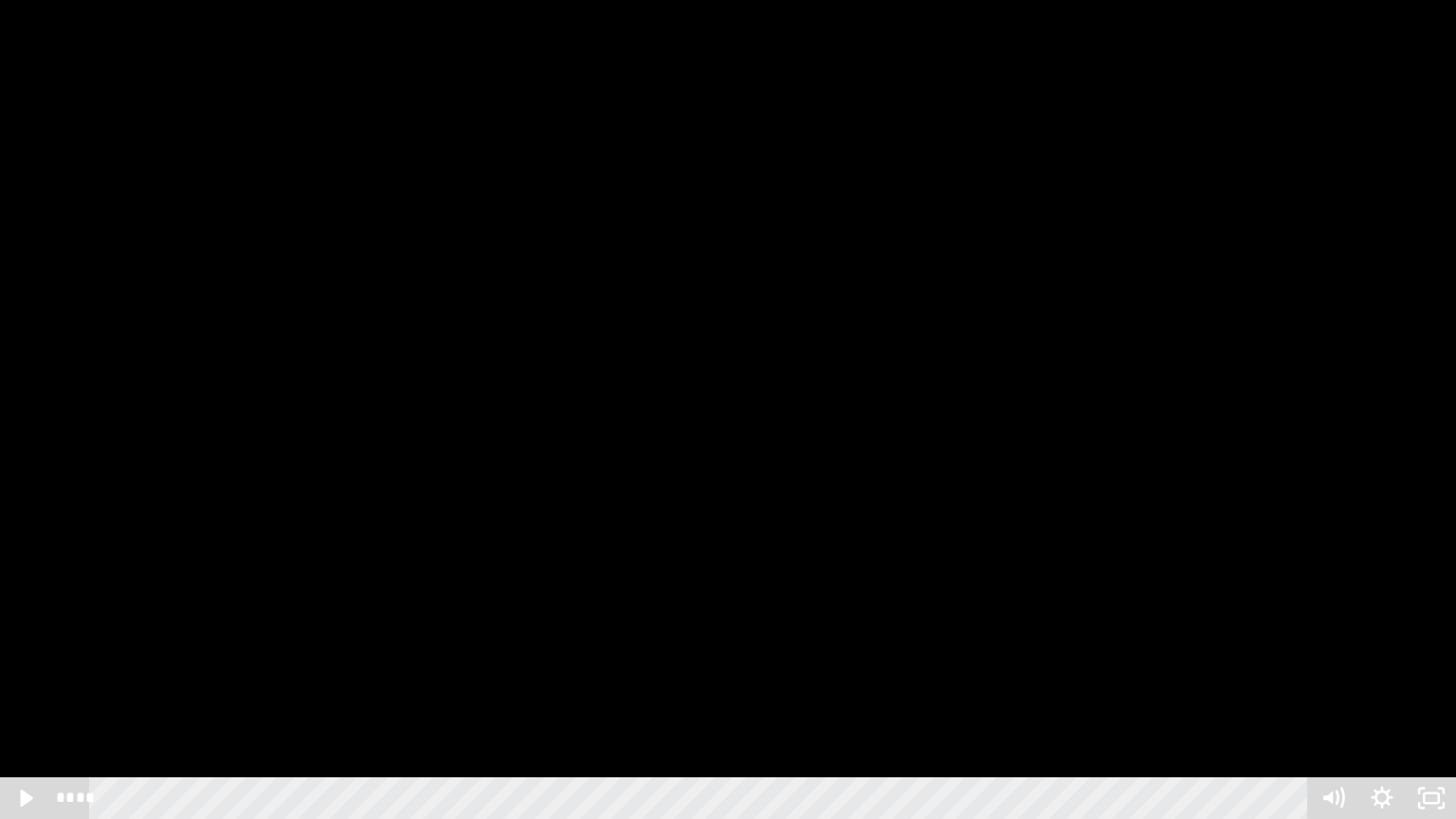 click at bounding box center (728, 410) 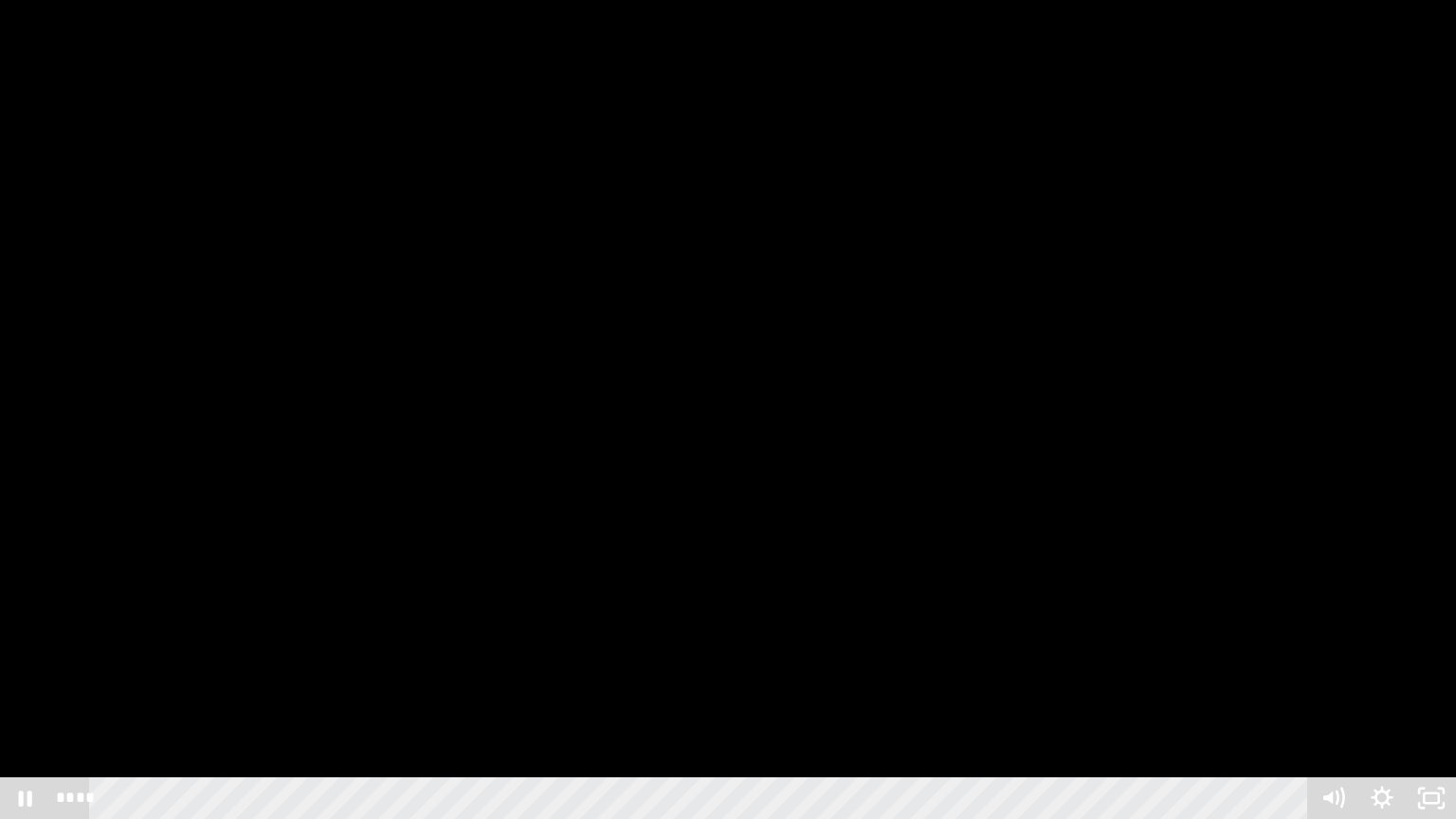 click at bounding box center [728, 410] 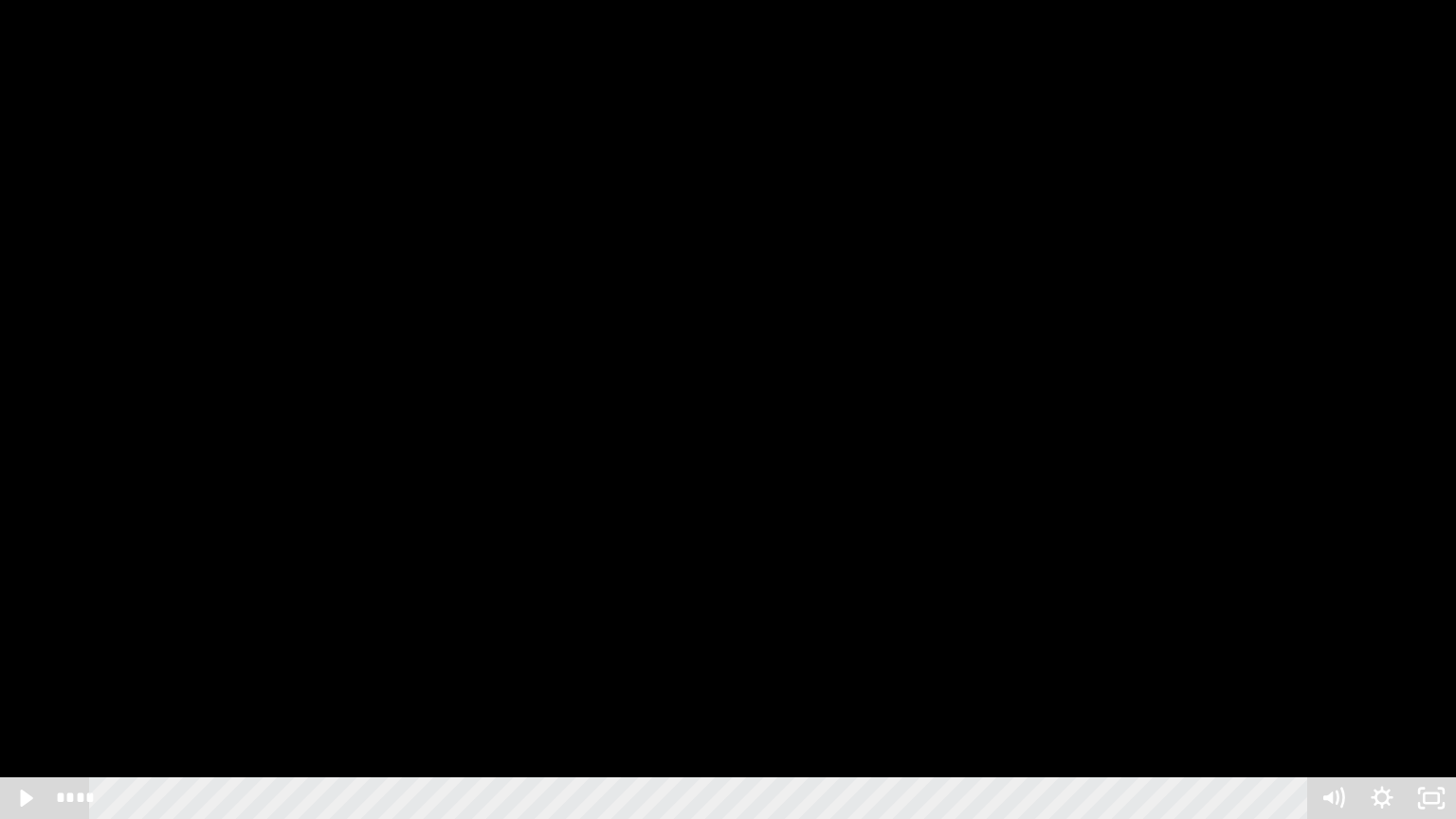 click at bounding box center (728, 410) 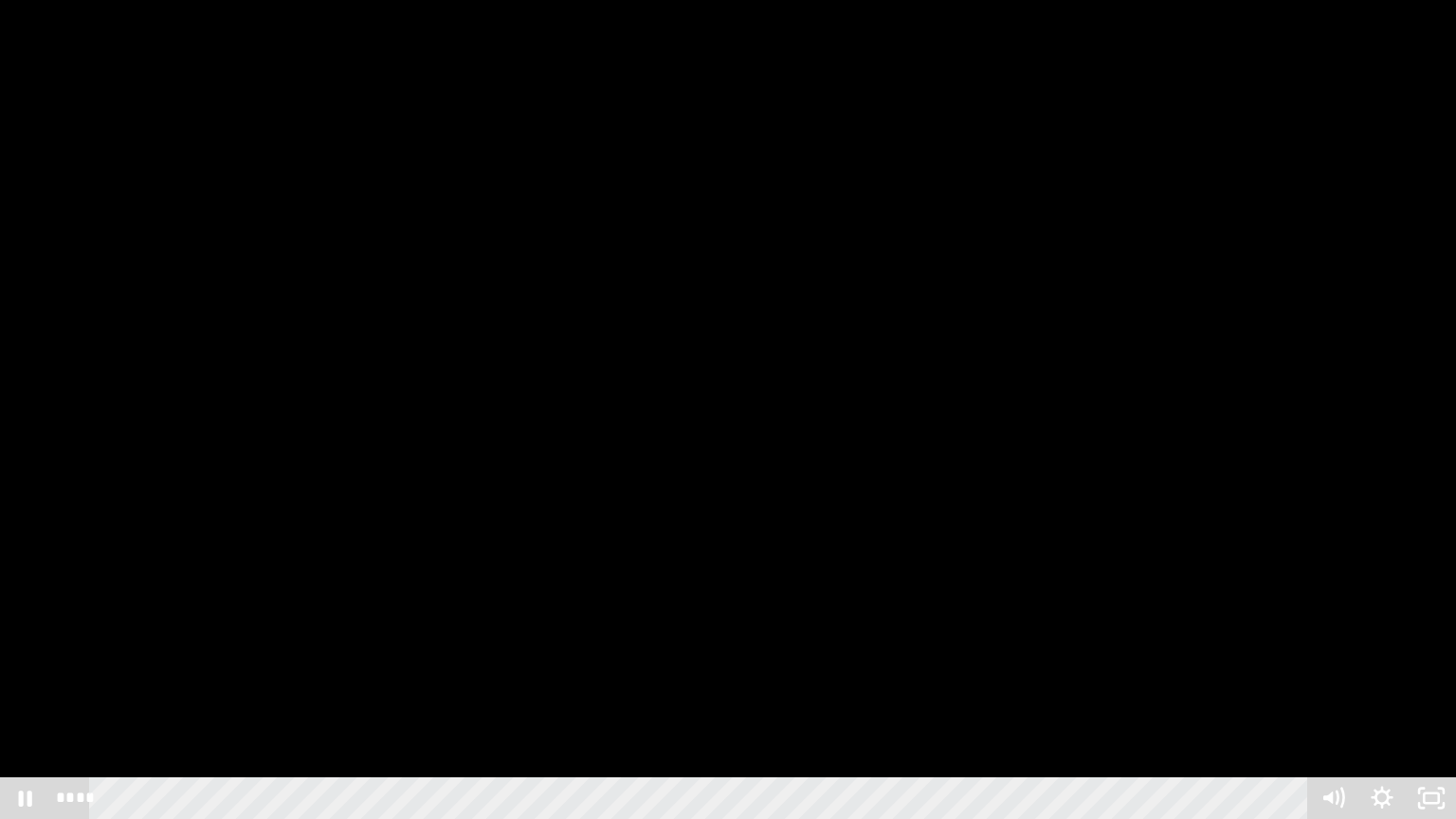 click at bounding box center (728, 410) 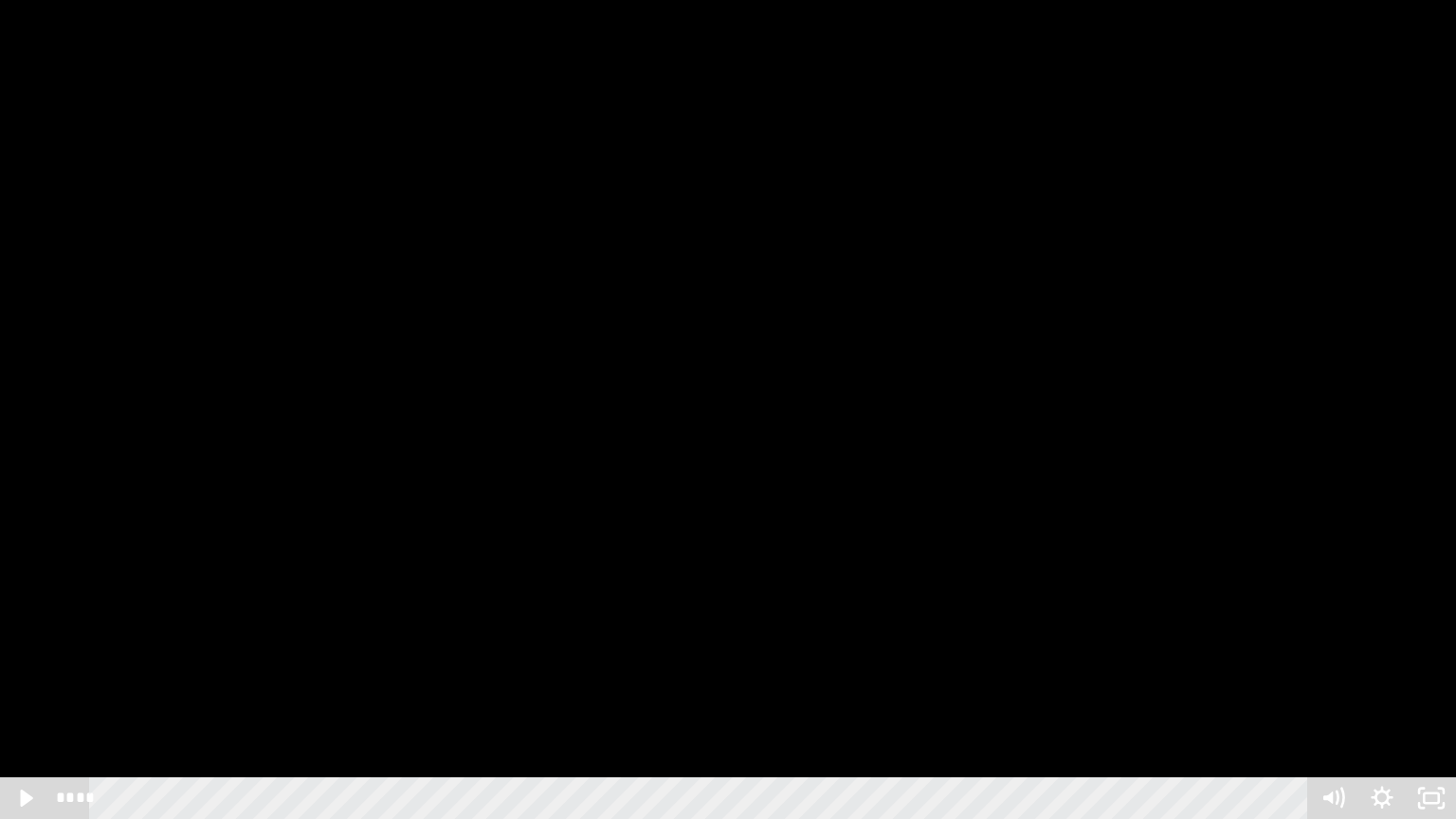 click at bounding box center [728, 410] 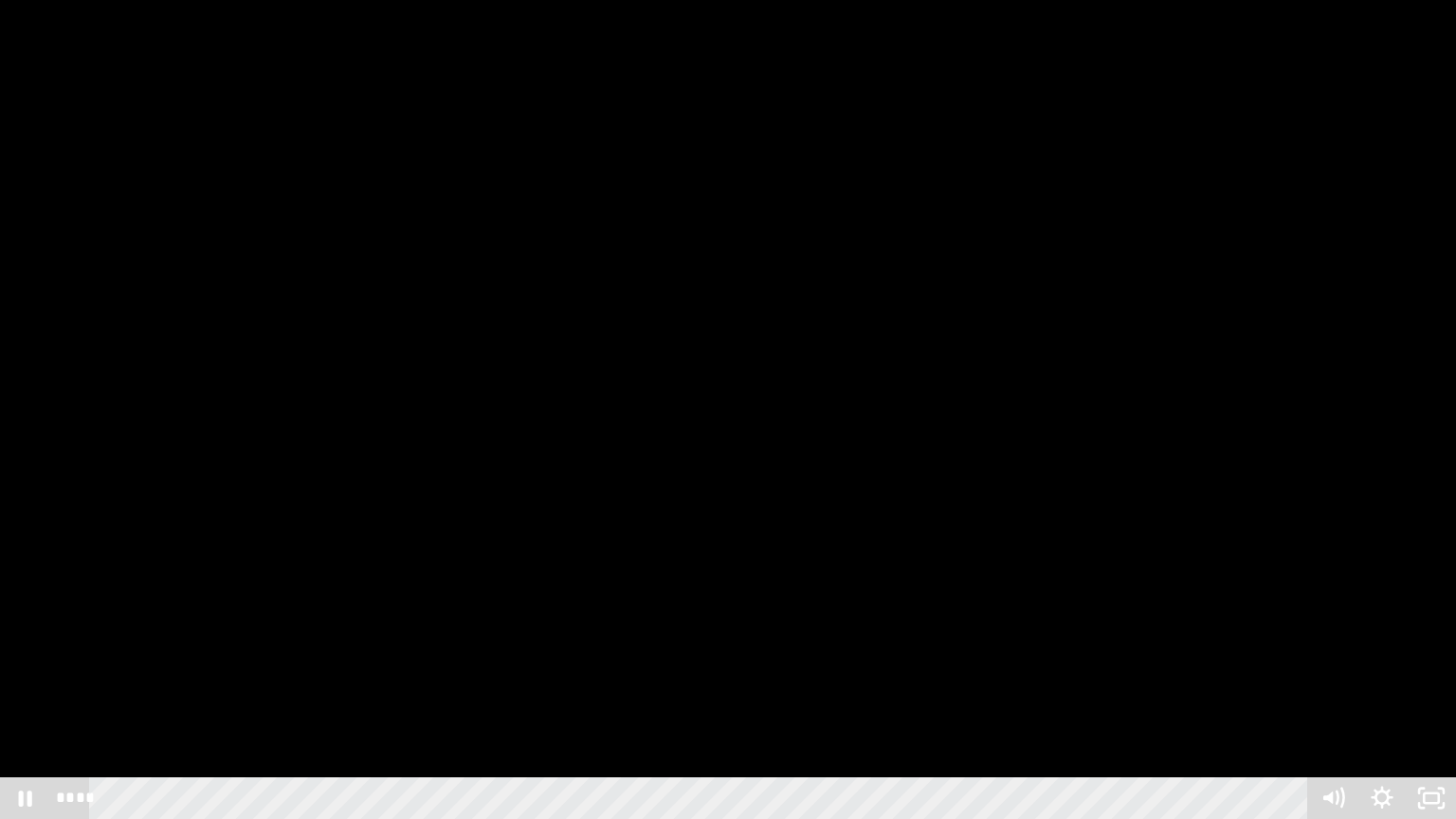 click at bounding box center [728, 410] 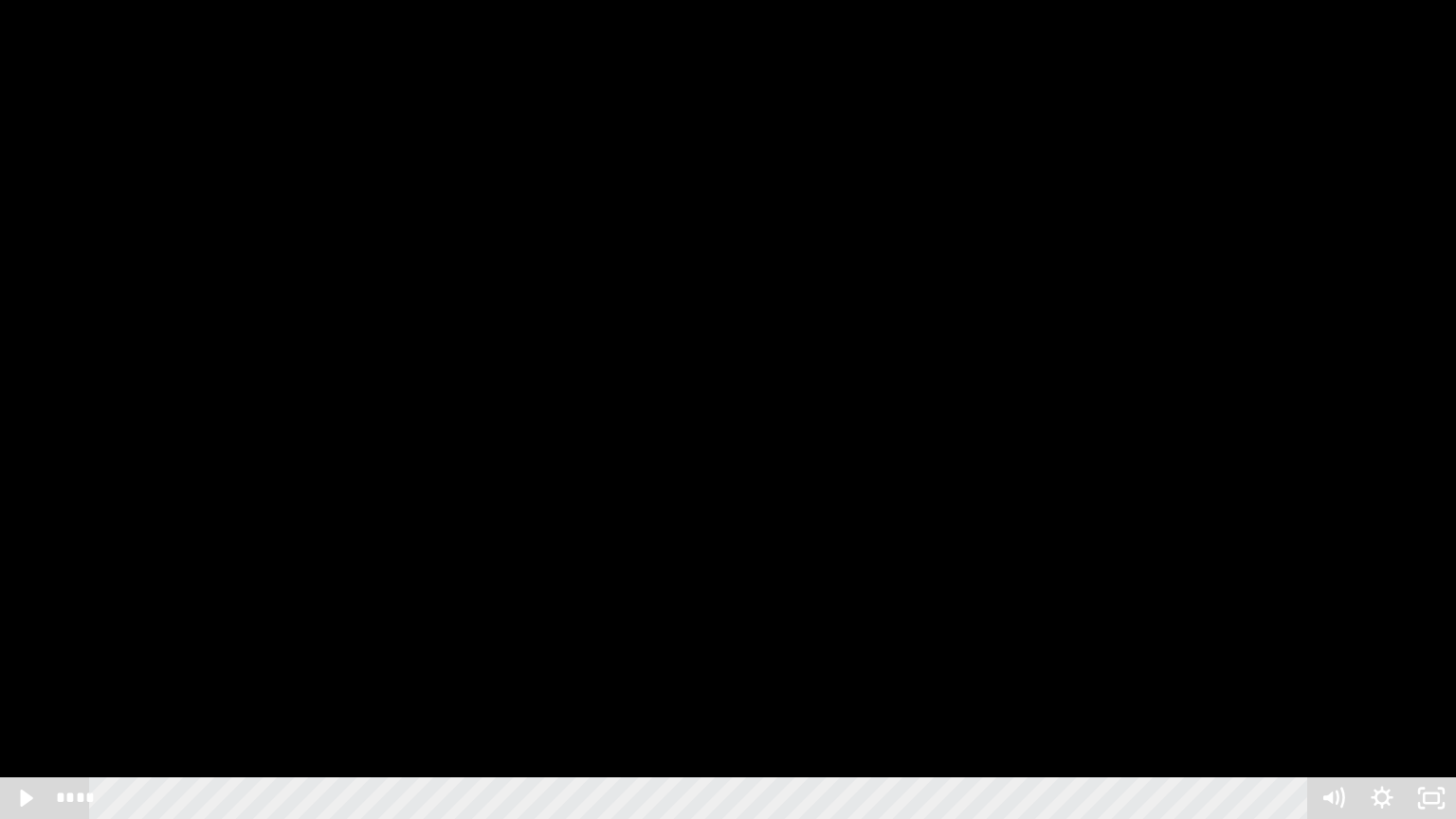 click at bounding box center (728, 410) 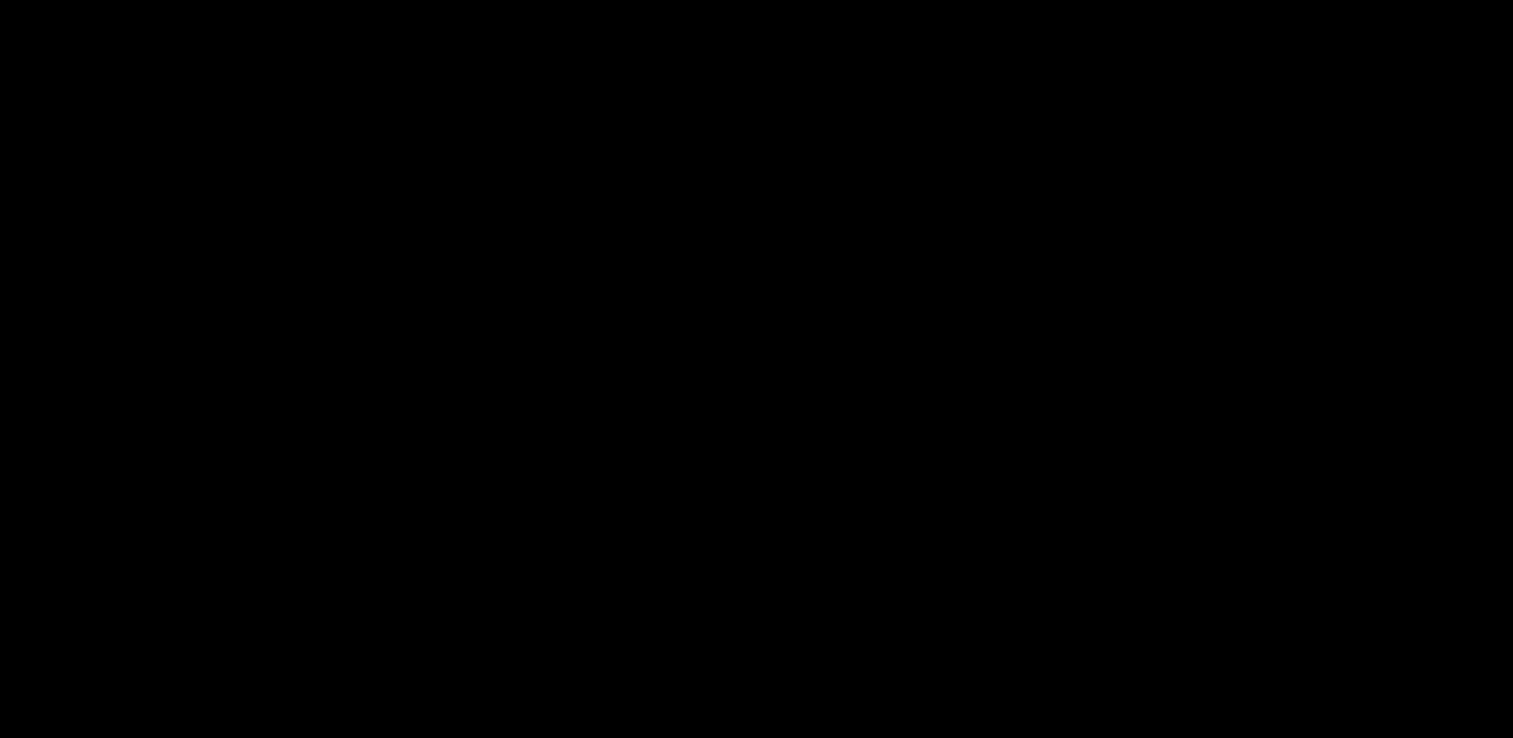 scroll, scrollTop: 656, scrollLeft: 0, axis: vertical 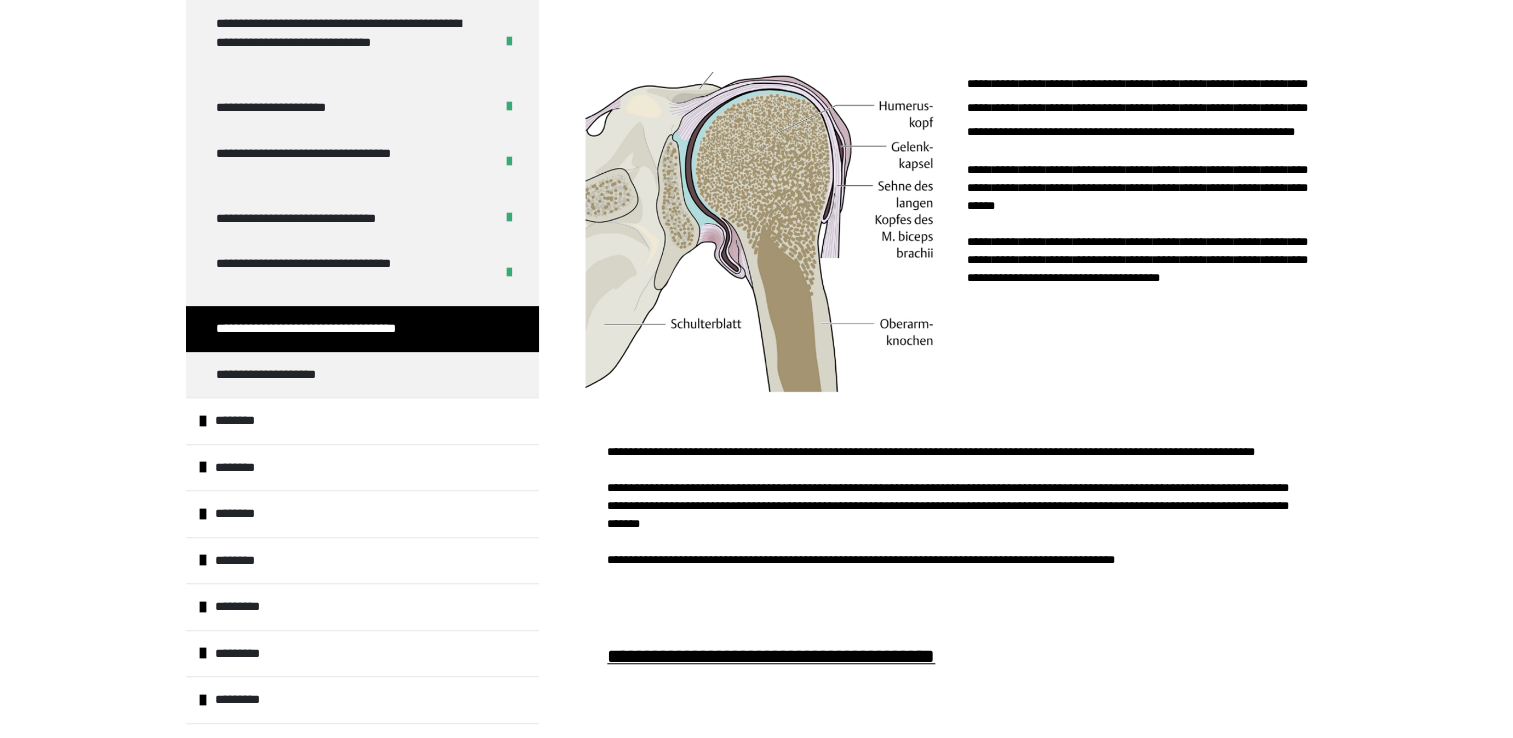click on "**********" at bounding box center [756, 397] 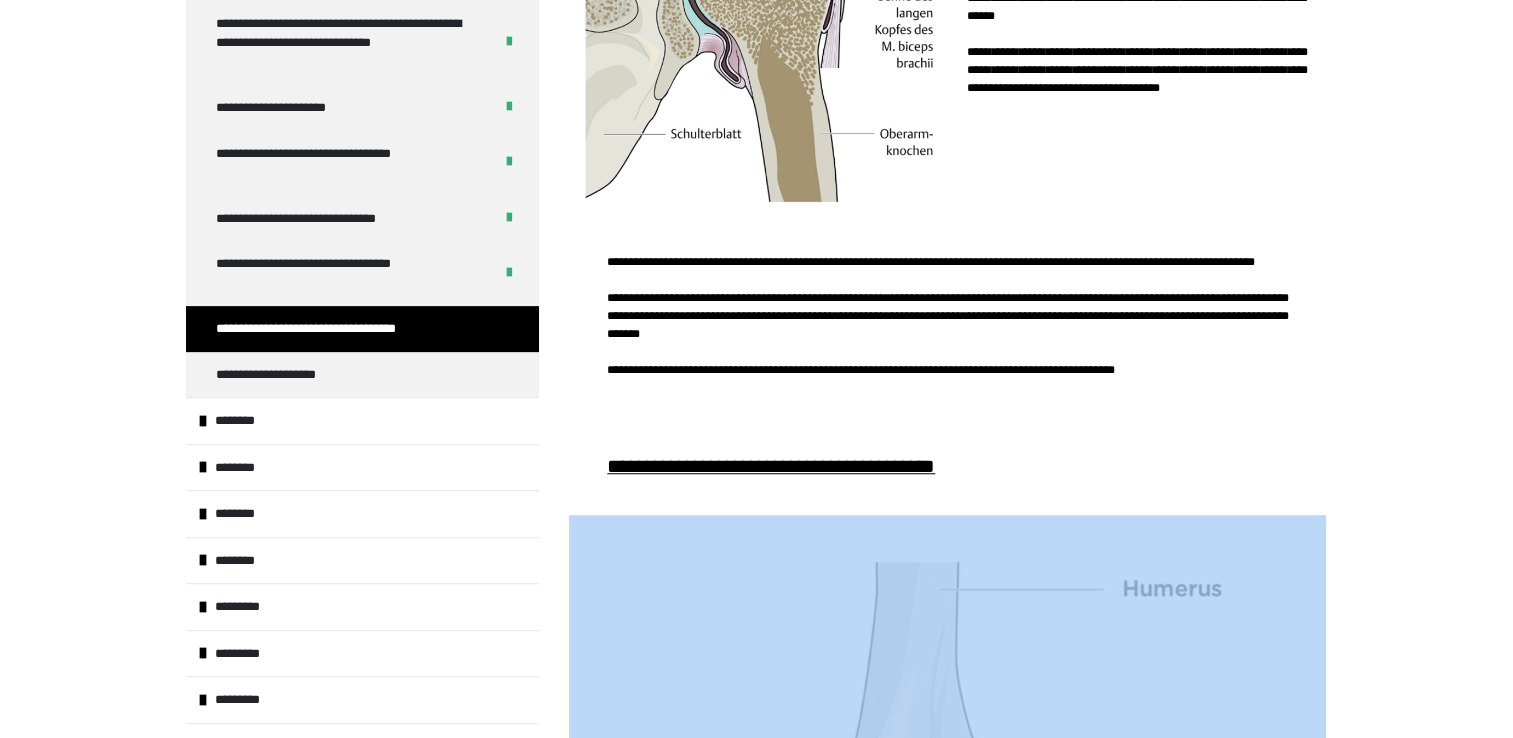 click on "**********" at bounding box center [756, 207] 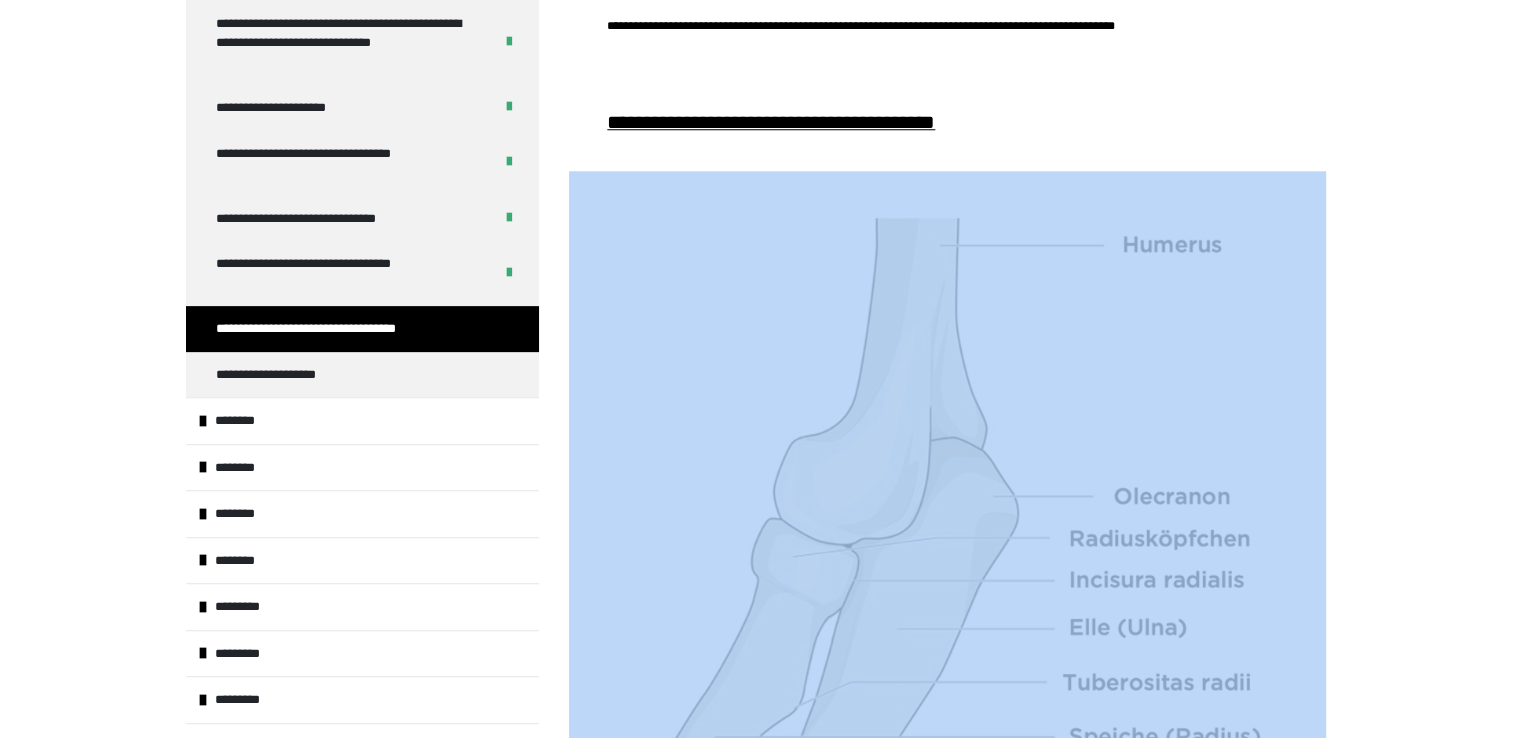 scroll, scrollTop: 1894, scrollLeft: 0, axis: vertical 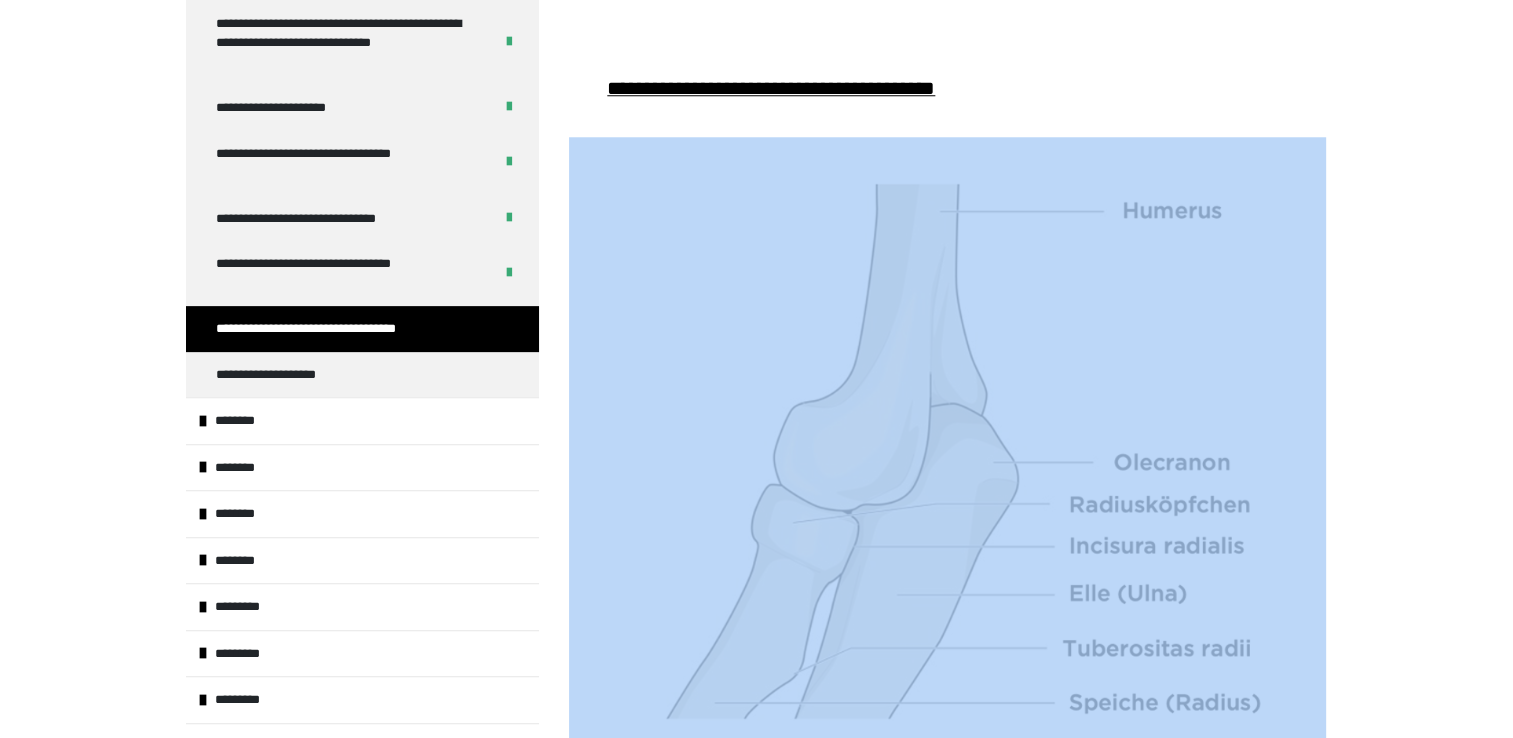 click on "**********" at bounding box center [756, -203] 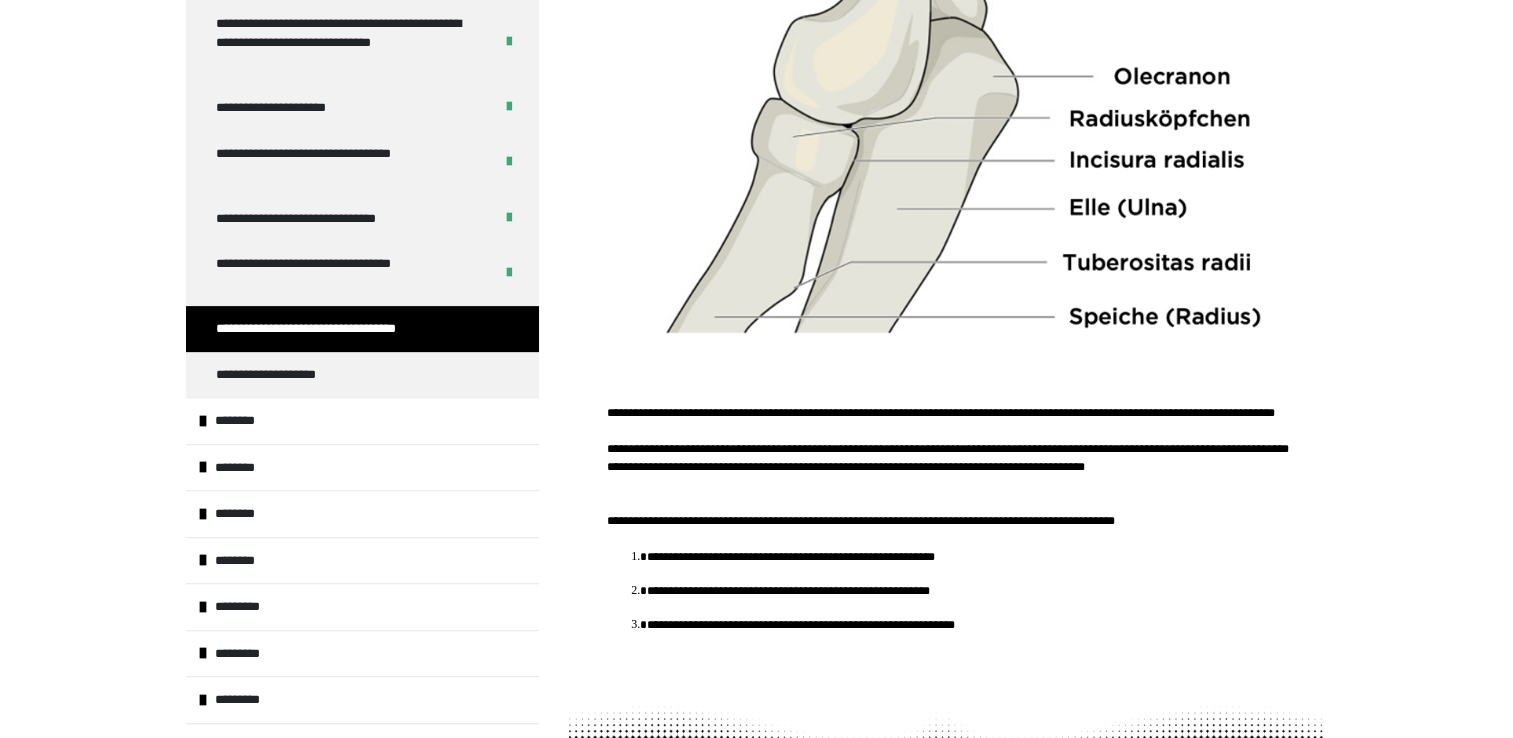 scroll, scrollTop: 2348, scrollLeft: 0, axis: vertical 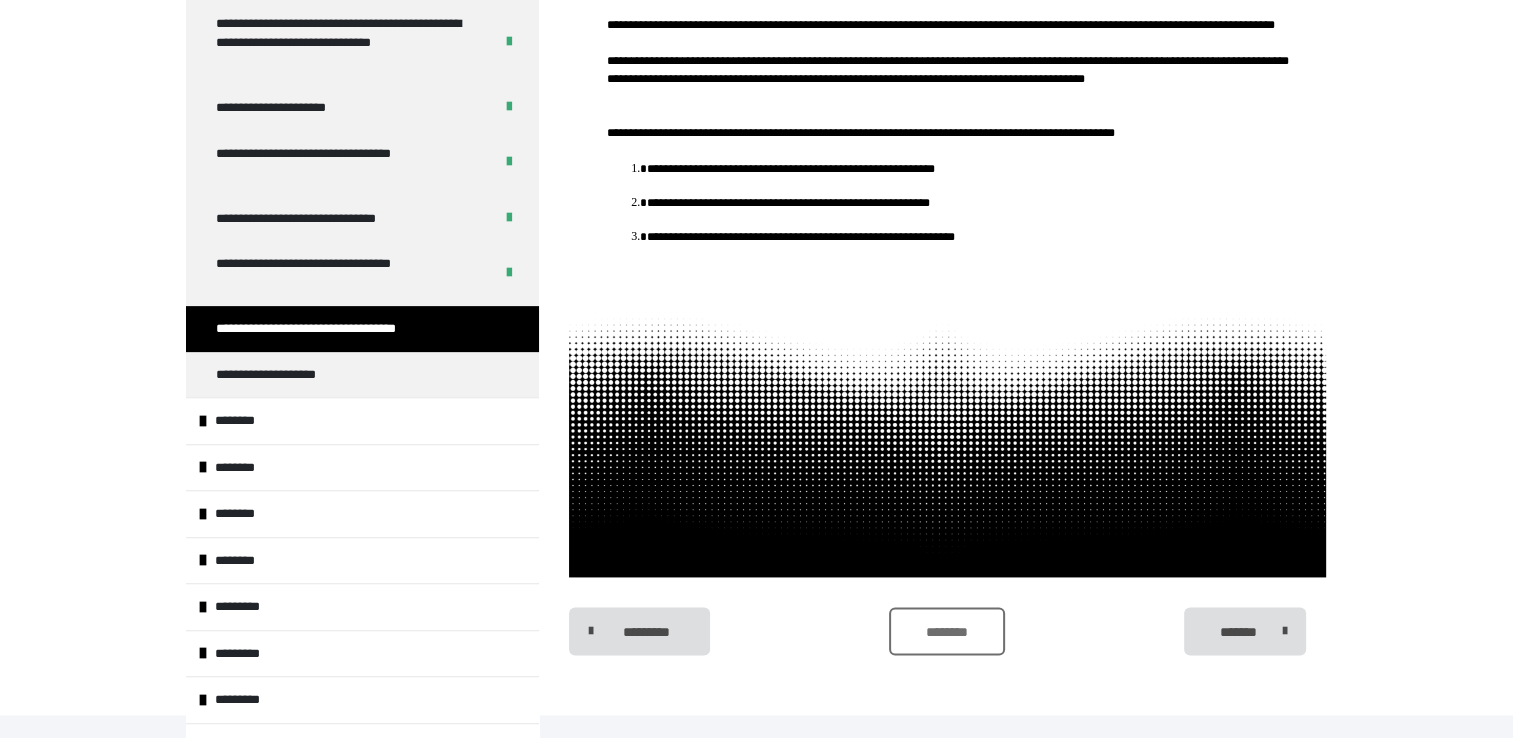 click on "********" at bounding box center (946, 631) 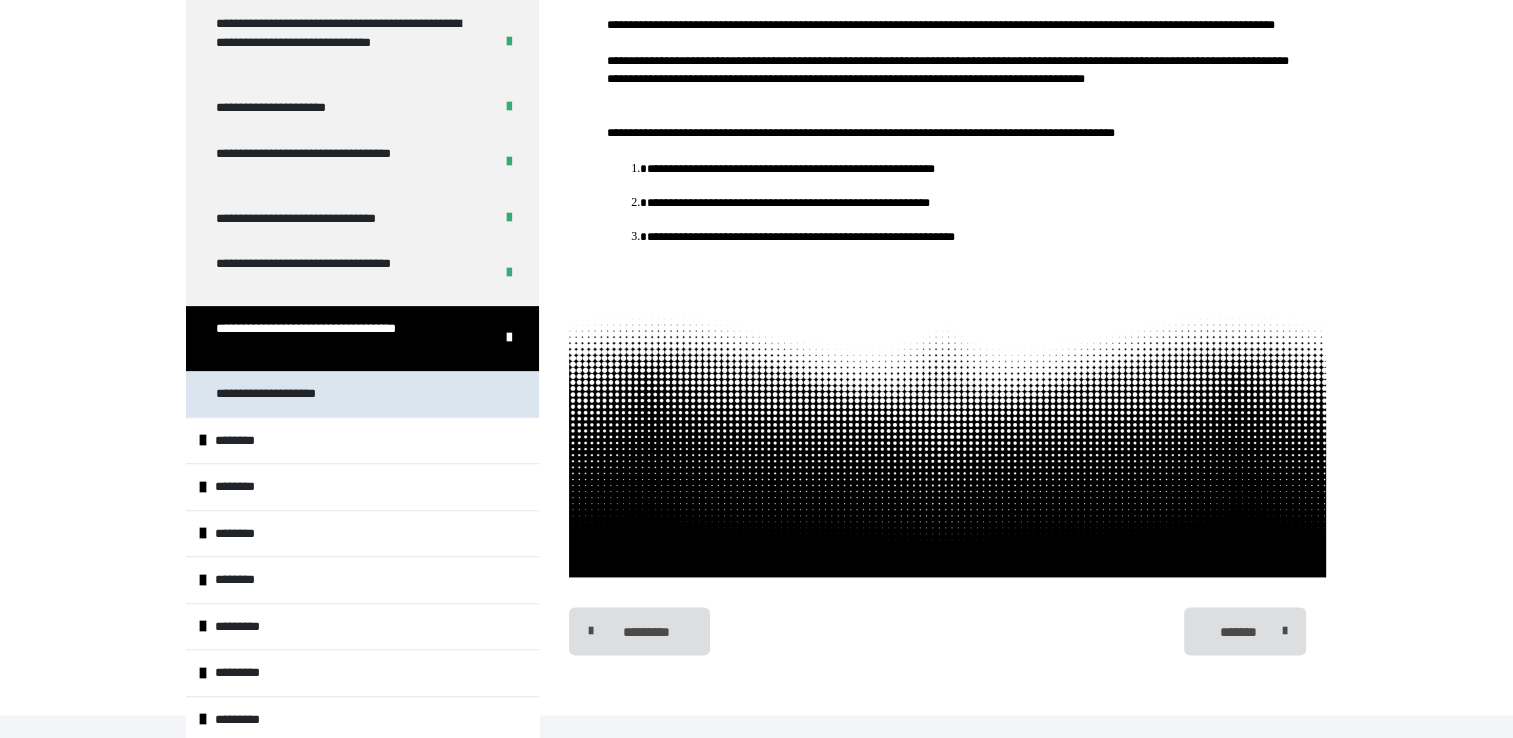 click on "**********" at bounding box center [362, 394] 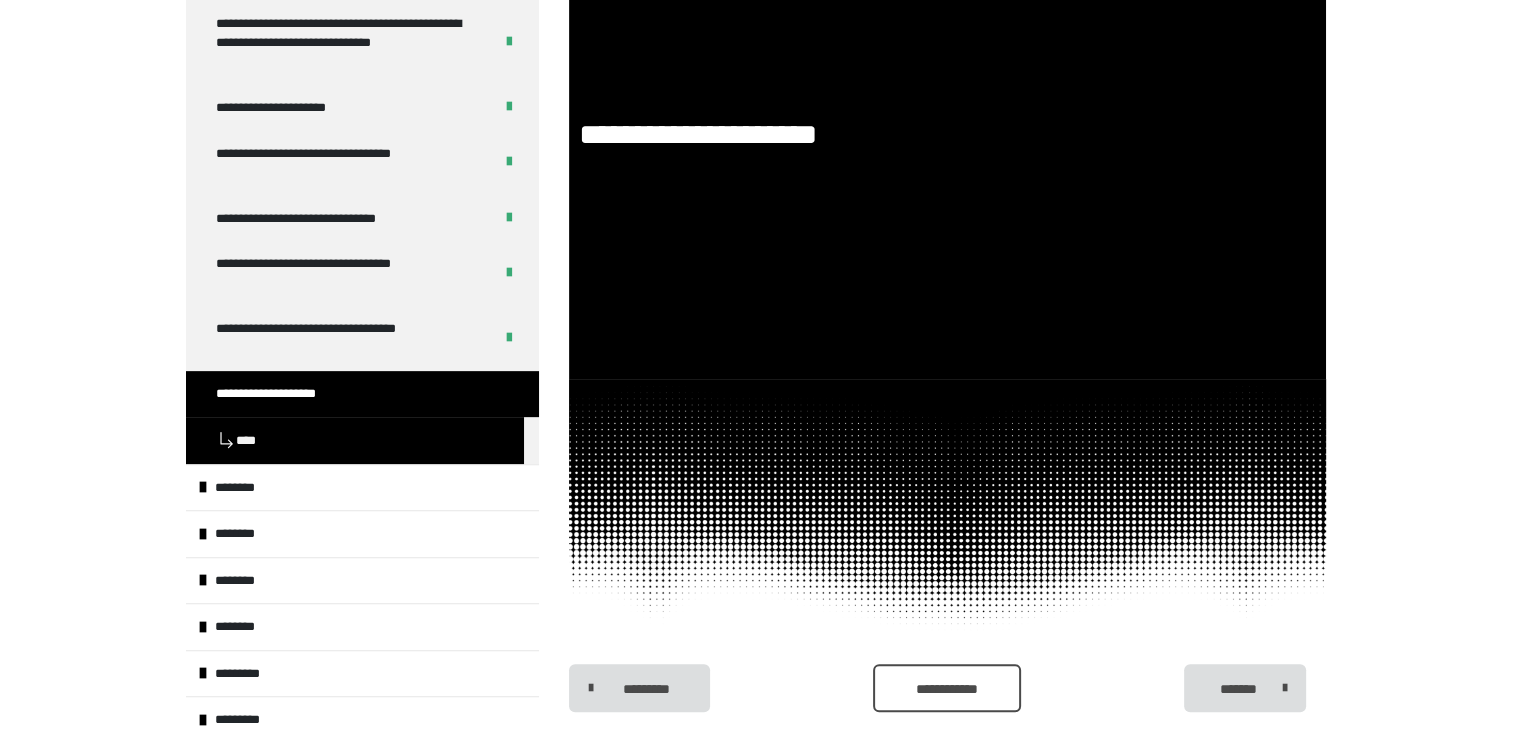 scroll, scrollTop: 390, scrollLeft: 0, axis: vertical 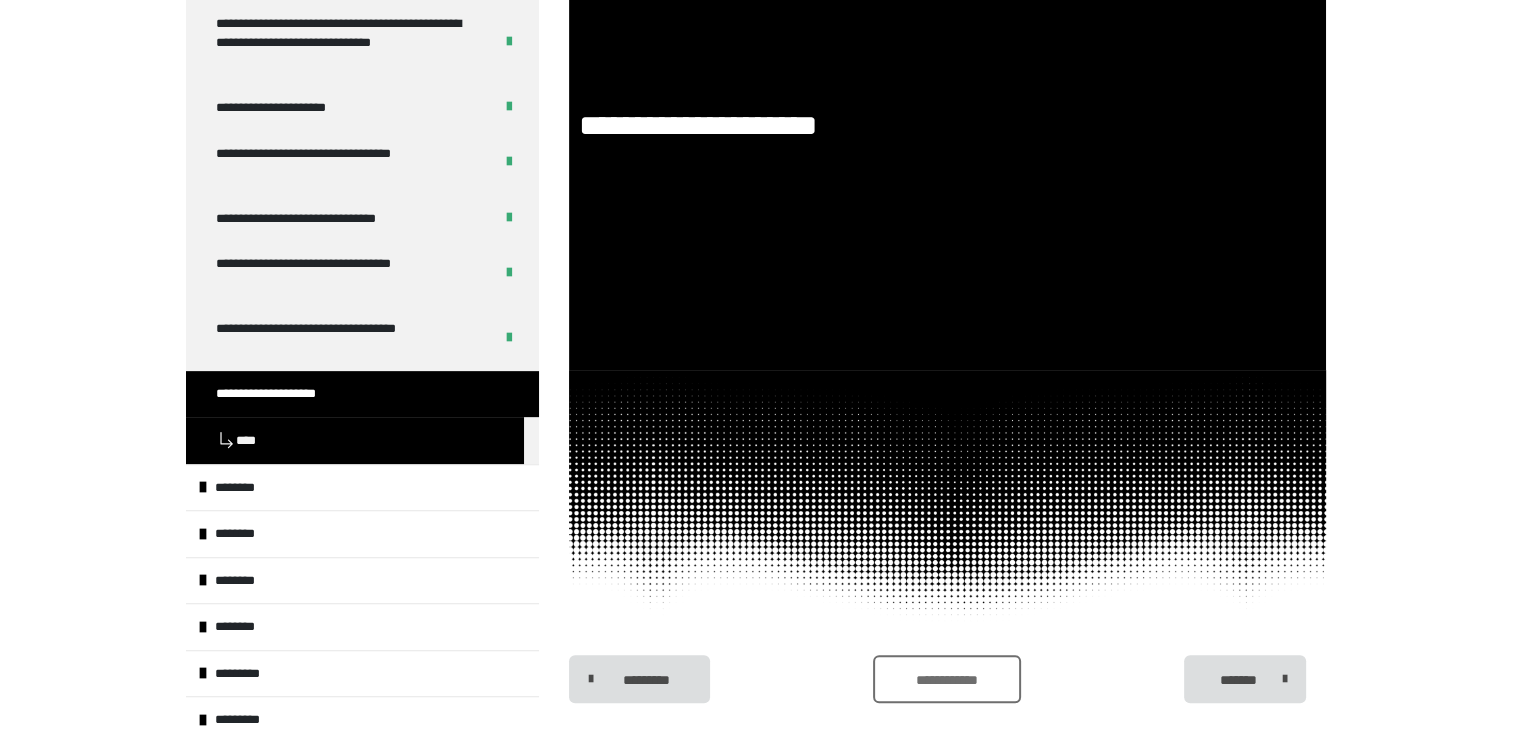 click on "**********" at bounding box center (947, 680) 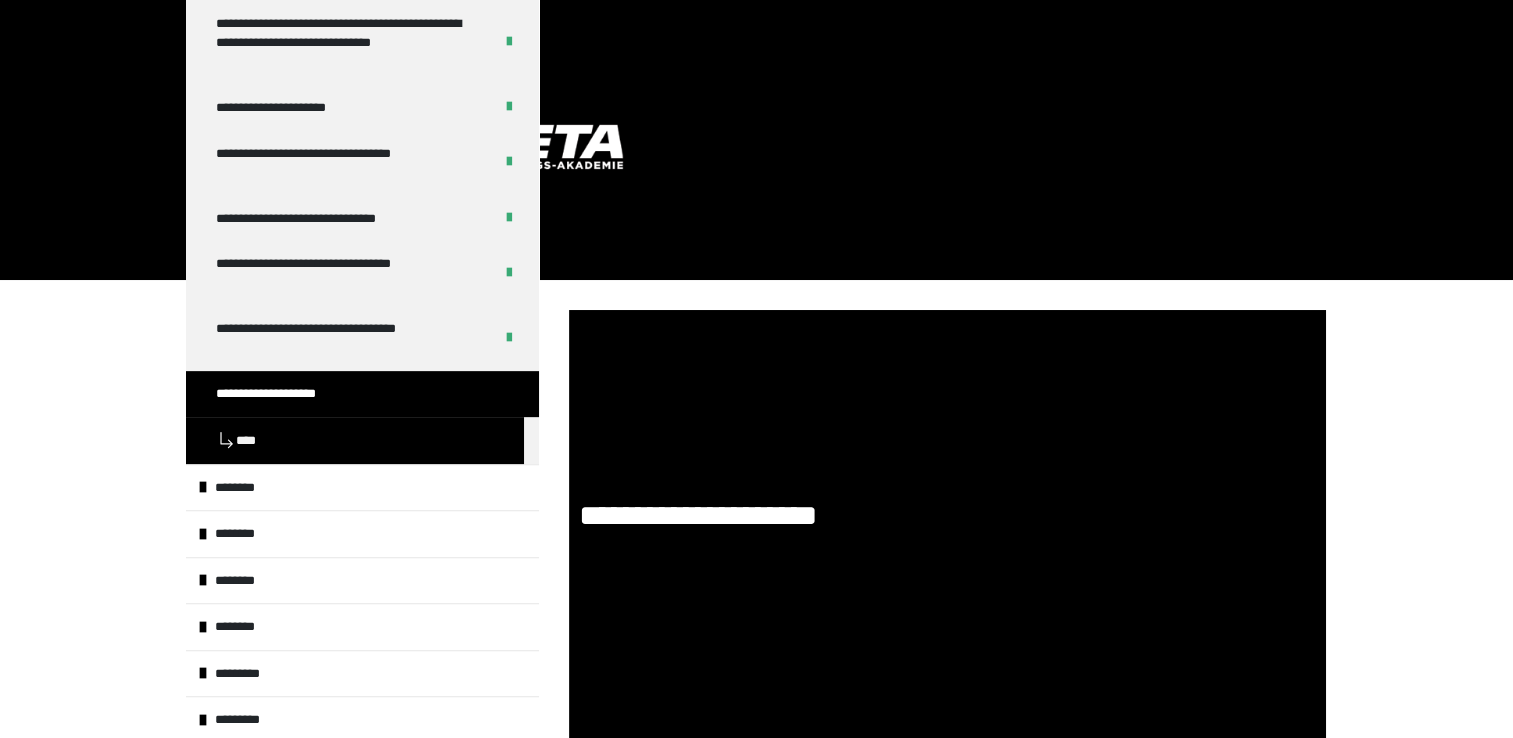 scroll, scrollTop: 0, scrollLeft: 0, axis: both 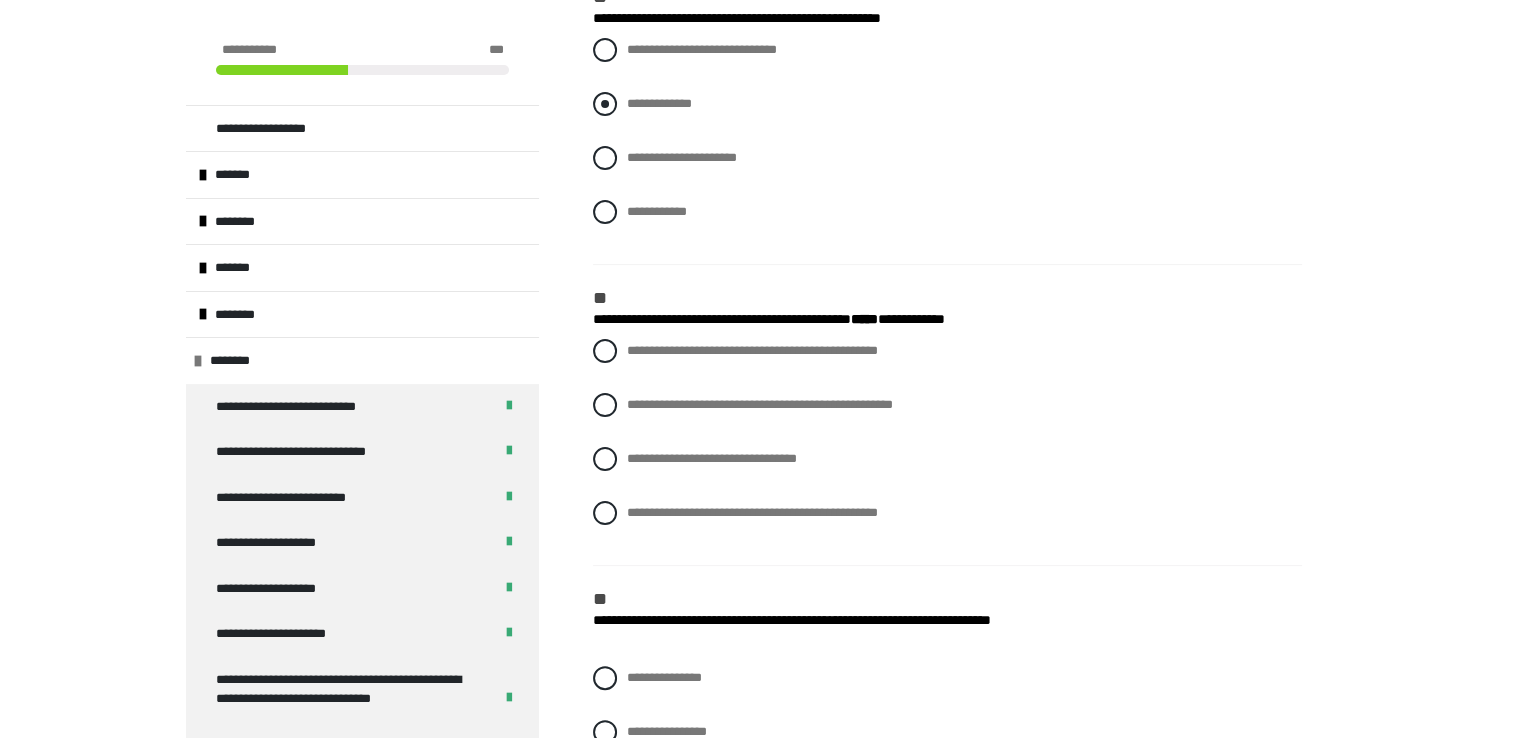 click on "**********" at bounding box center (659, 103) 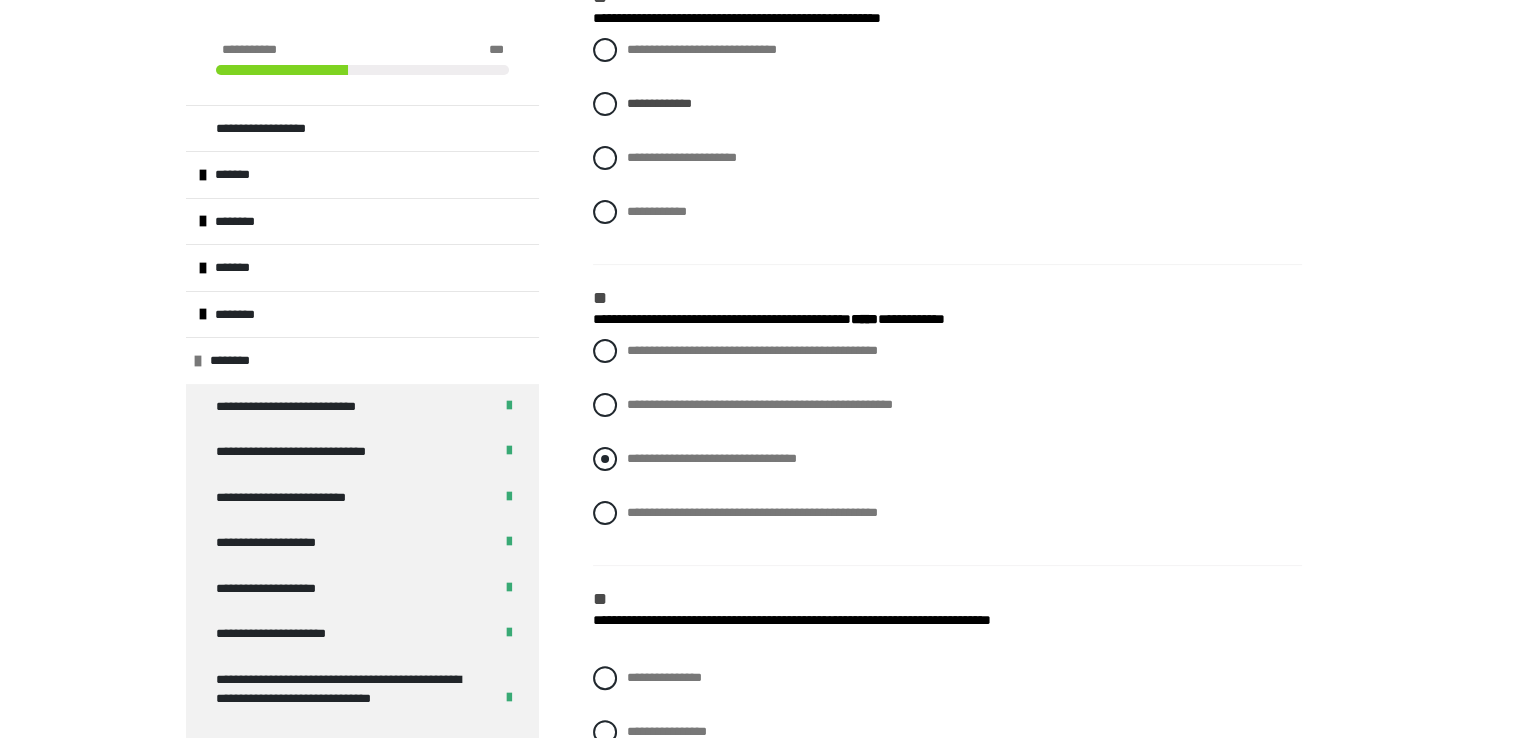 click on "**********" at bounding box center [712, 458] 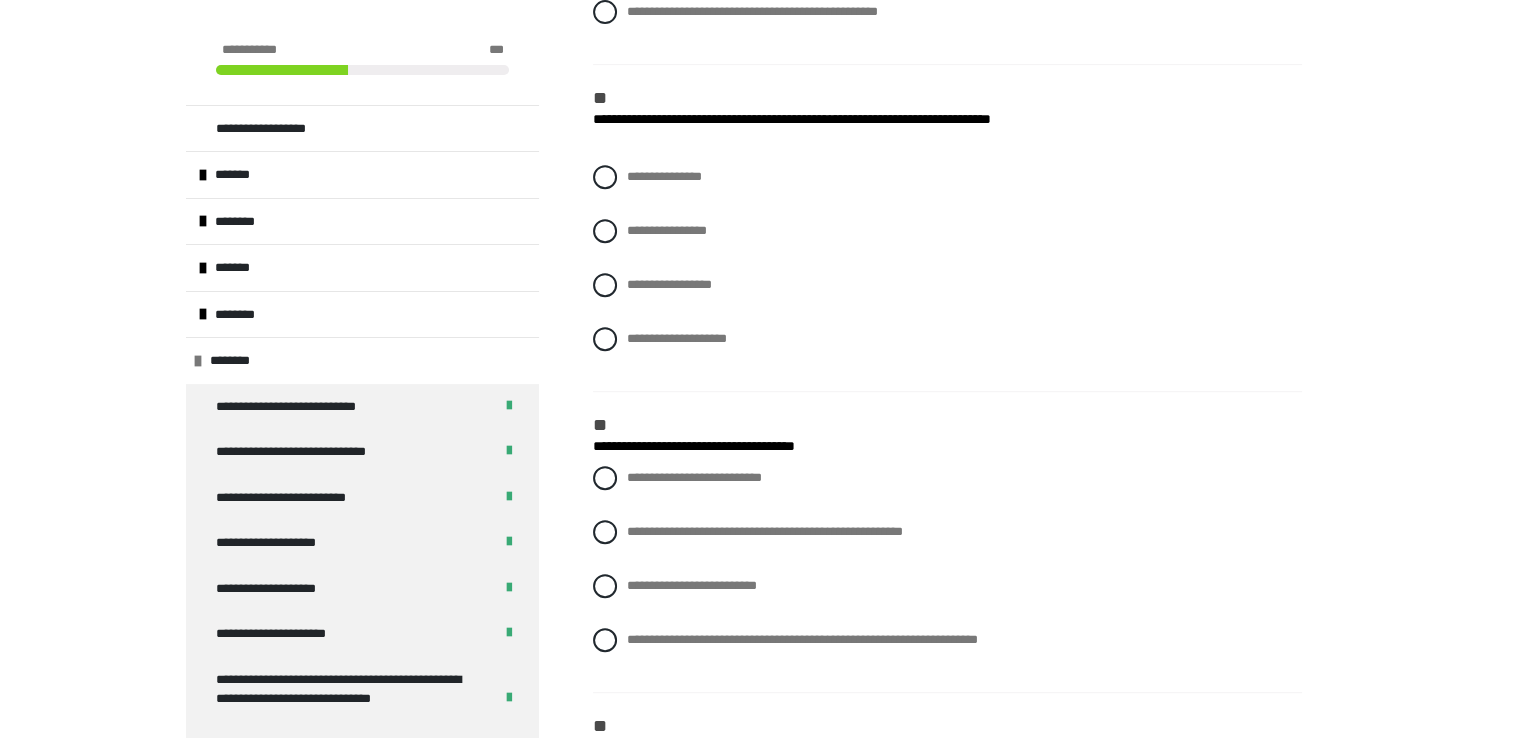 scroll, scrollTop: 920, scrollLeft: 0, axis: vertical 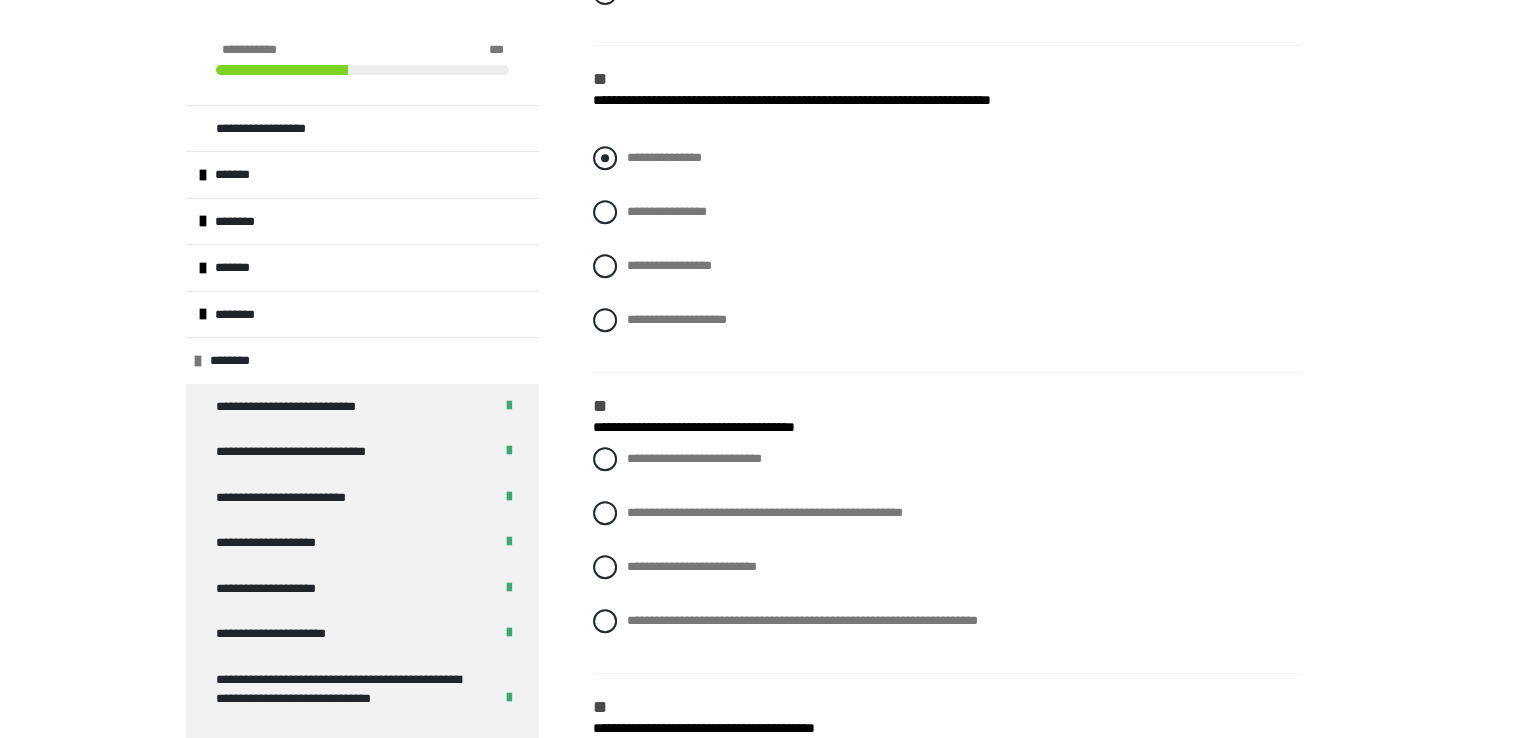 click at bounding box center [605, 158] 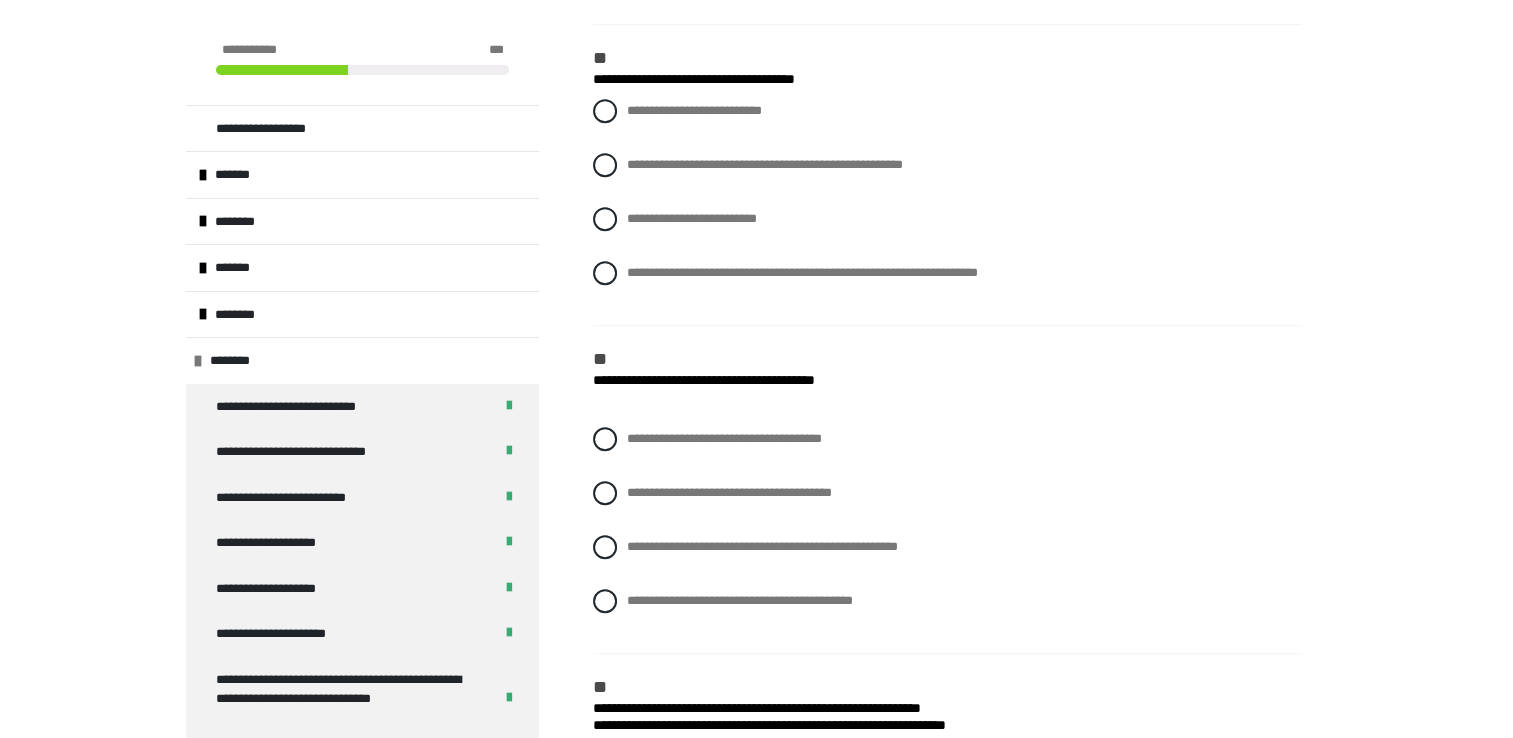 scroll, scrollTop: 1280, scrollLeft: 0, axis: vertical 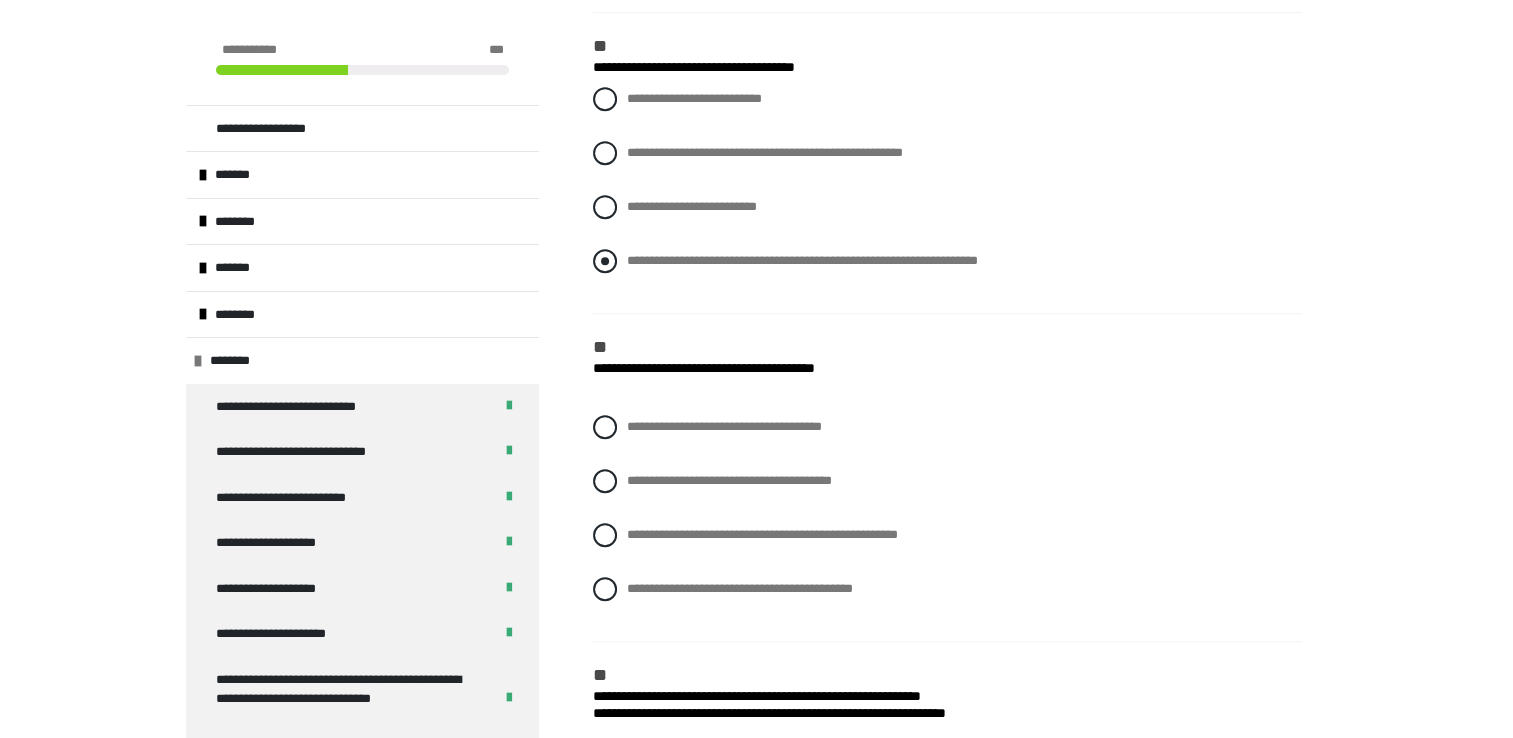 click on "**********" at bounding box center [802, 260] 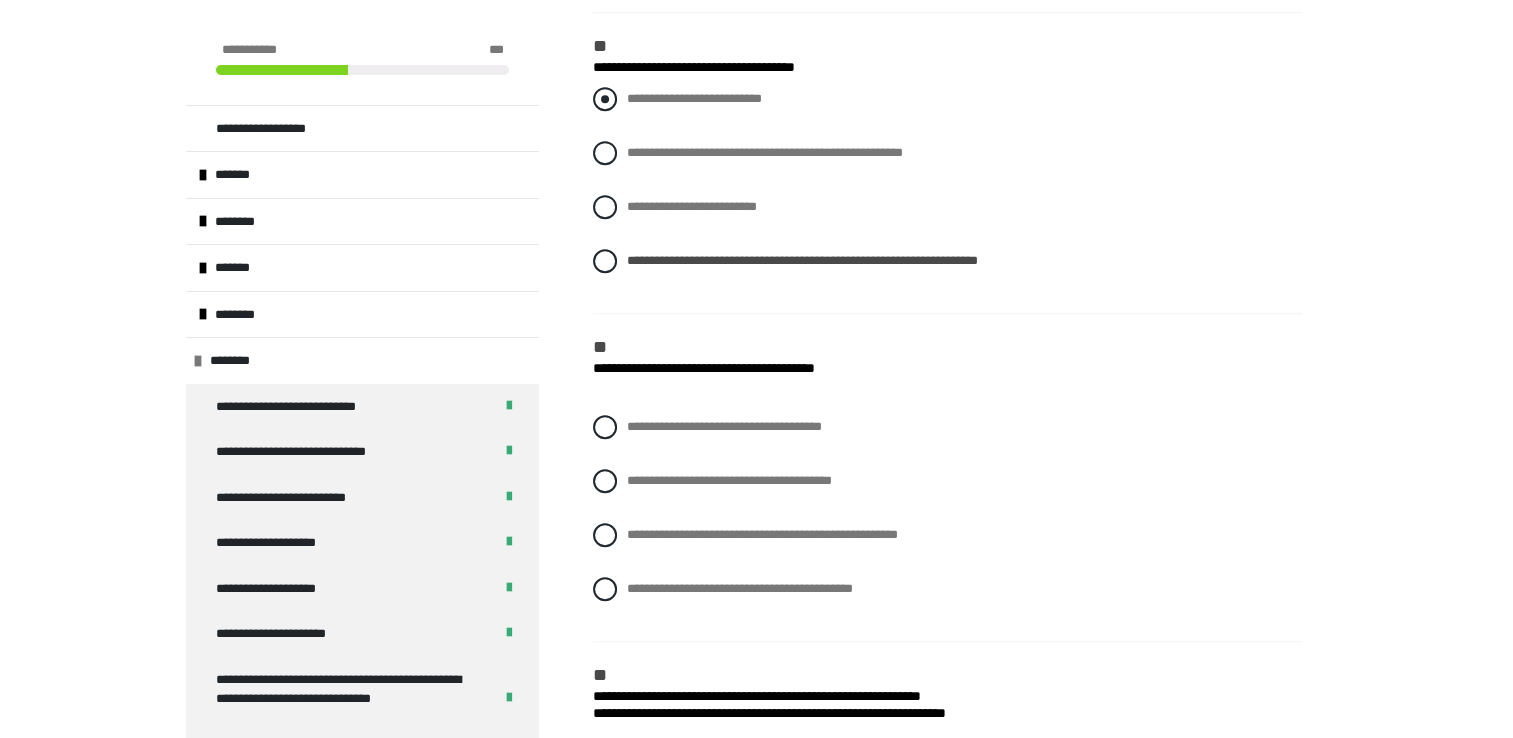 click at bounding box center (605, 99) 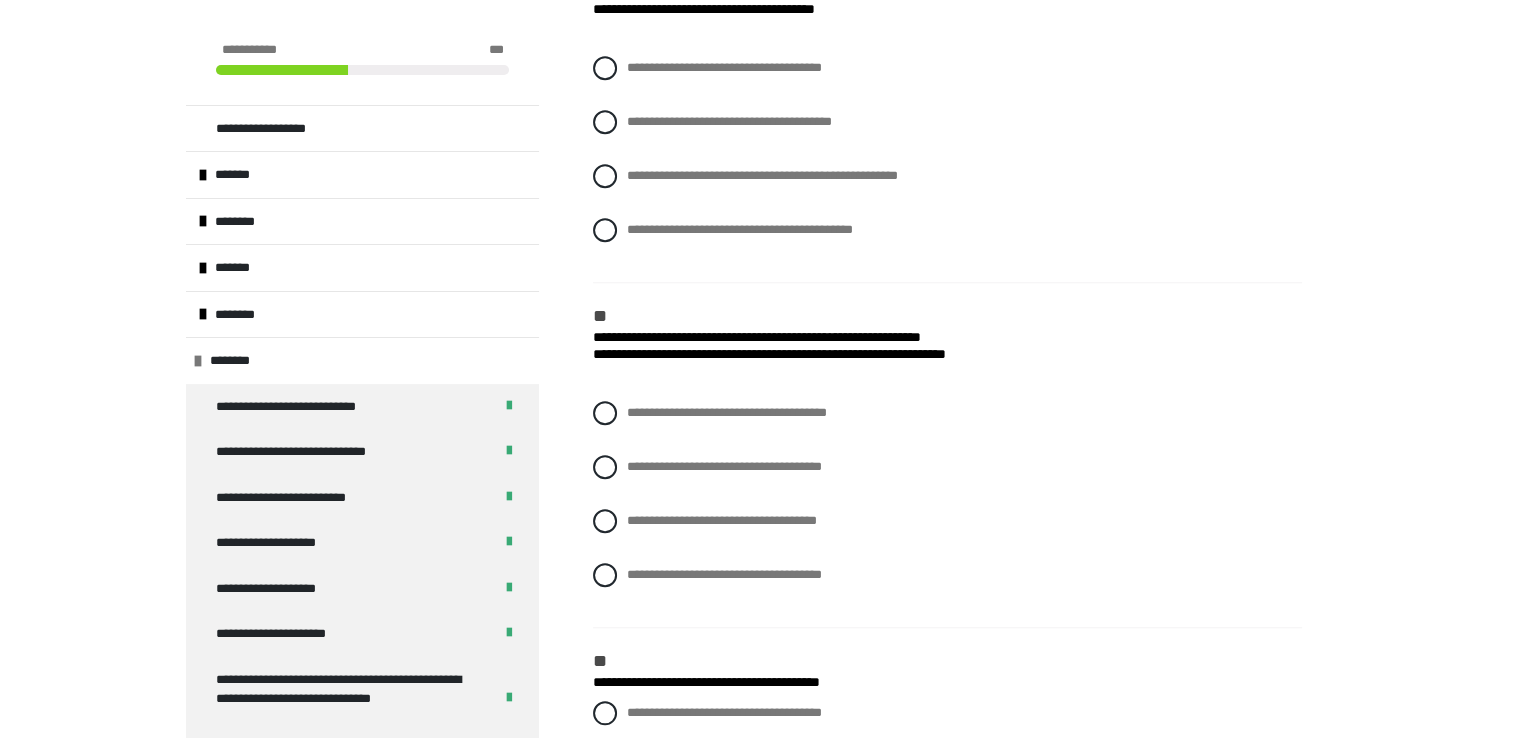 scroll, scrollTop: 1640, scrollLeft: 0, axis: vertical 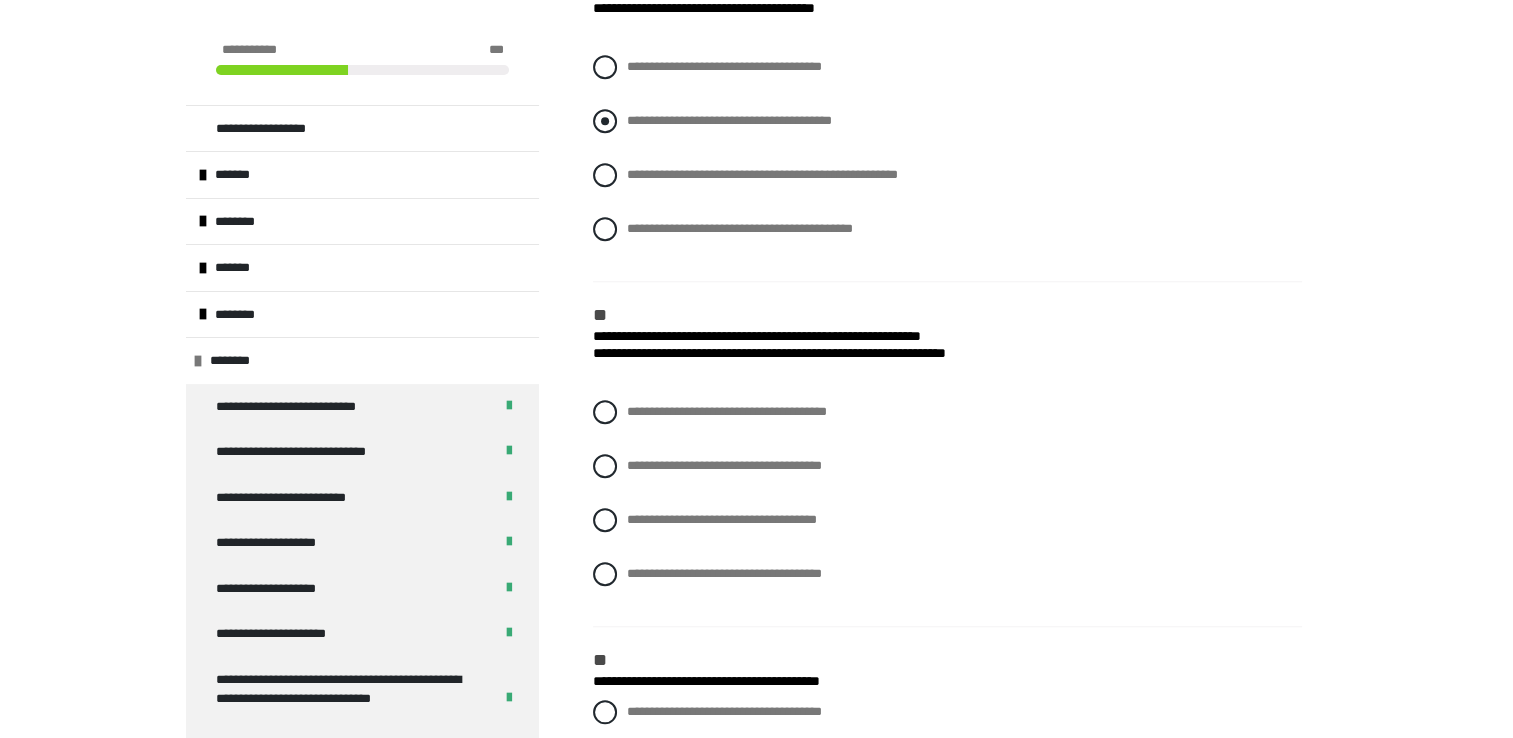click at bounding box center (605, 121) 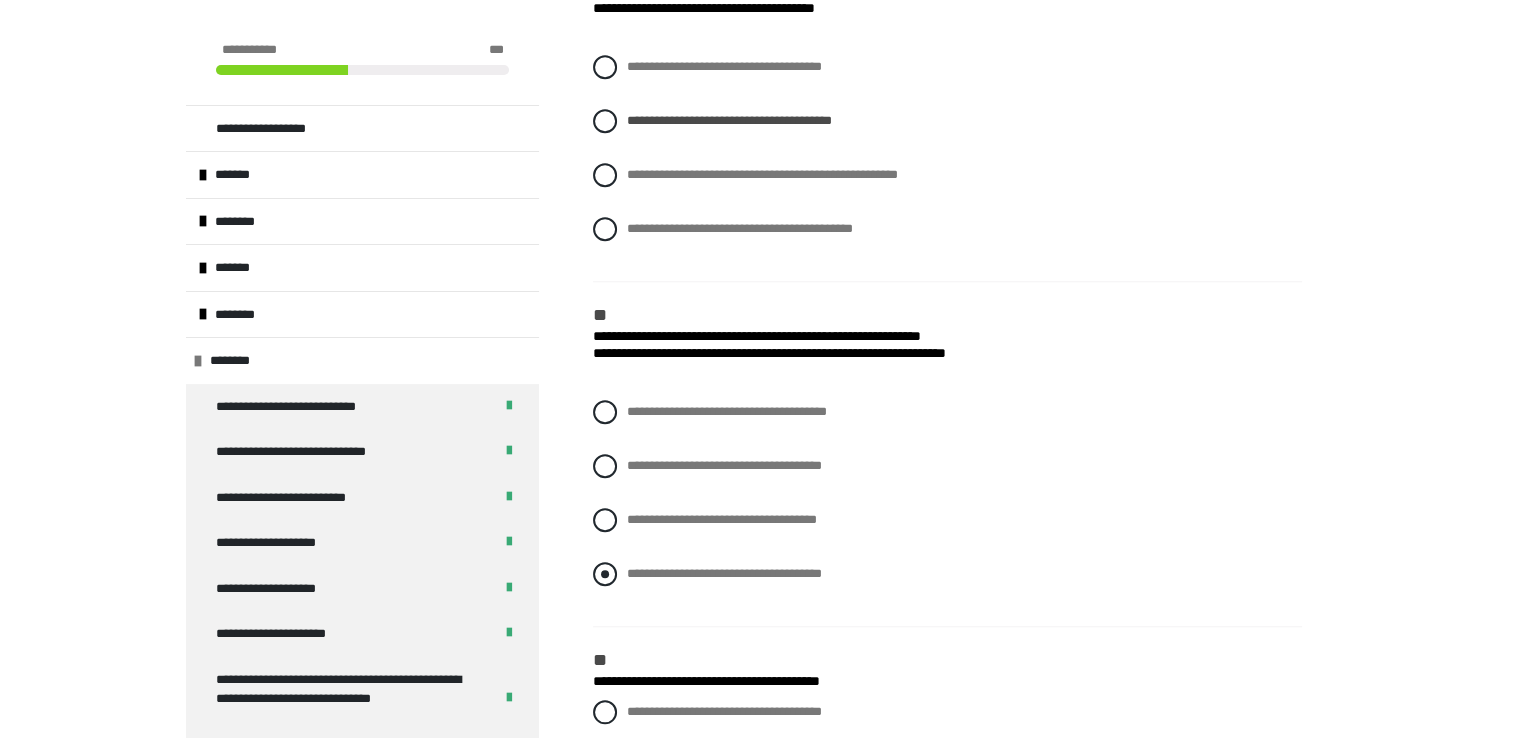 click at bounding box center [605, 574] 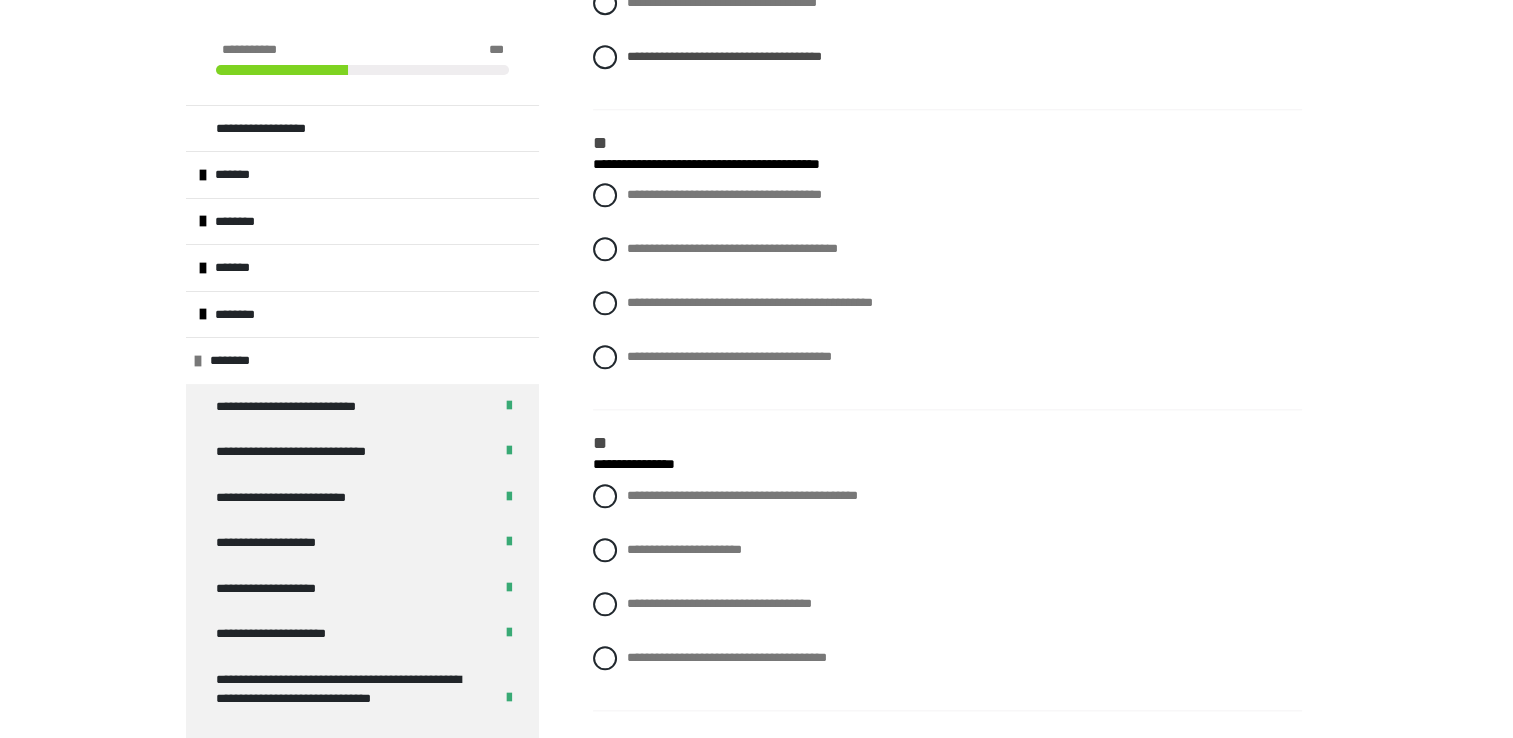 scroll, scrollTop: 2160, scrollLeft: 0, axis: vertical 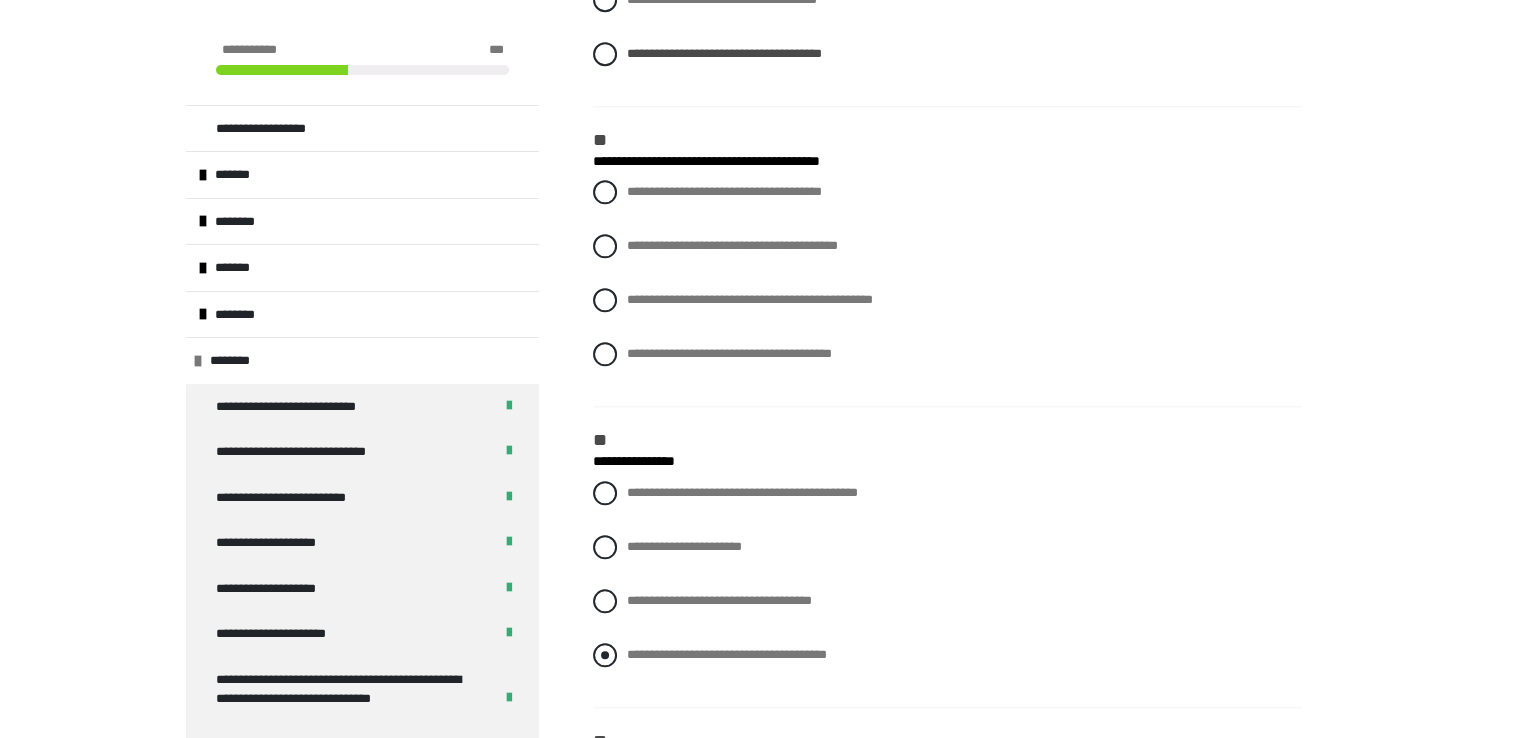 click on "**********" at bounding box center [727, 654] 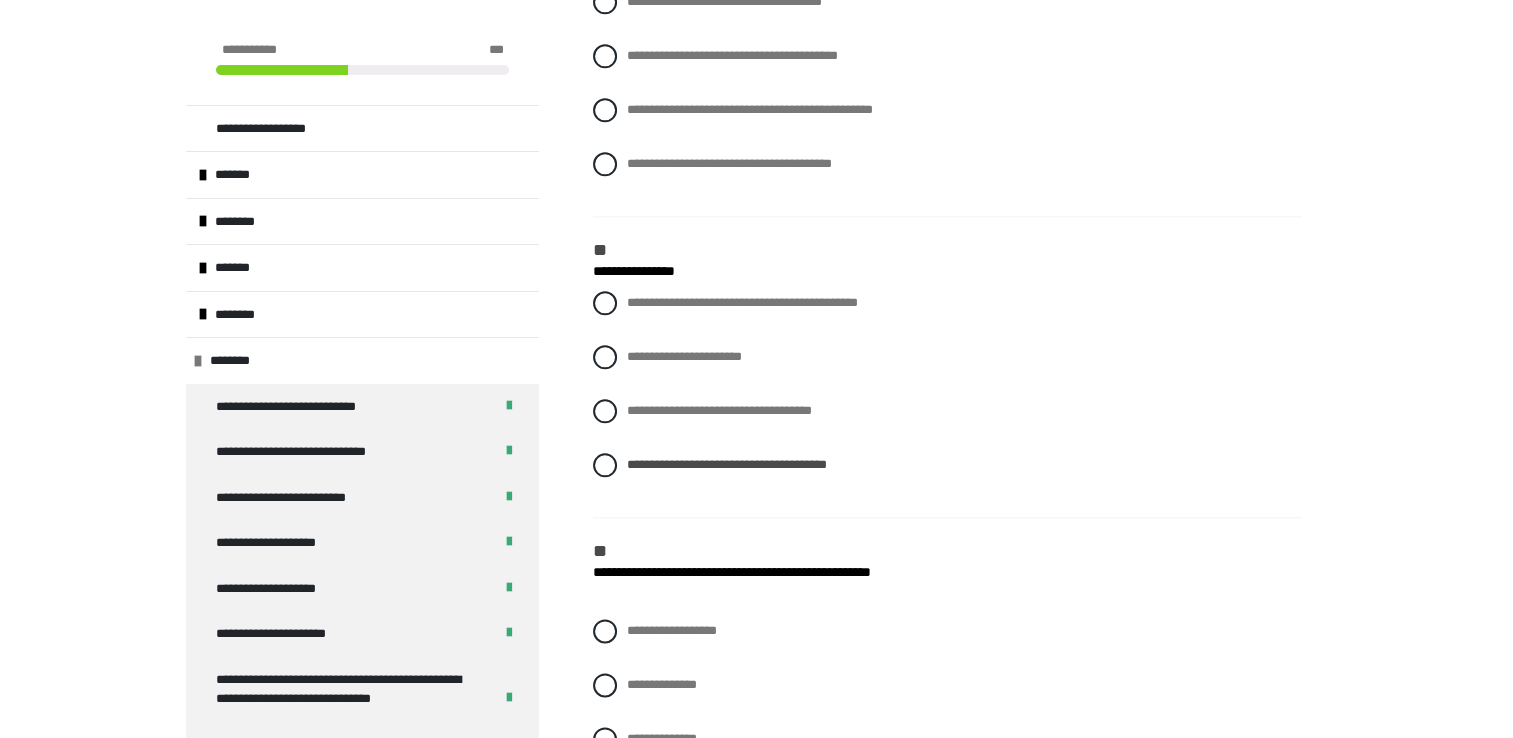 scroll, scrollTop: 2360, scrollLeft: 0, axis: vertical 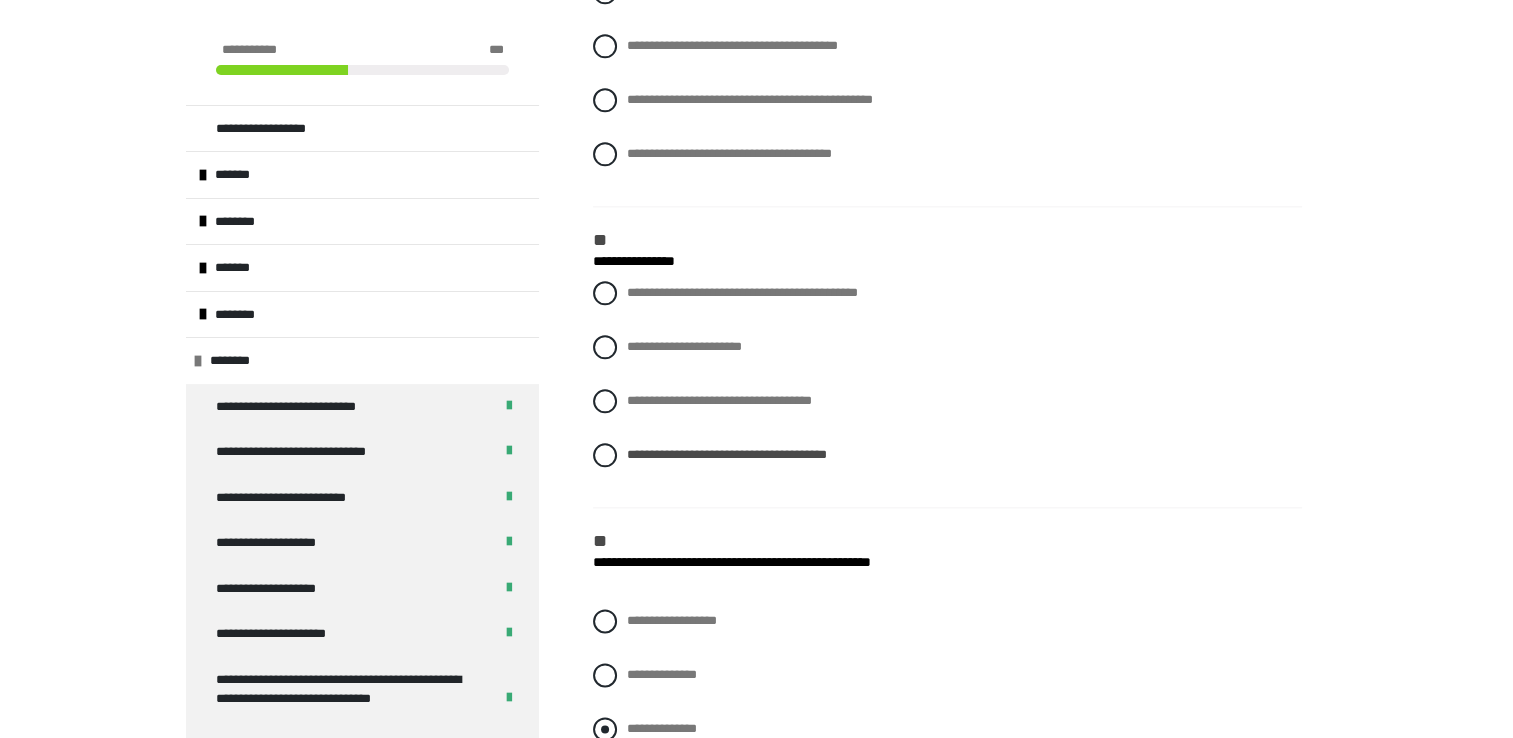 click at bounding box center (605, 729) 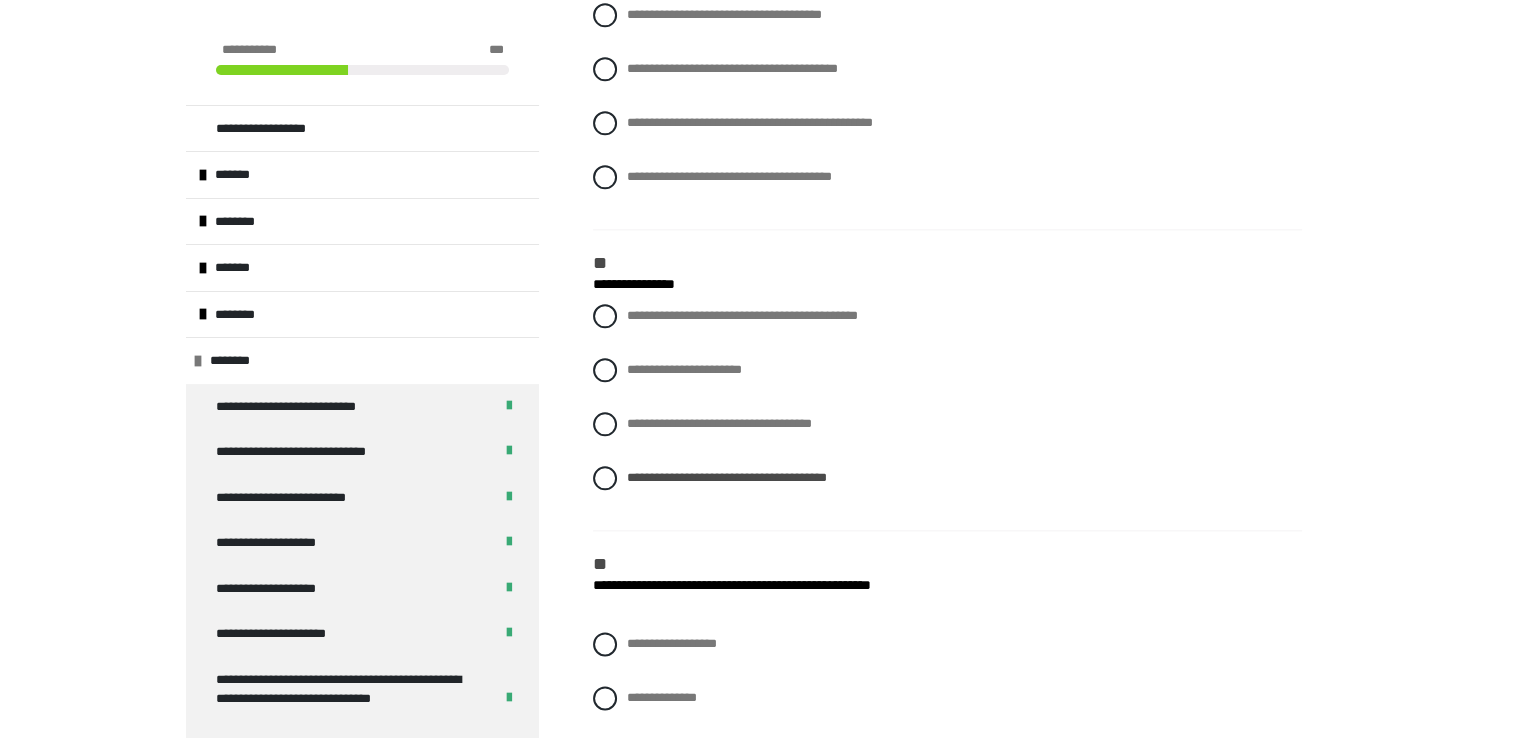 scroll, scrollTop: 2320, scrollLeft: 0, axis: vertical 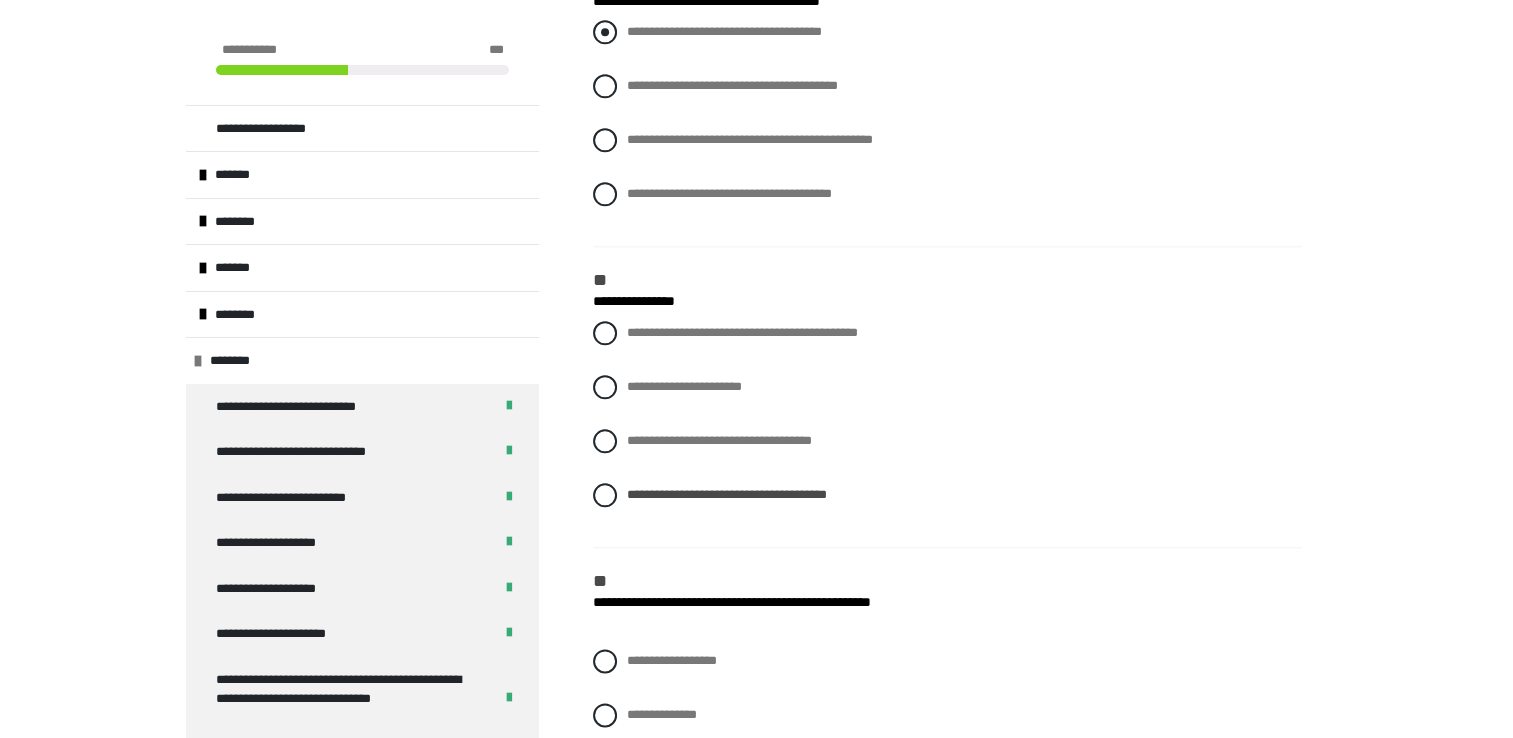 click on "**********" at bounding box center [633, 26] 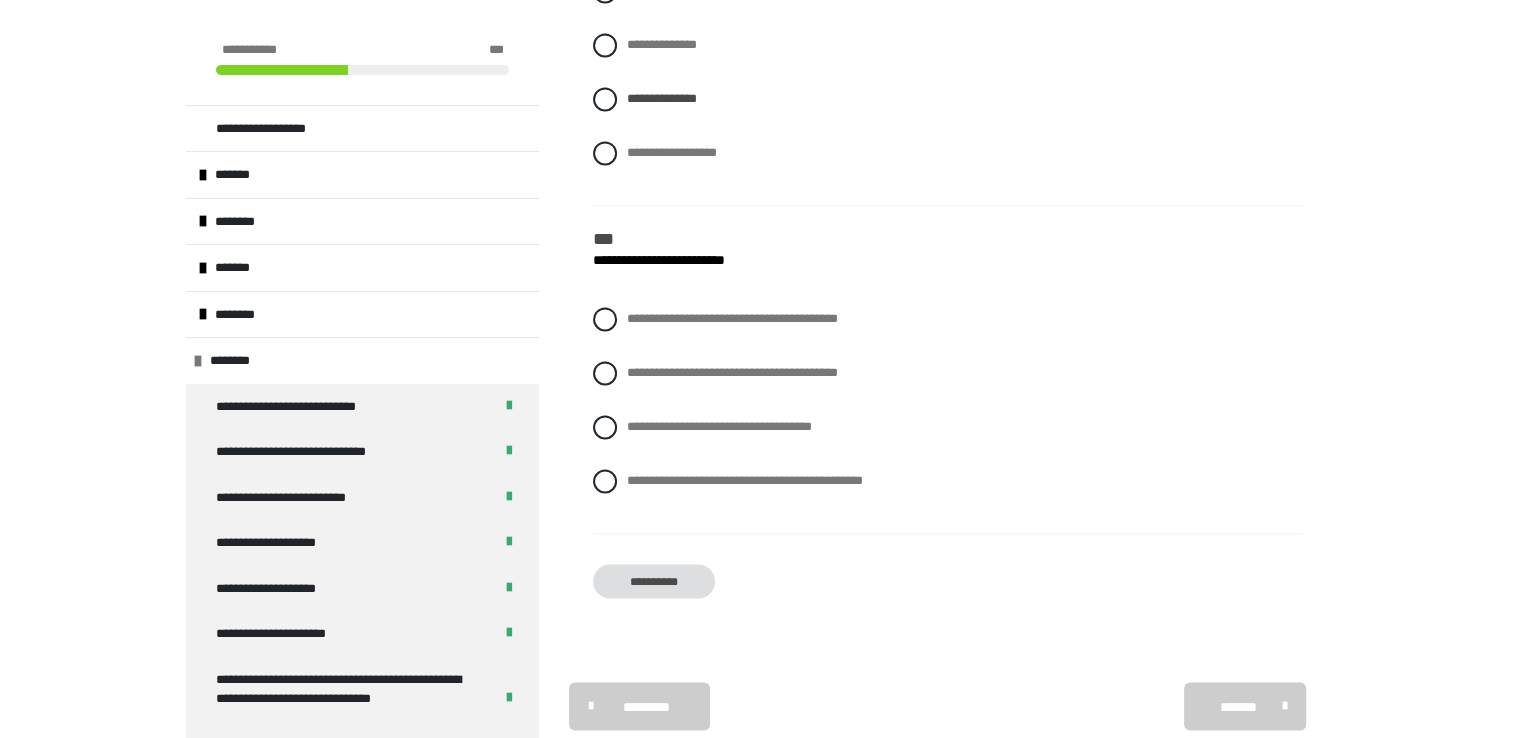 scroll, scrollTop: 3000, scrollLeft: 0, axis: vertical 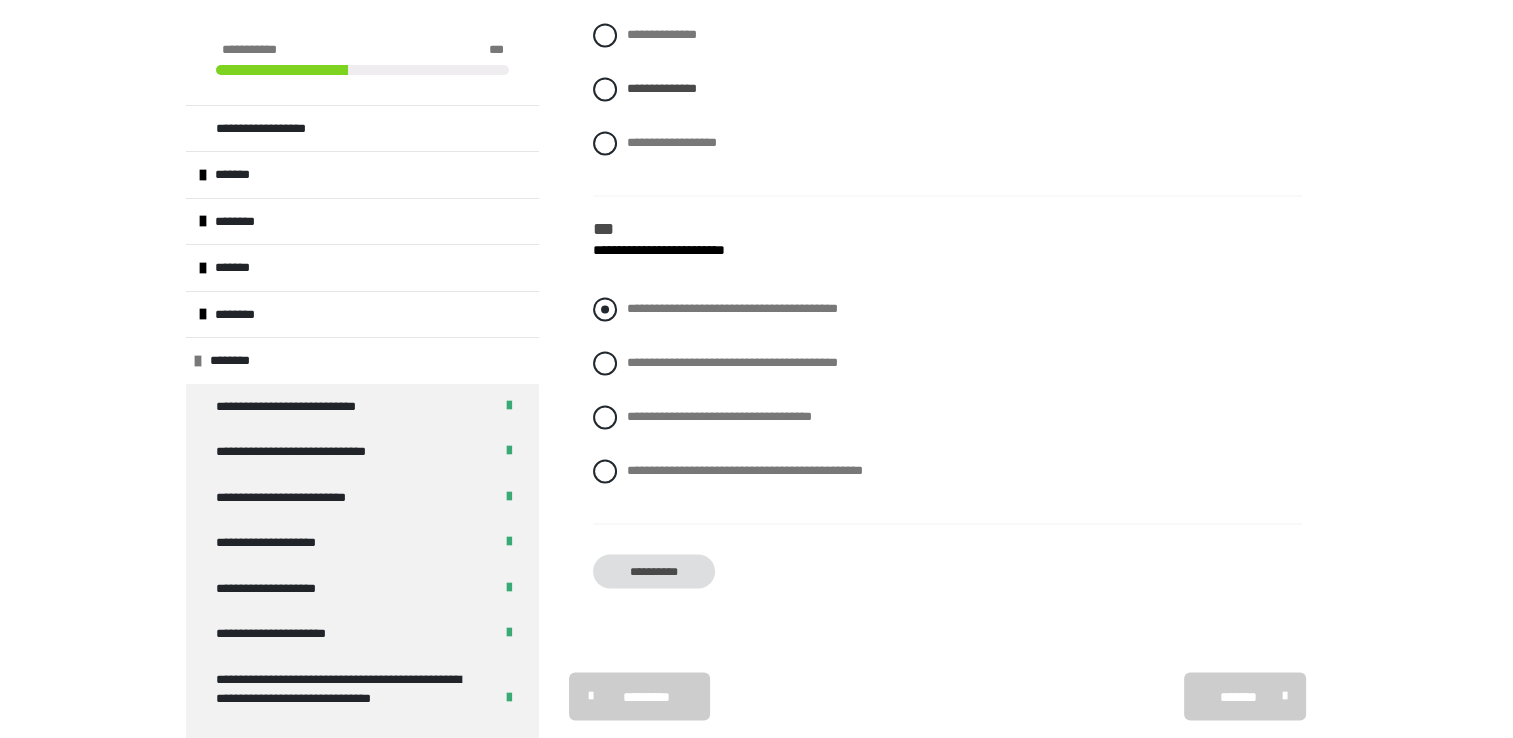 click at bounding box center (605, 309) 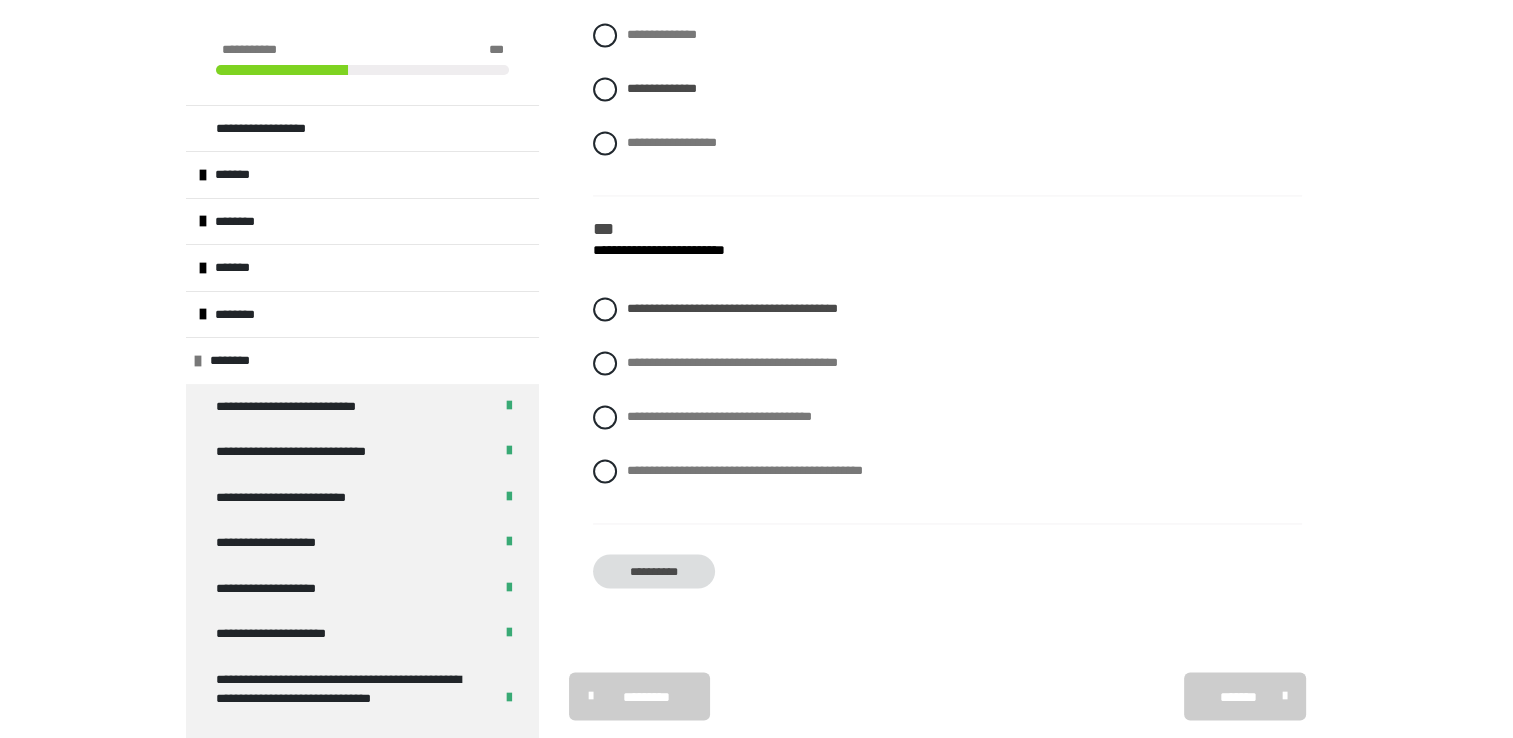 click on "**********" at bounding box center [947, -1039] 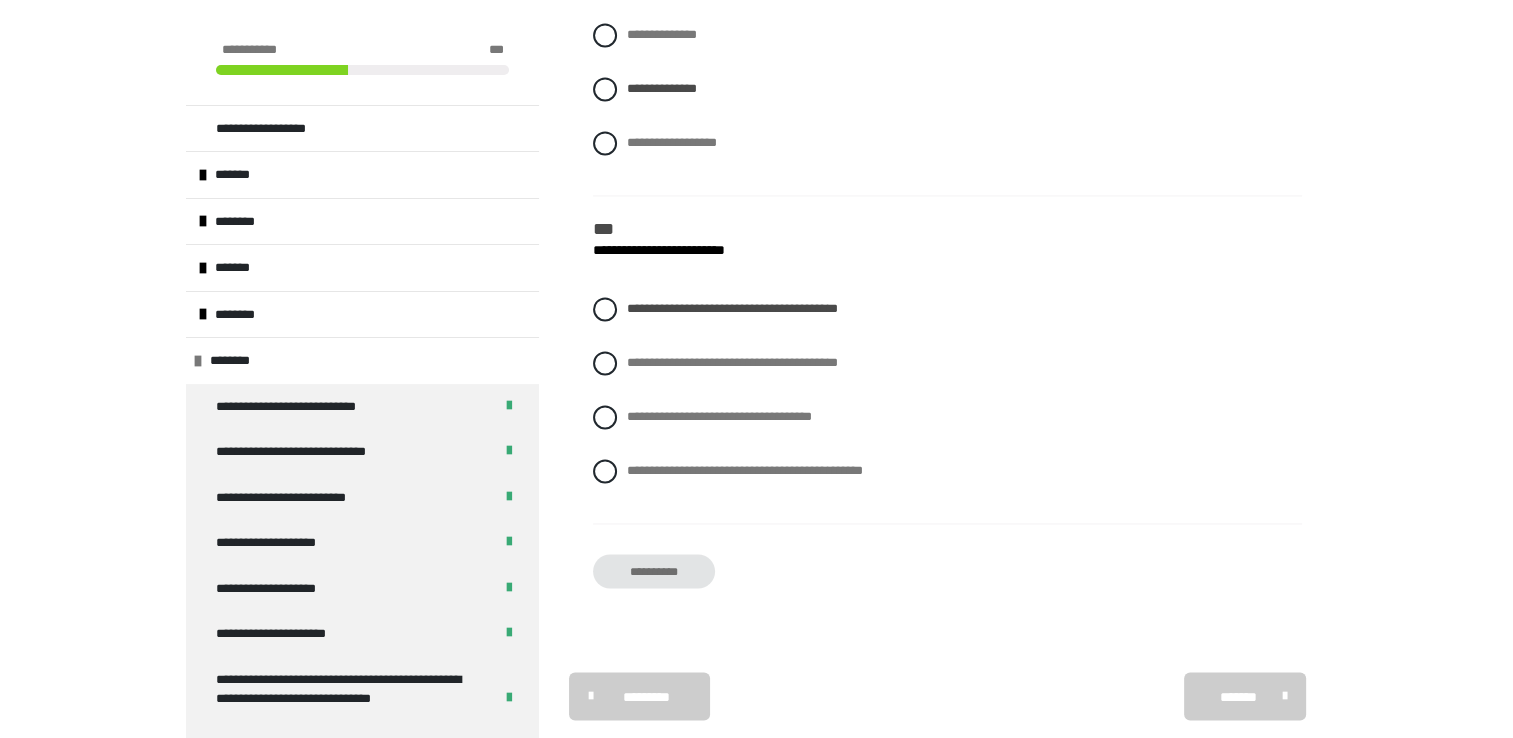 click on "**********" at bounding box center (654, 571) 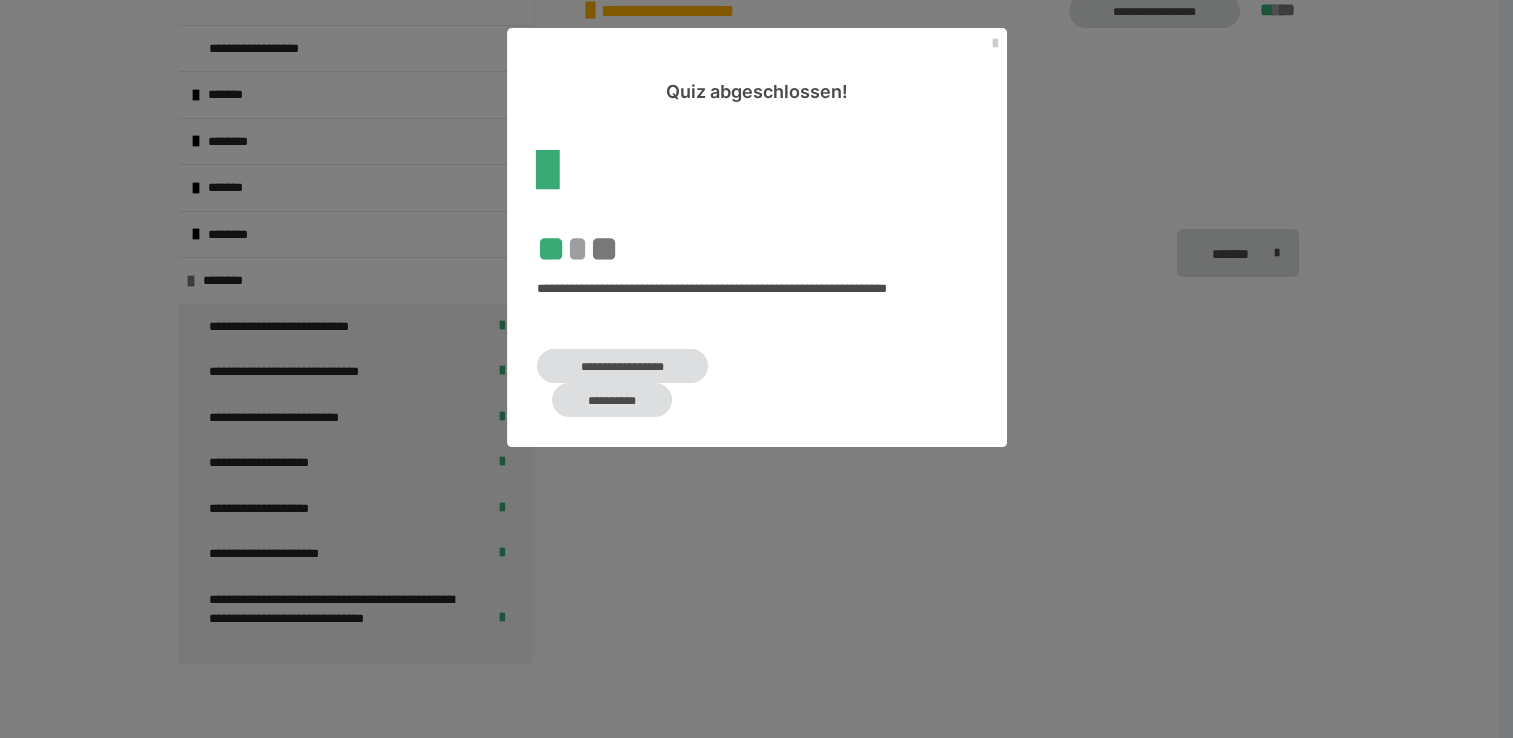 scroll, scrollTop: 0, scrollLeft: 0, axis: both 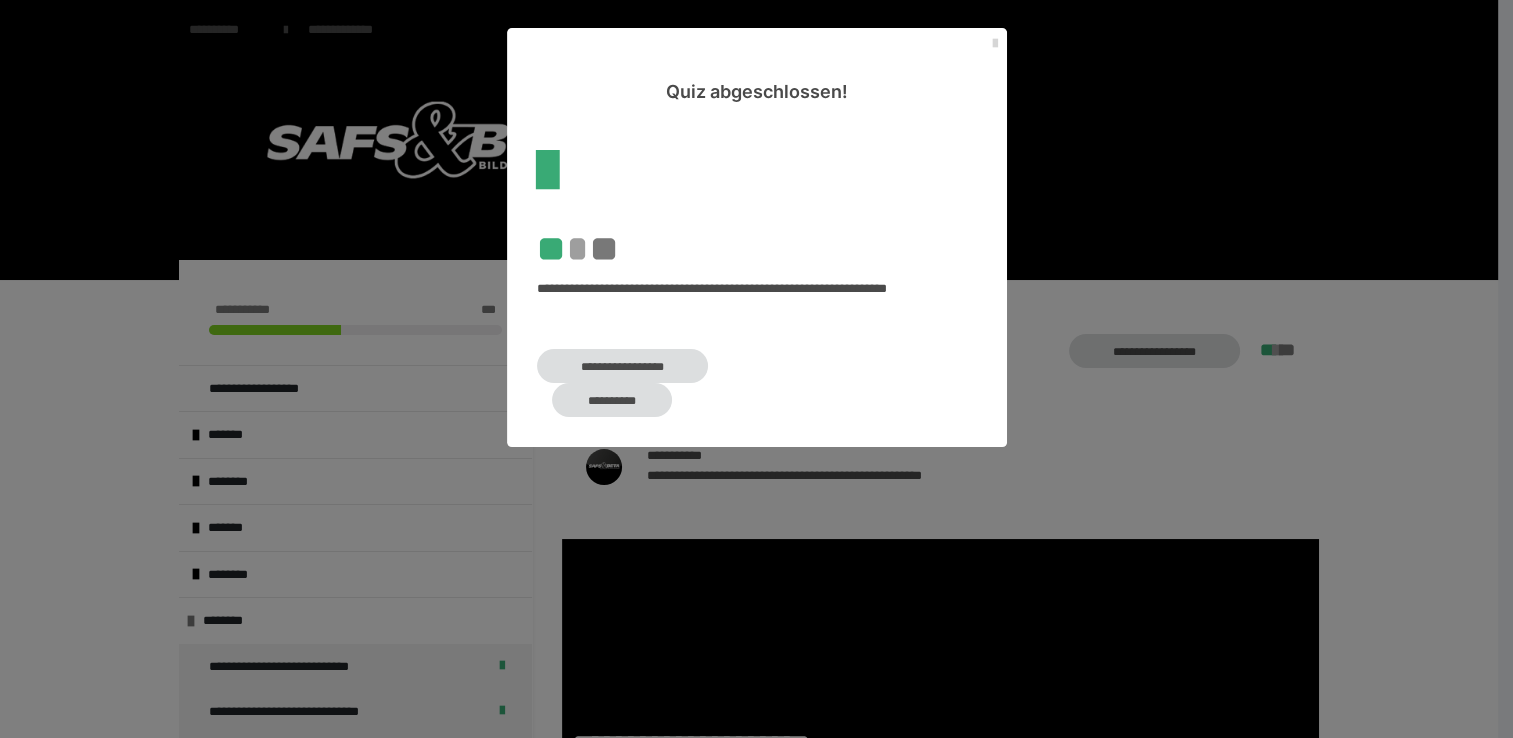 click at bounding box center (995, 44) 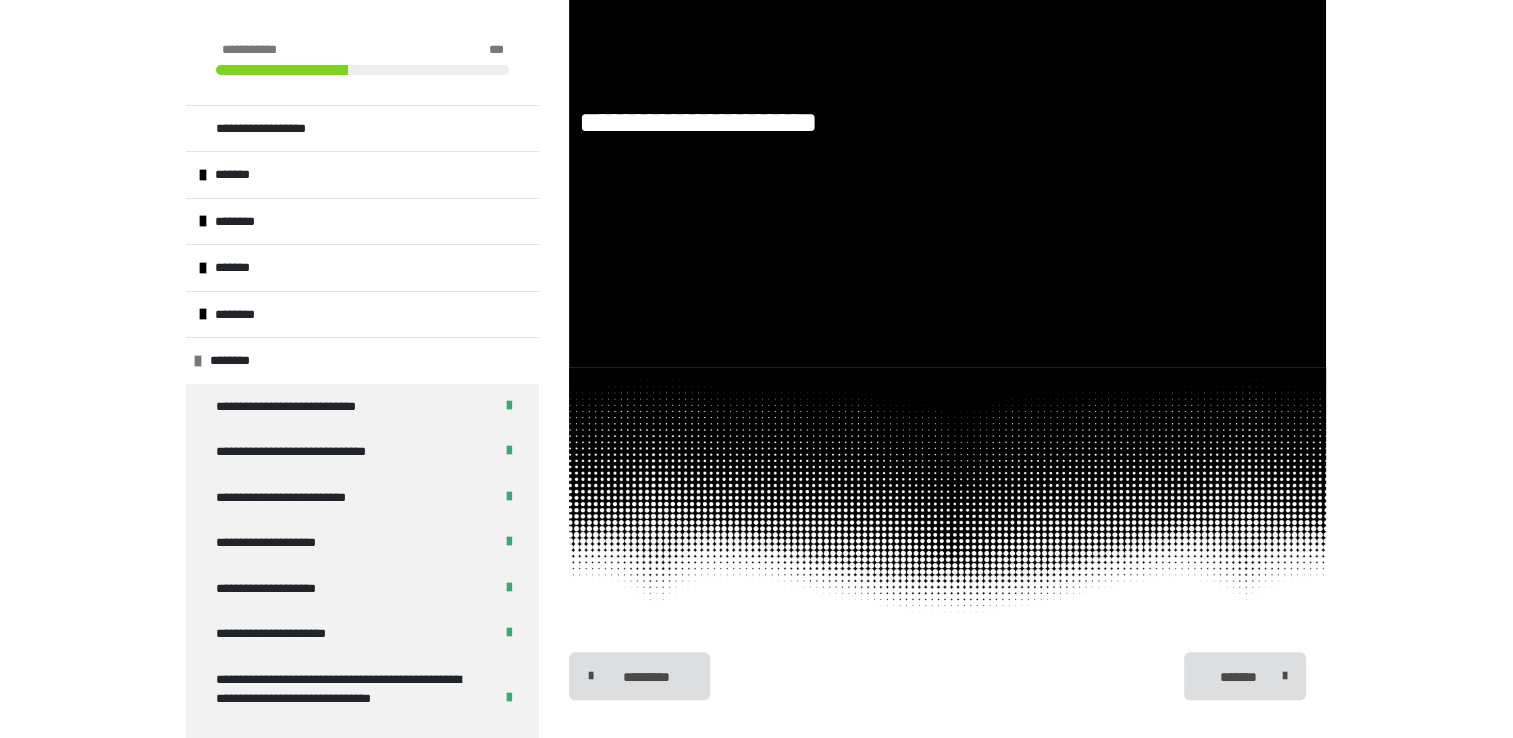 scroll, scrollTop: 623, scrollLeft: 0, axis: vertical 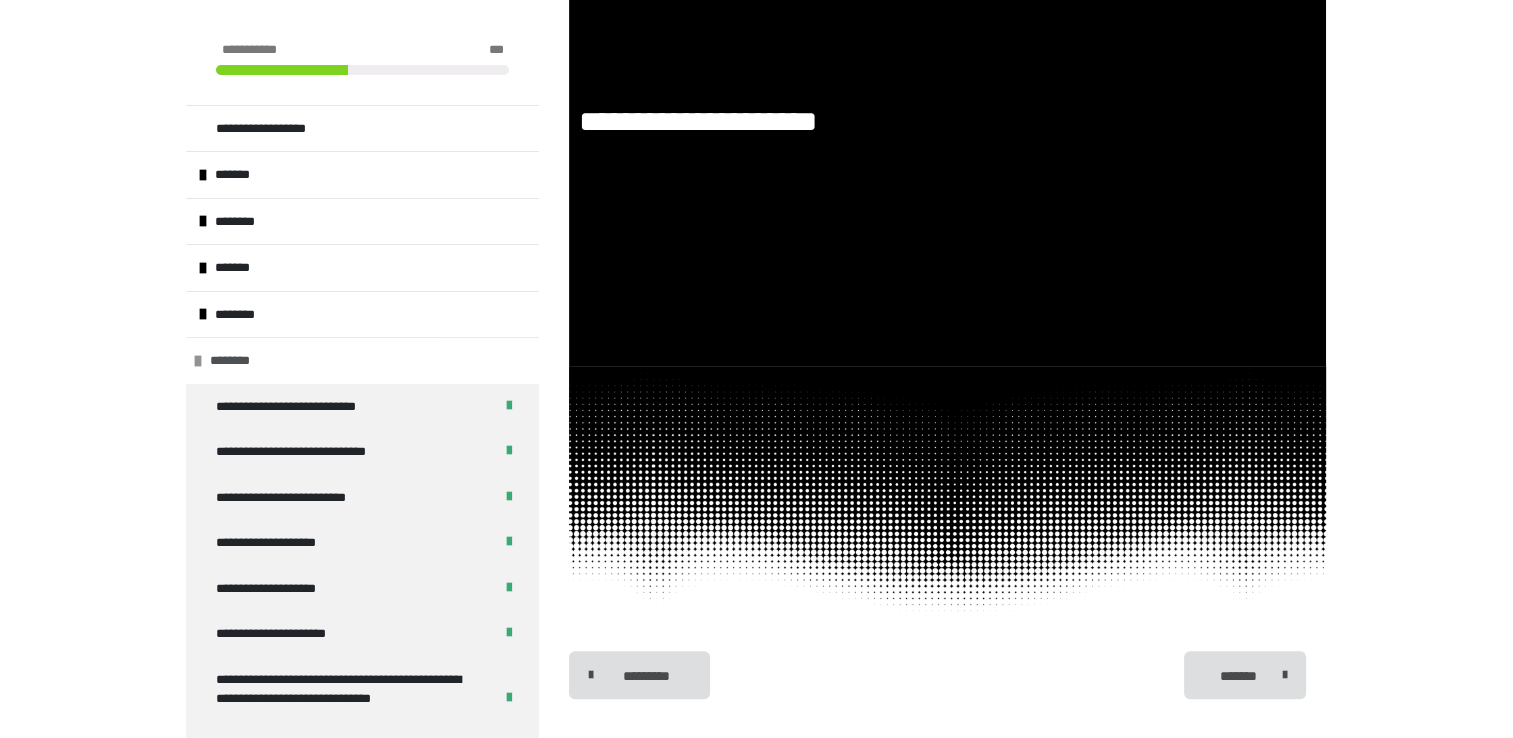 click on "********" at bounding box center [362, 360] 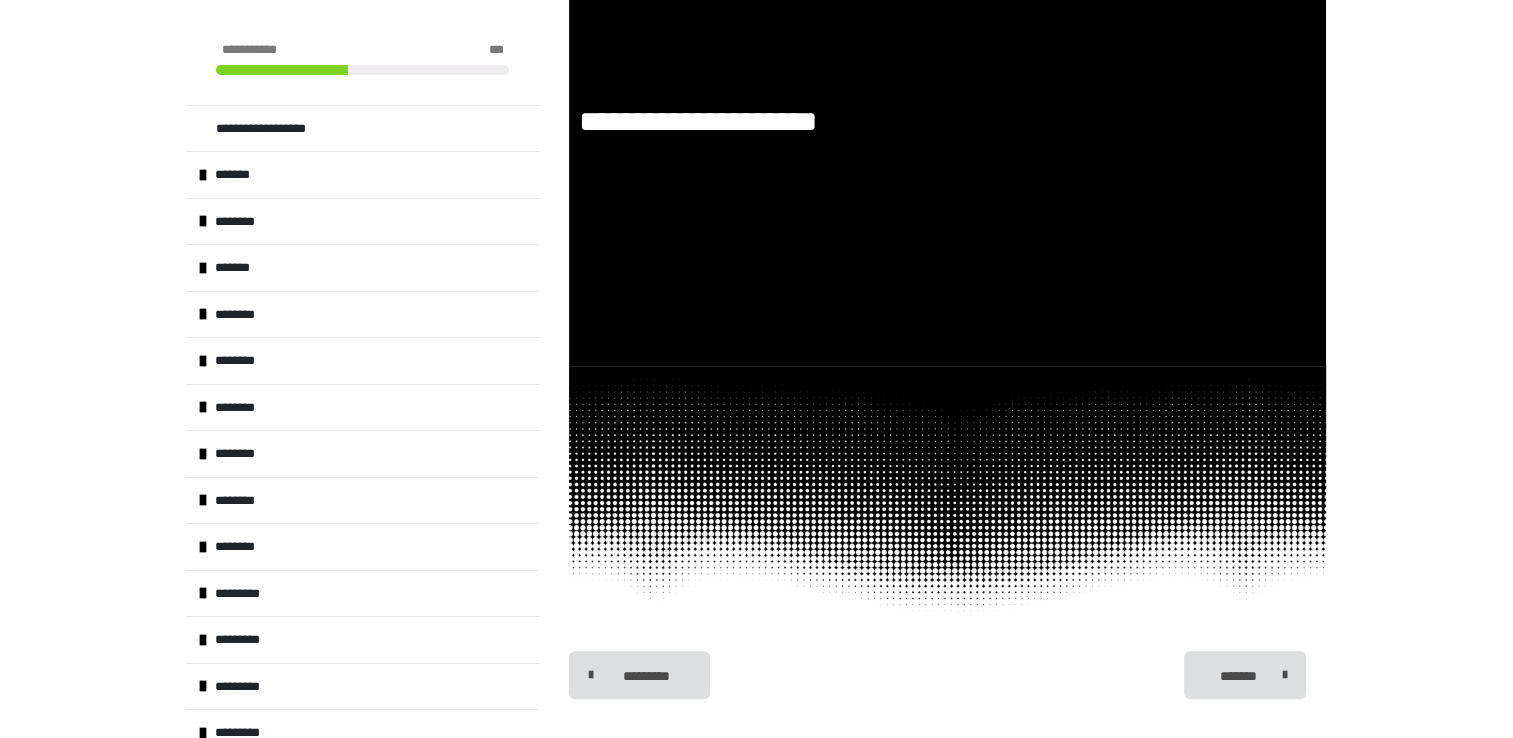 click on "**********" at bounding box center (756, 68) 